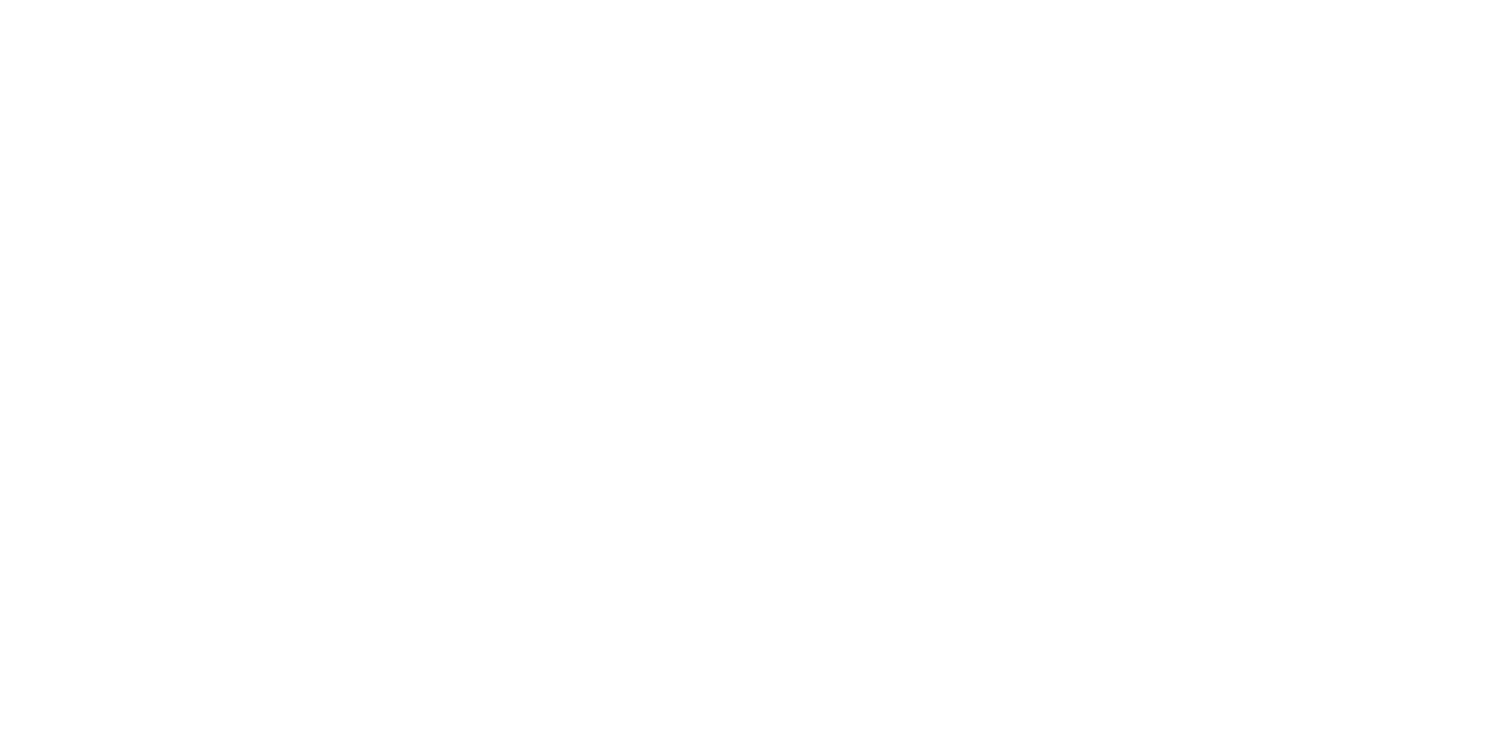 scroll, scrollTop: 0, scrollLeft: 0, axis: both 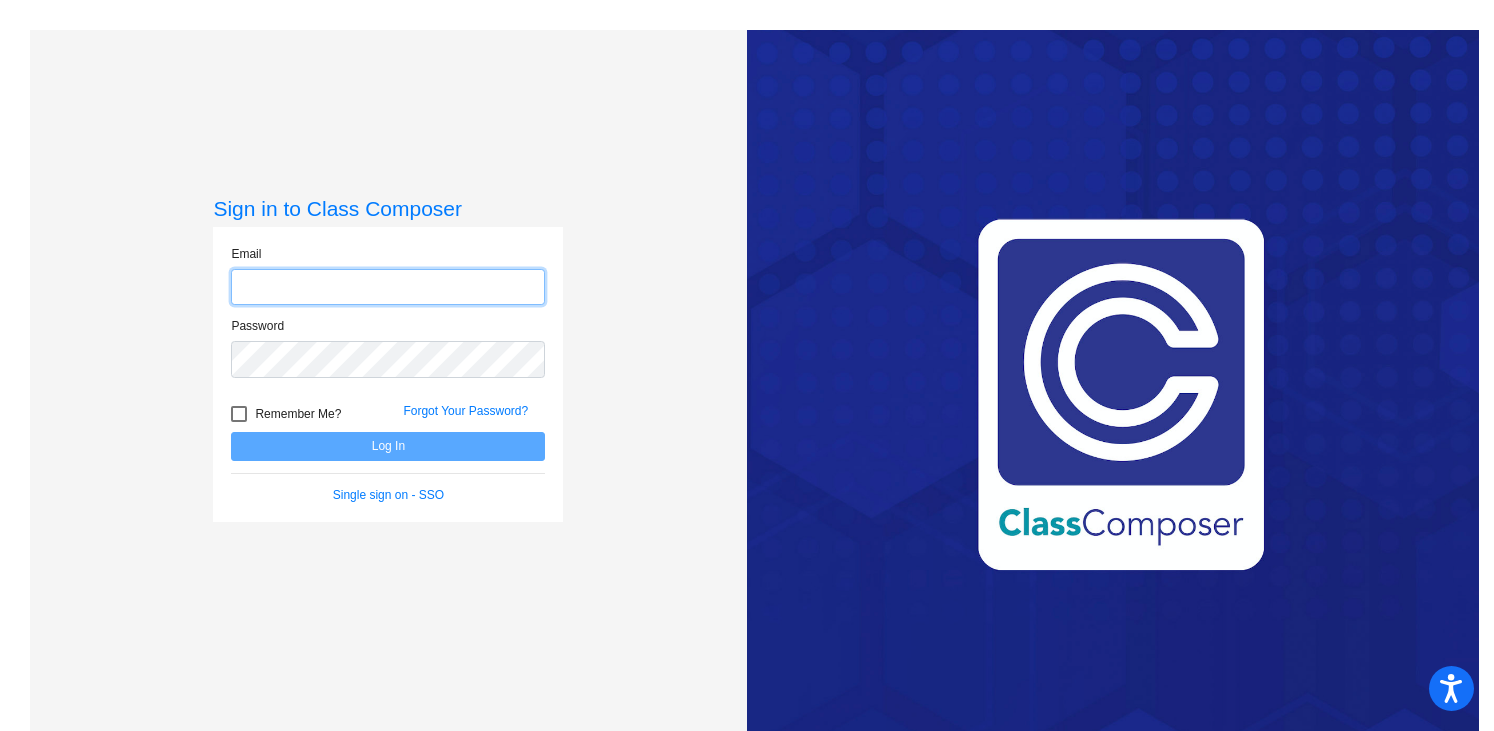 type on "[PERSON_NAME][EMAIL_ADDRESS][PERSON_NAME][DOMAIN_NAME]" 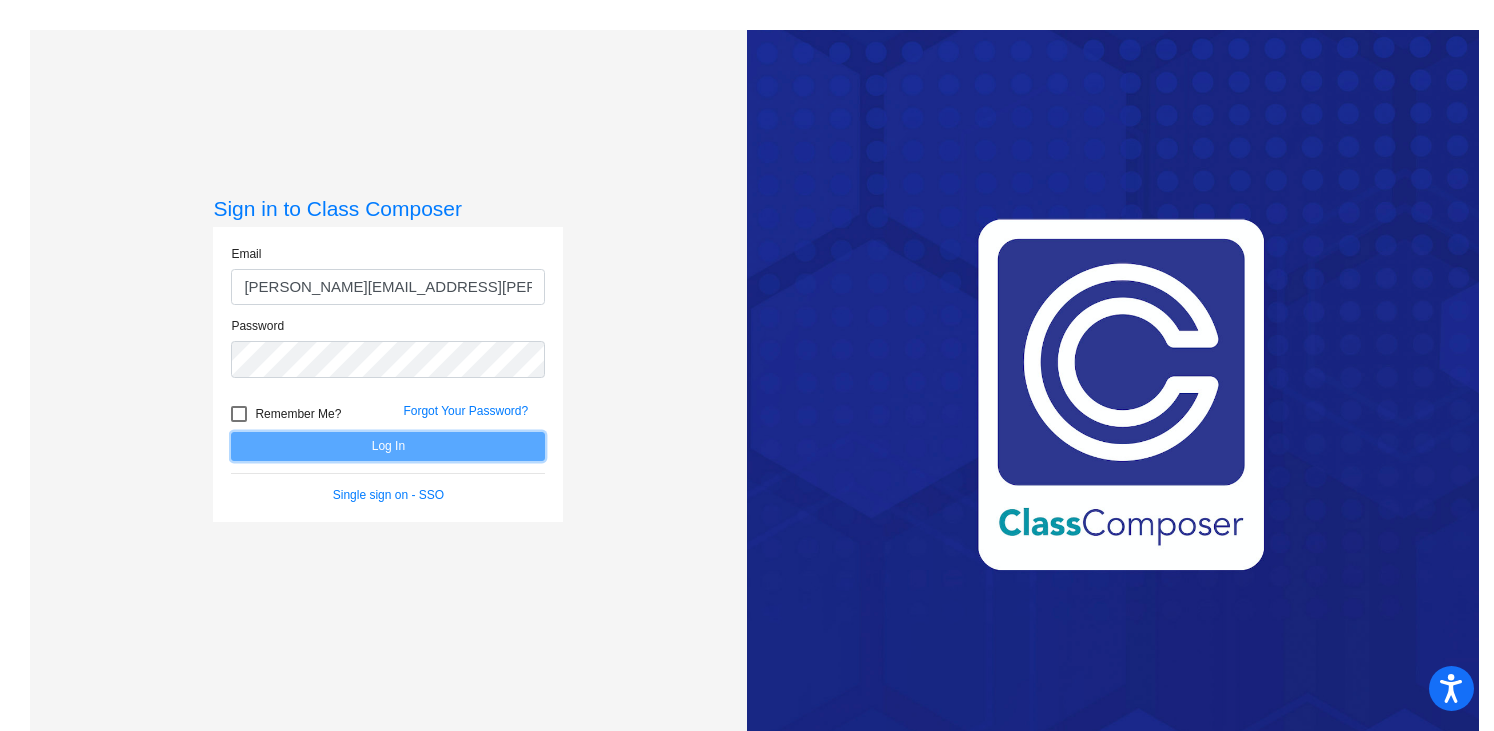 click on "Log In" 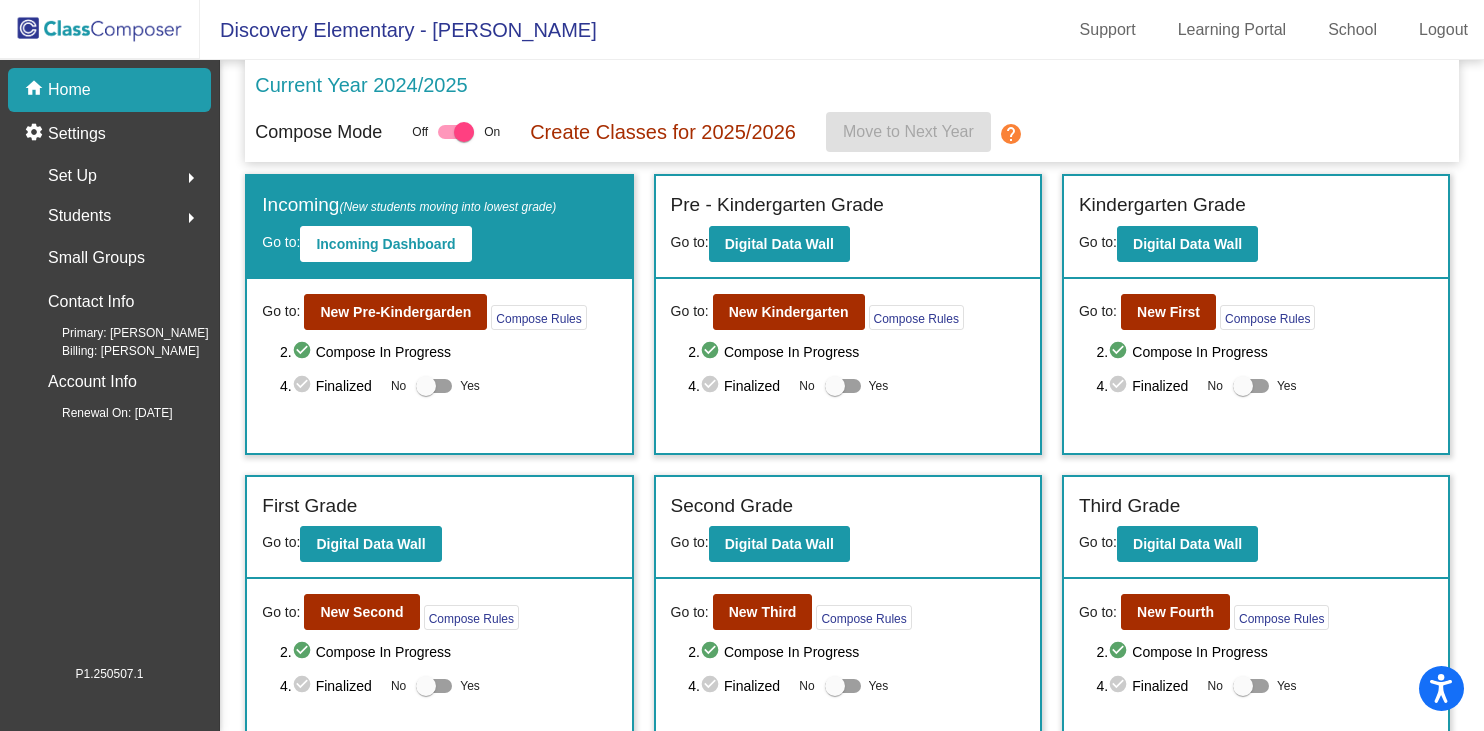 click on "arrow_right" 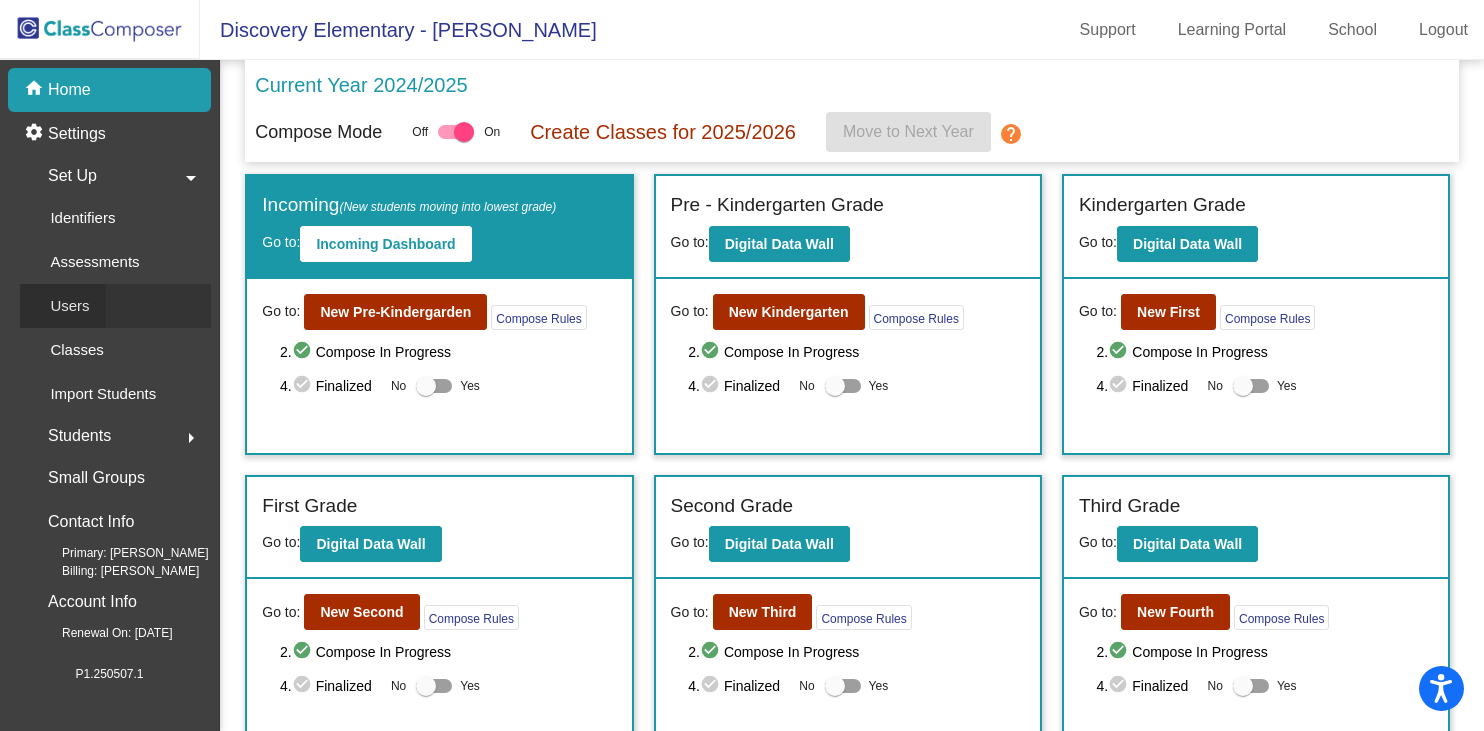 click on "Users" 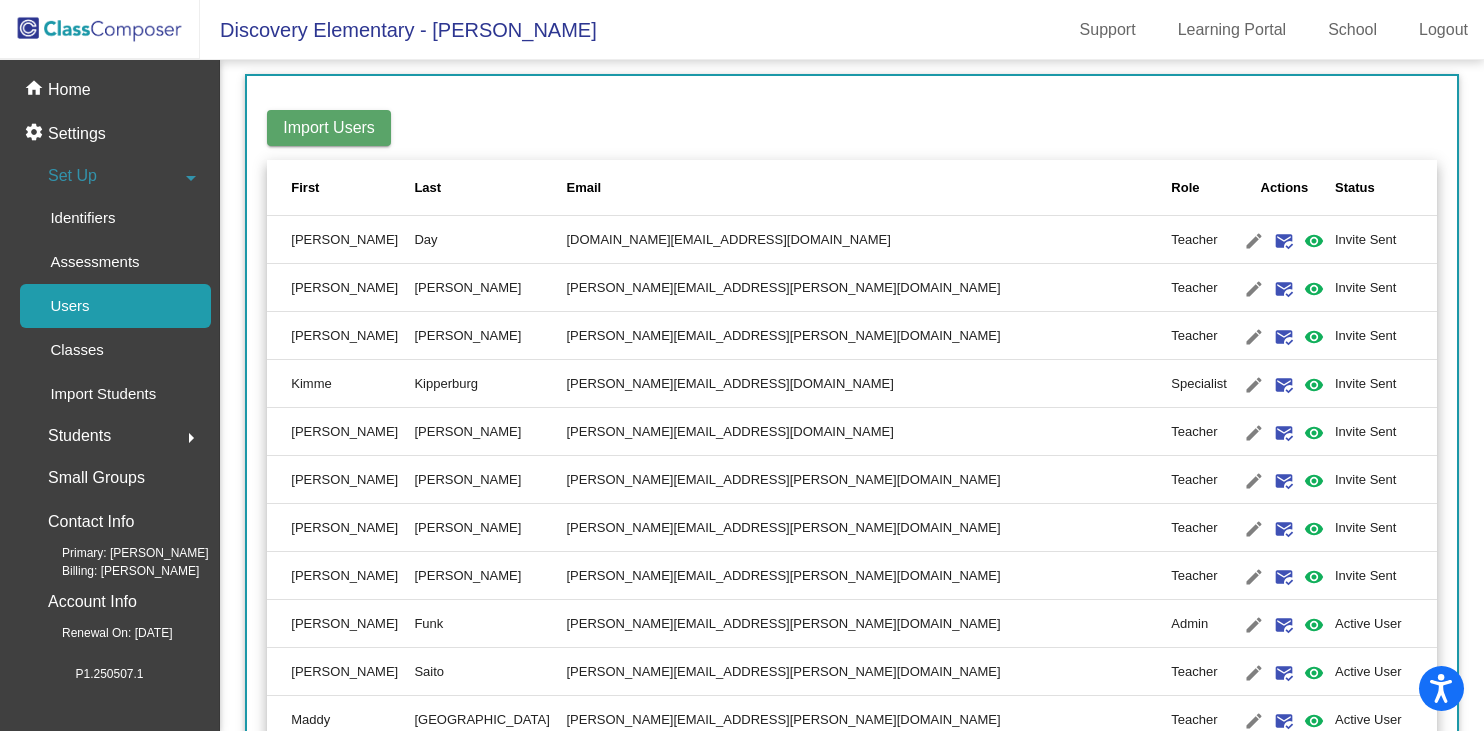 scroll, scrollTop: 258, scrollLeft: 0, axis: vertical 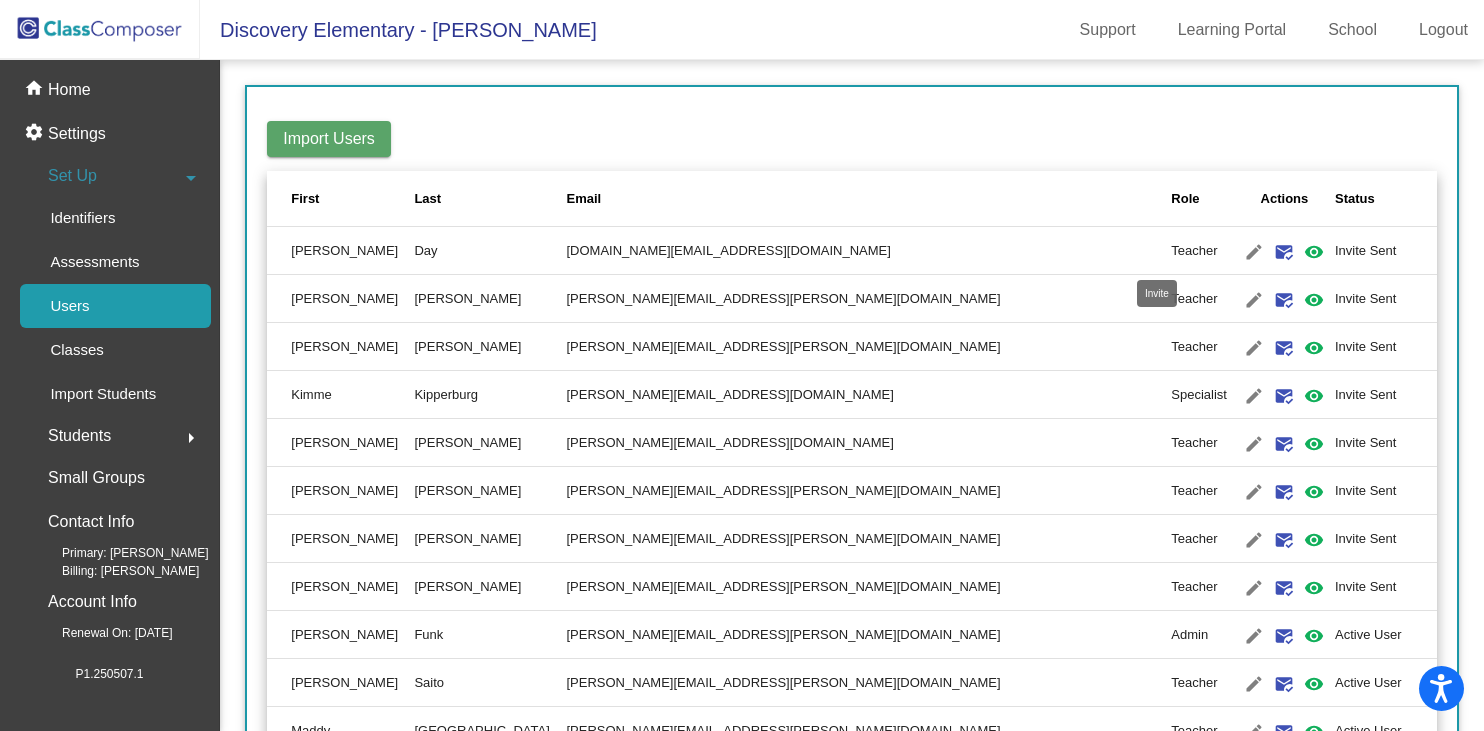 click on "mark_email_read" 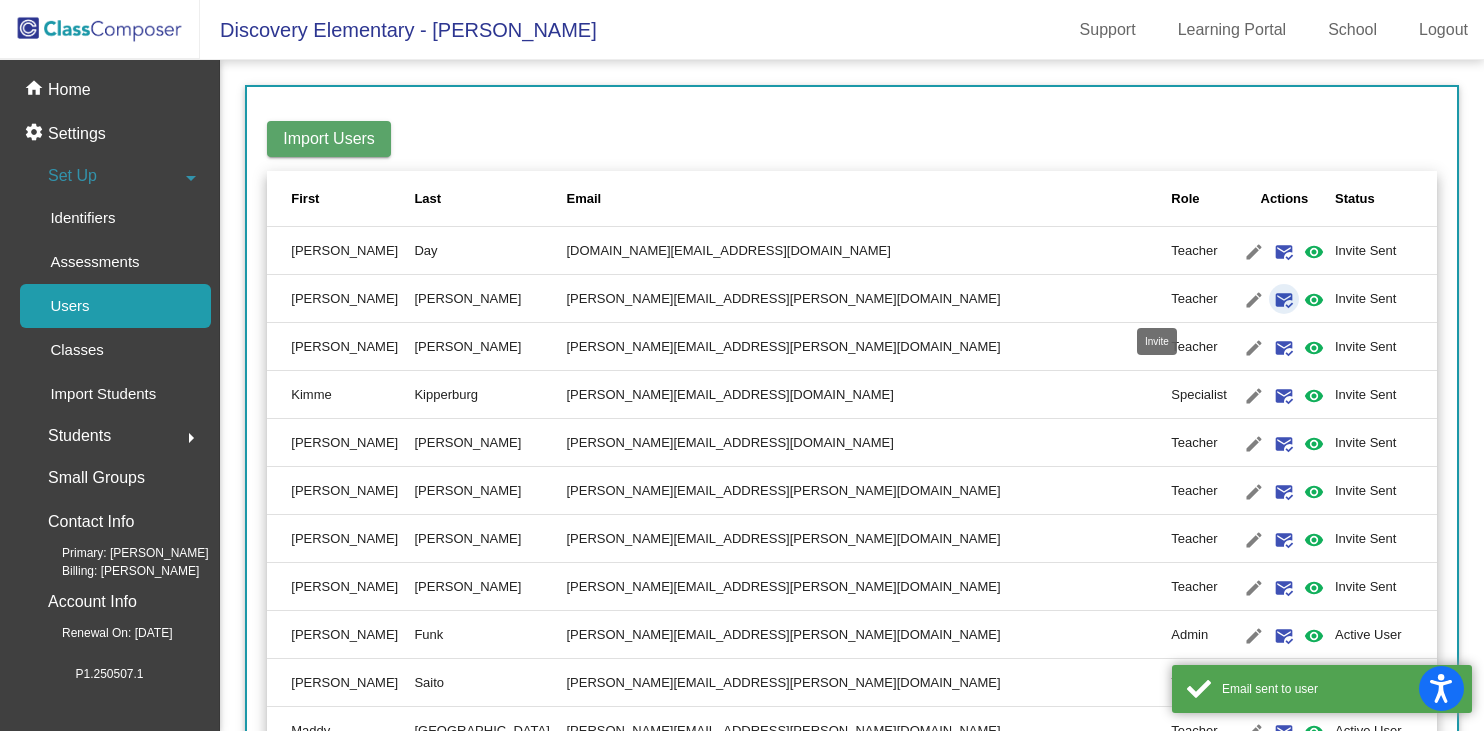 click on "mark_email_read" 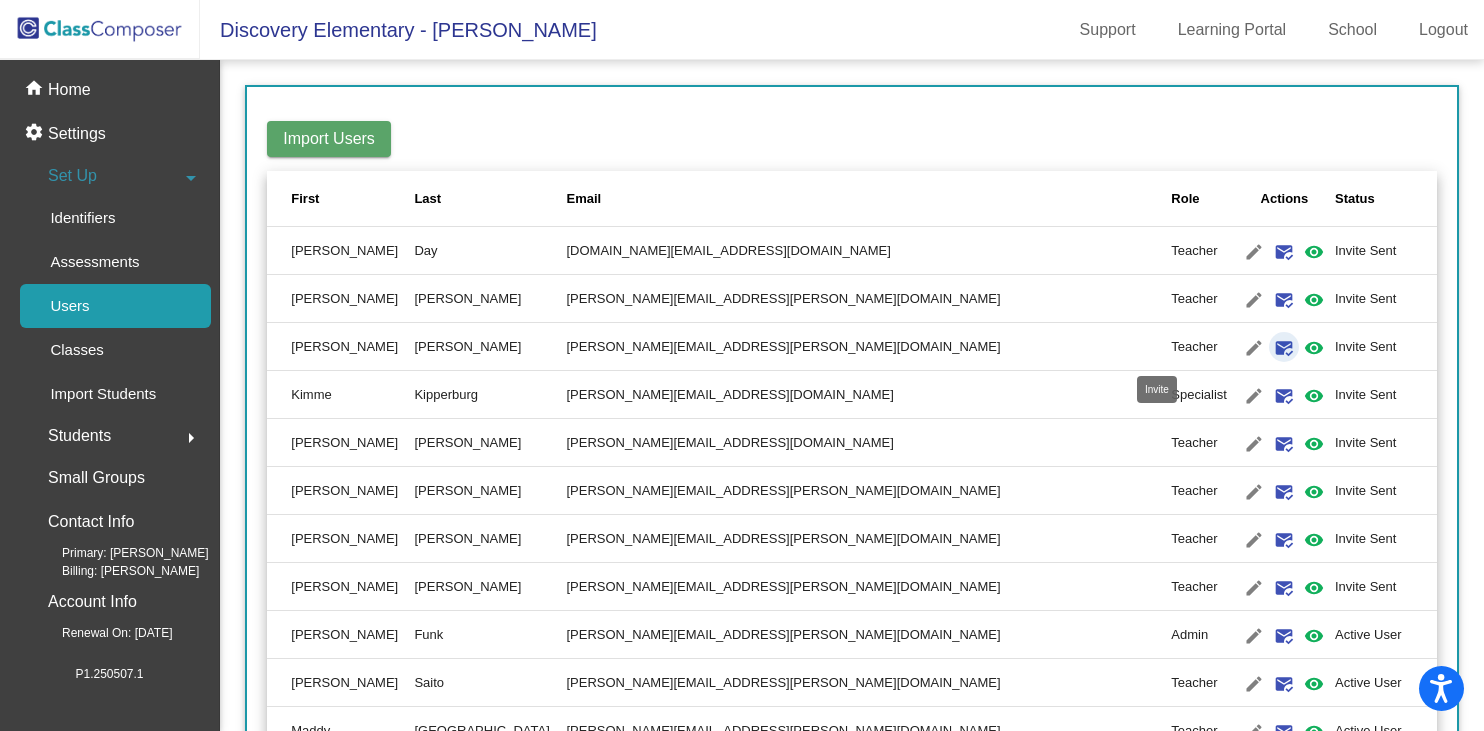click on "mark_email_read" 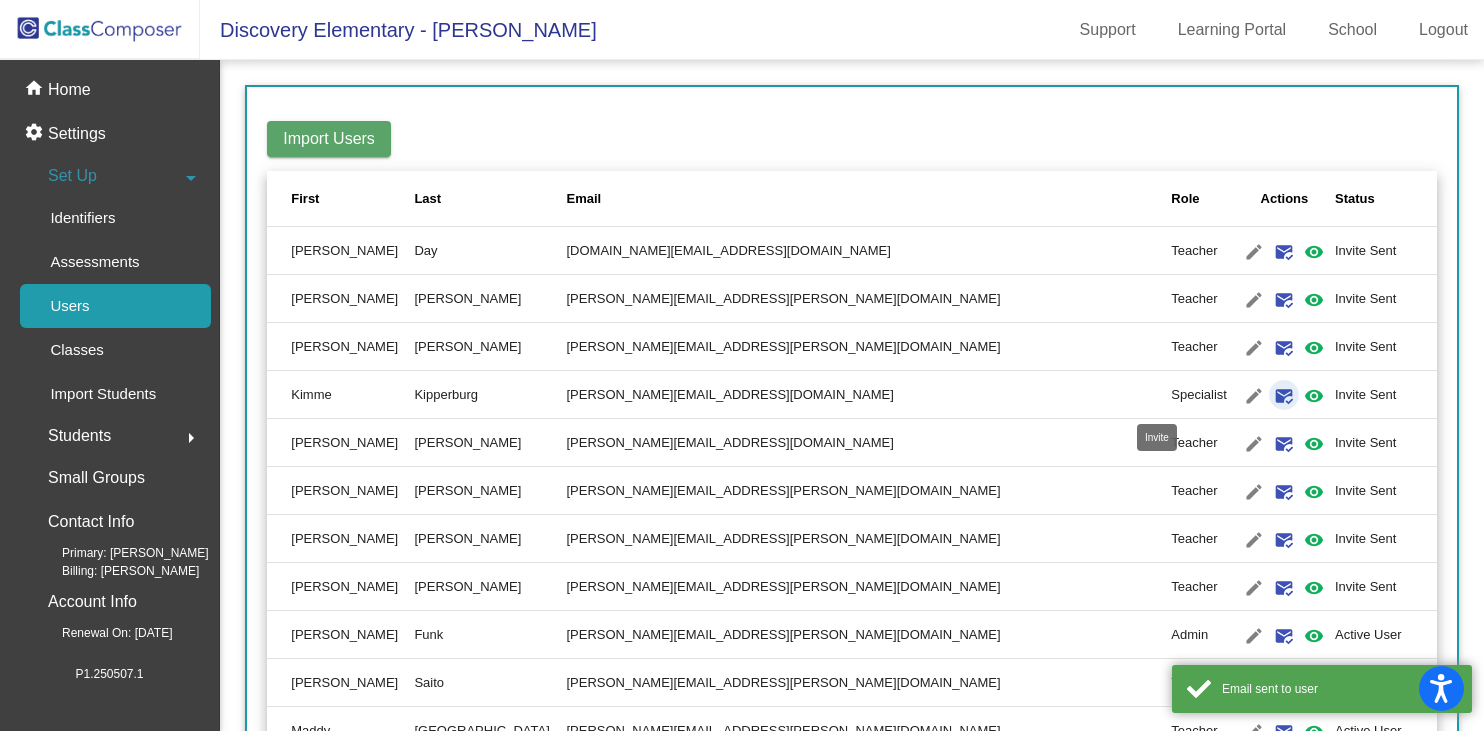 click on "mark_email_read" 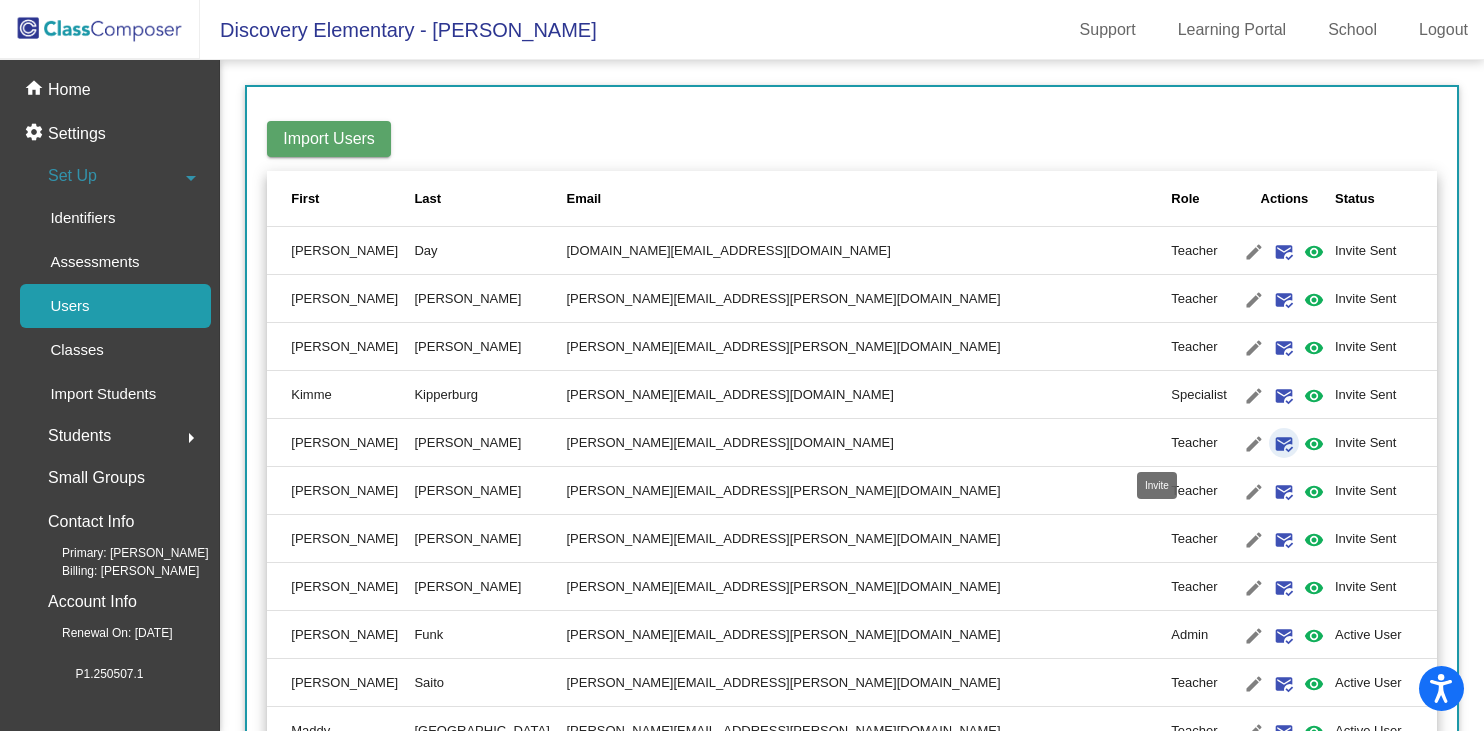 click on "mark_email_read" 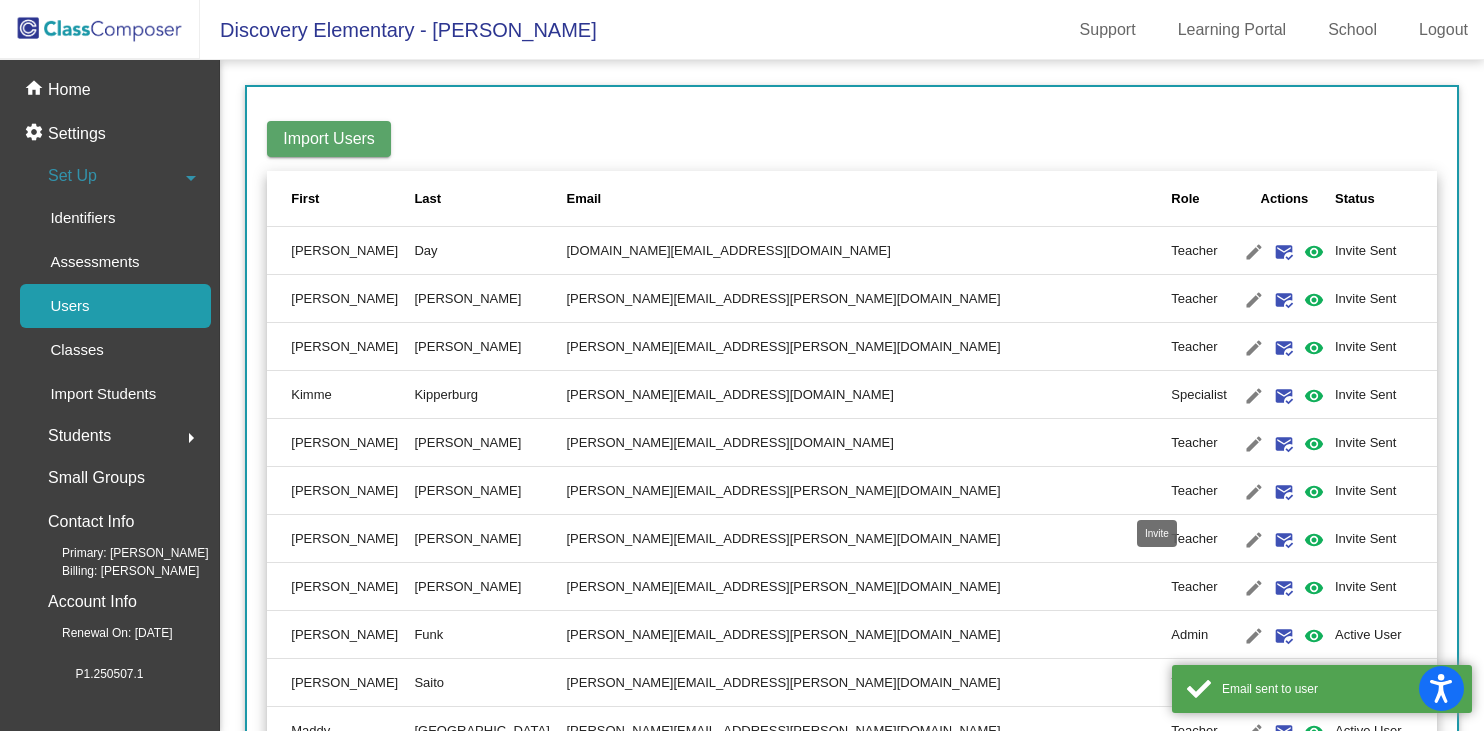 click on "mark_email_read" 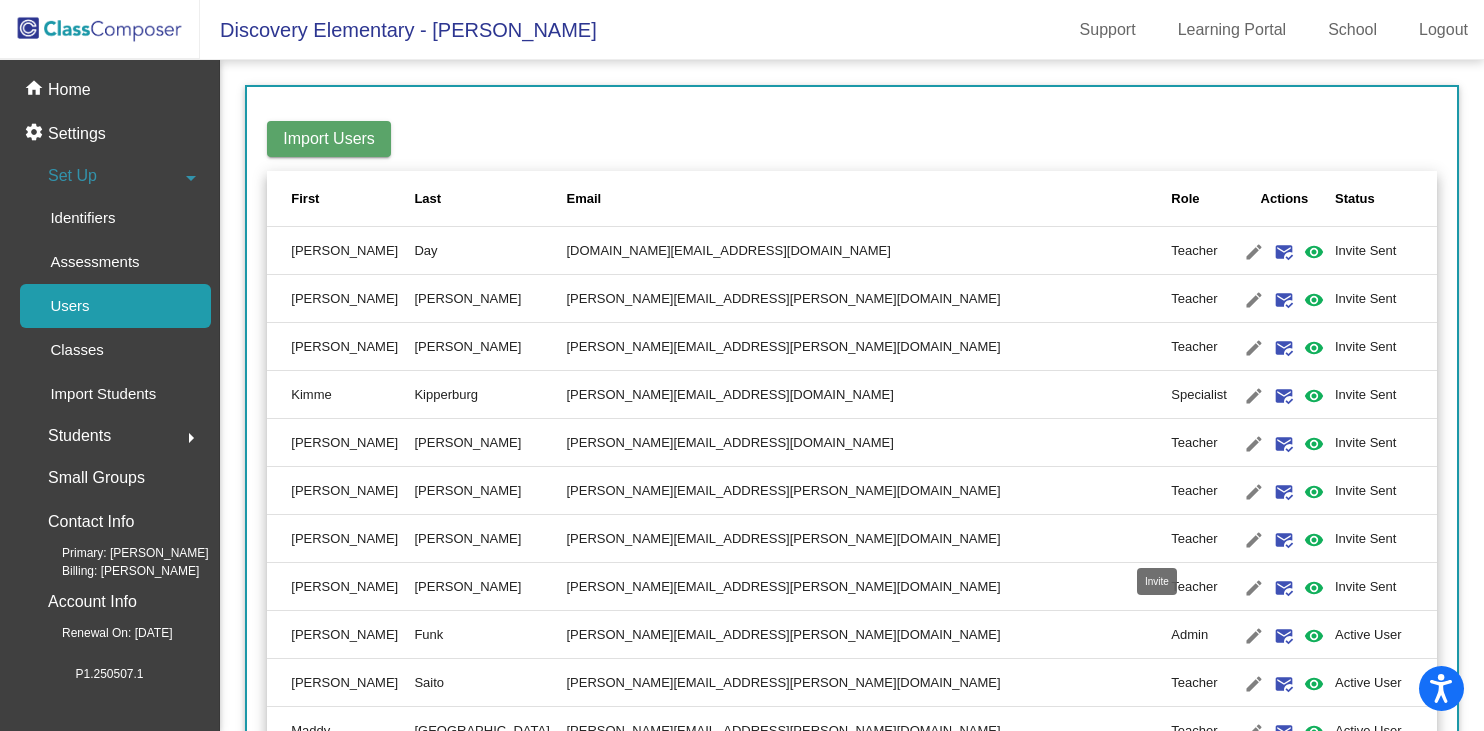 click on "mark_email_read" 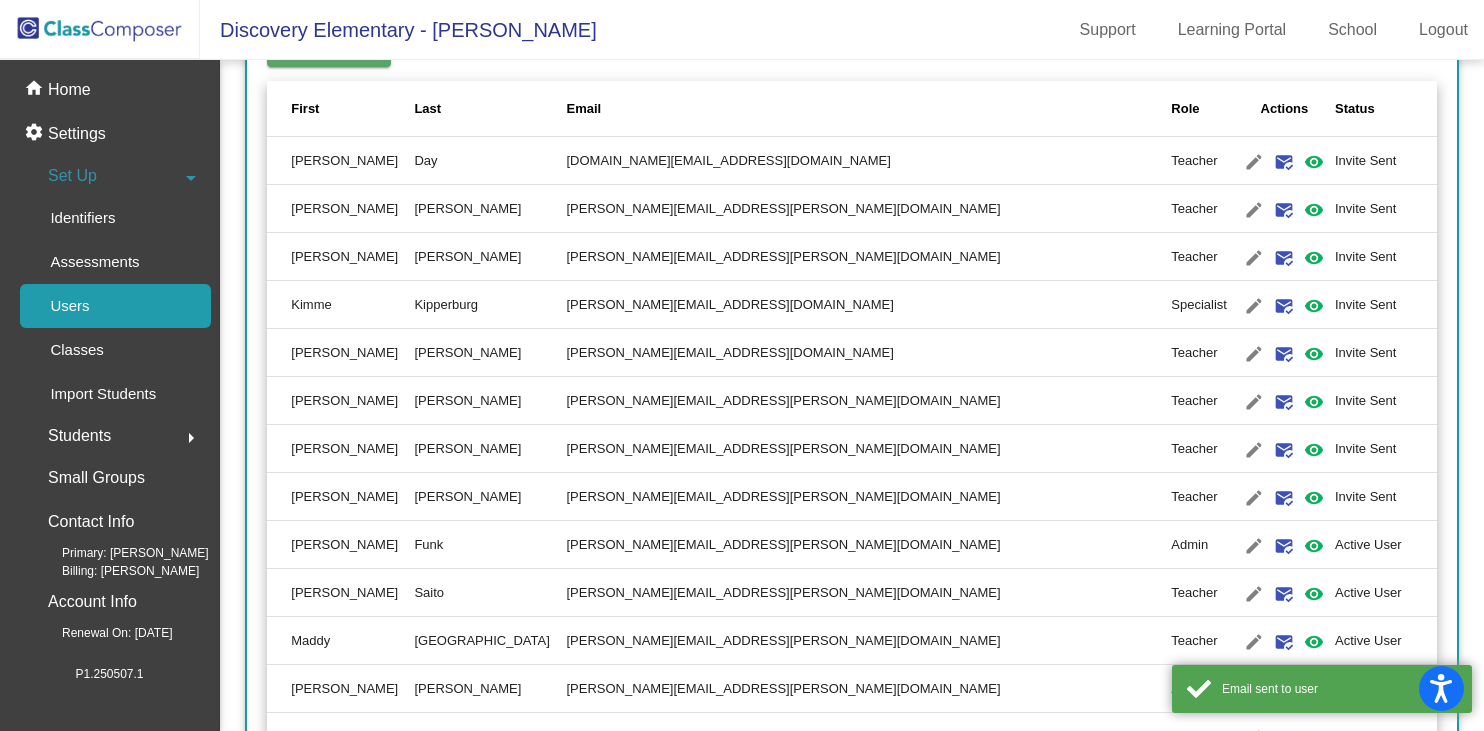scroll, scrollTop: 361, scrollLeft: 0, axis: vertical 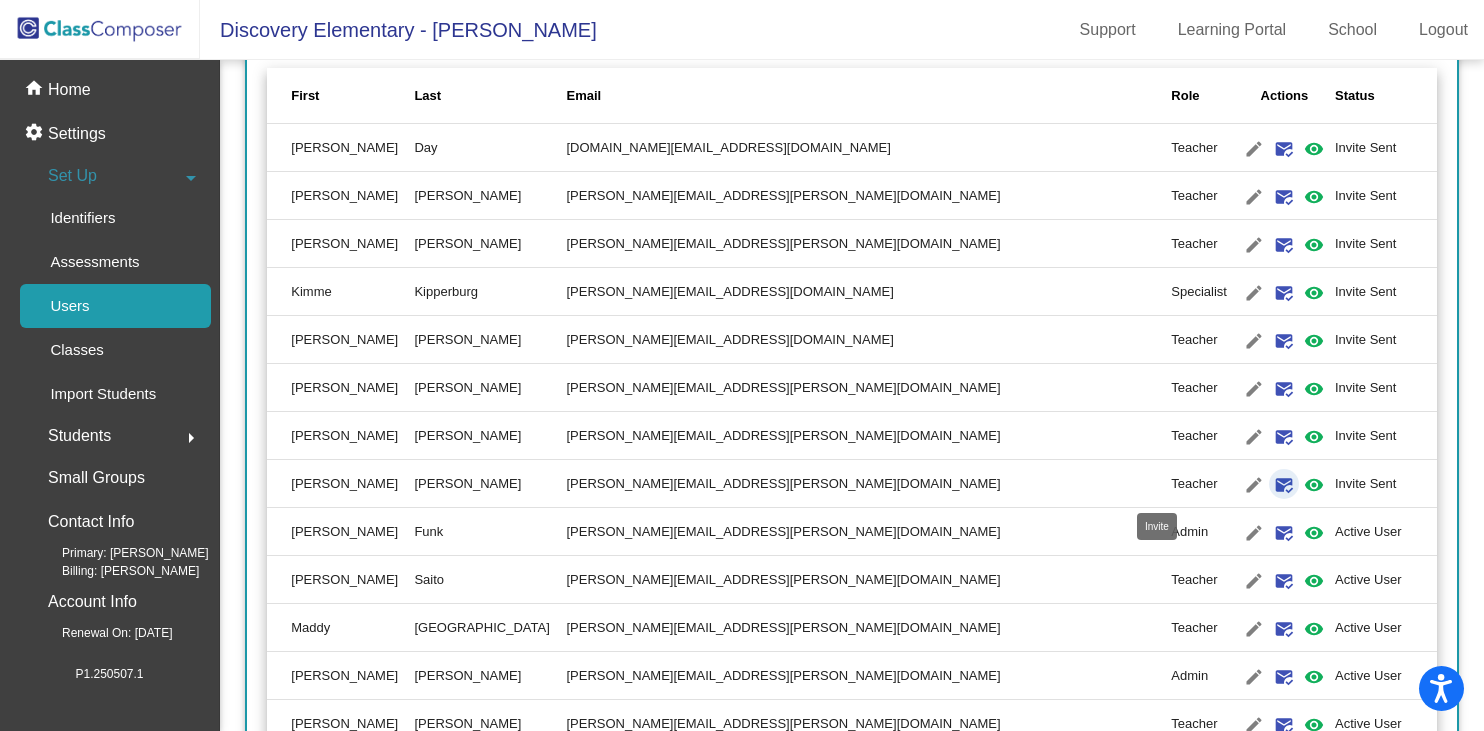 click on "mark_email_read" 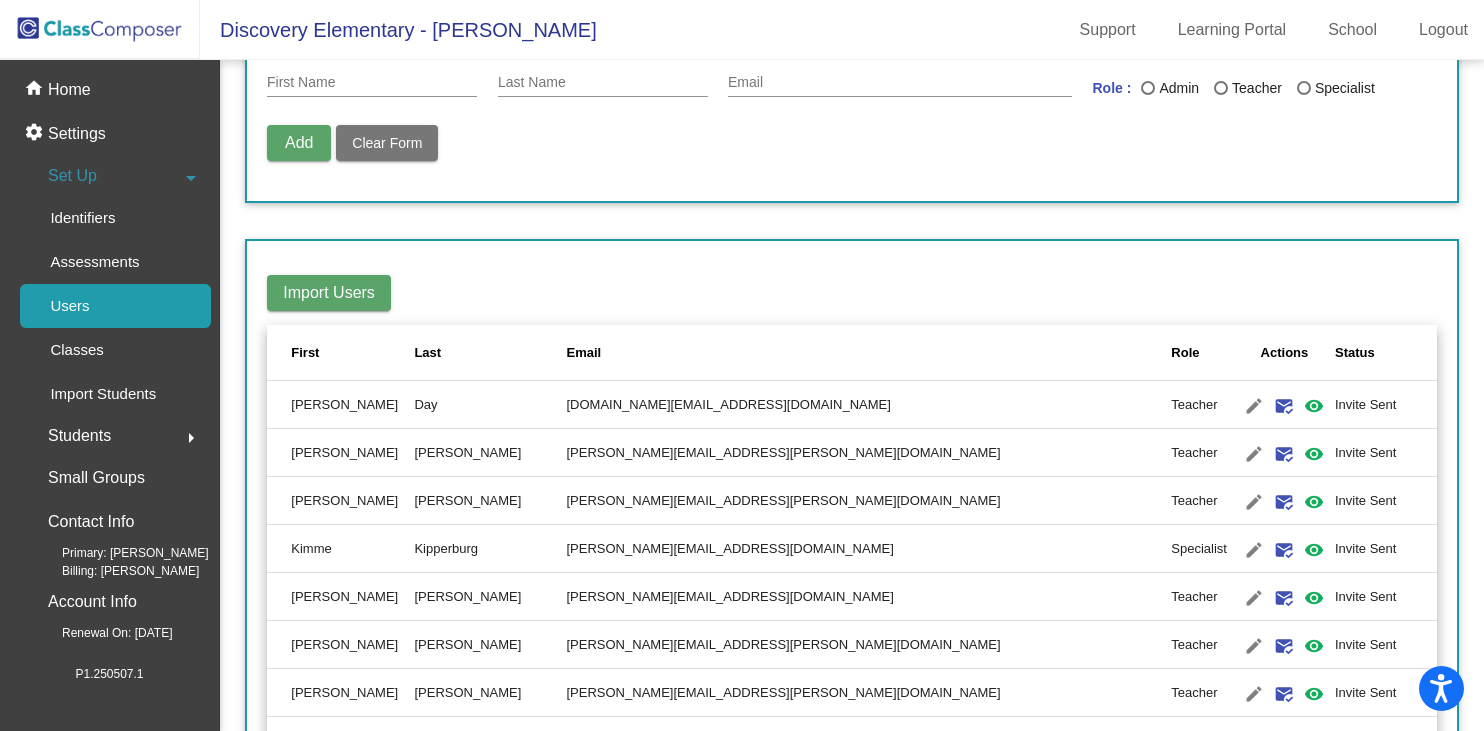 scroll, scrollTop: 0, scrollLeft: 0, axis: both 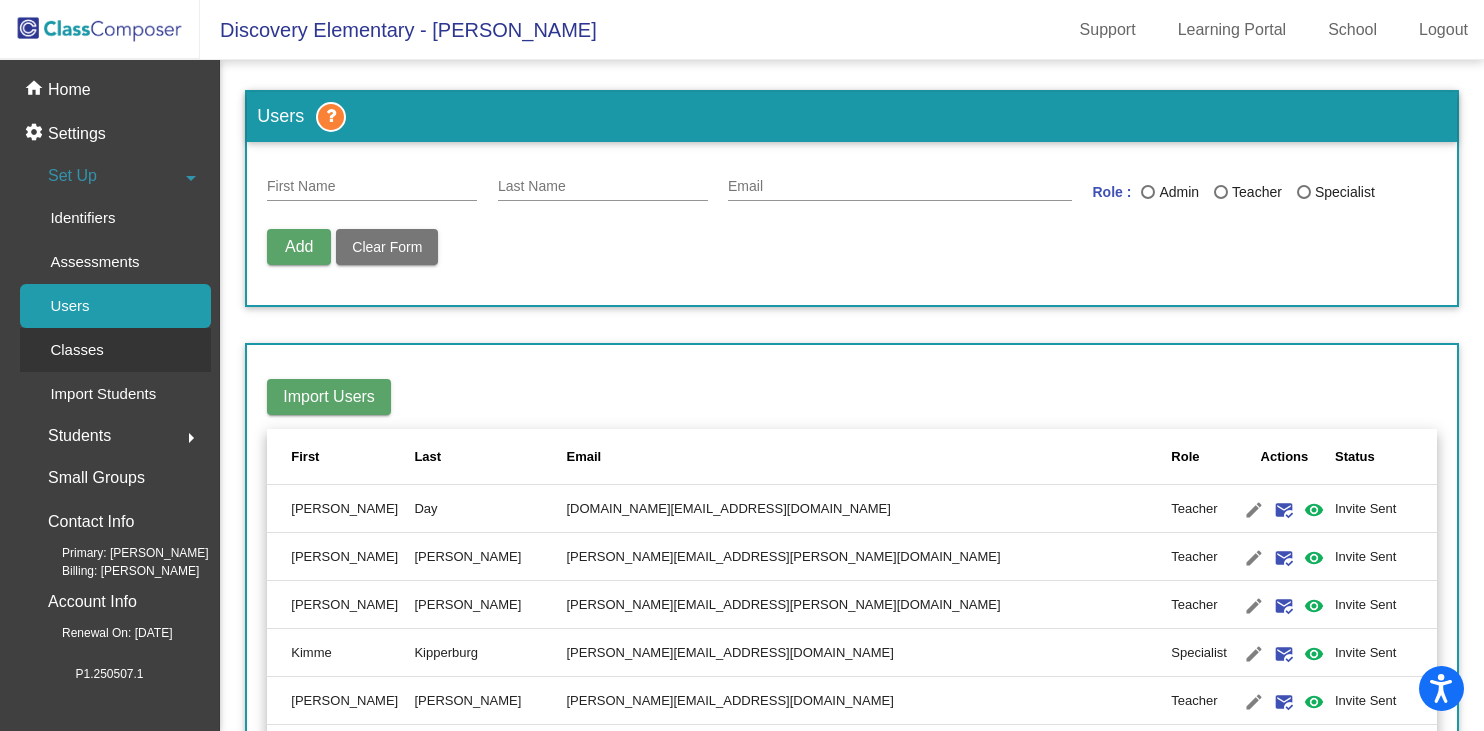 click on "Classes" 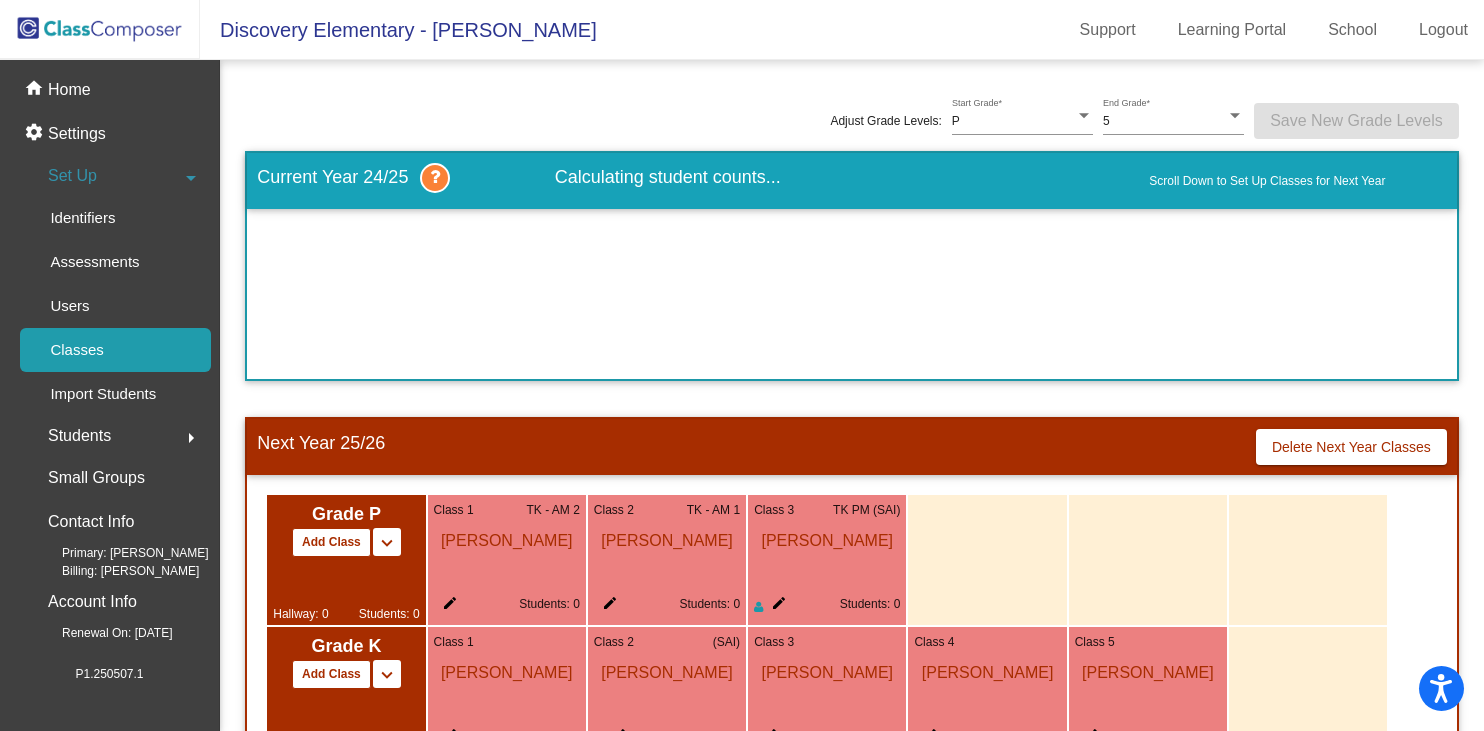 scroll, scrollTop: 1548, scrollLeft: 0, axis: vertical 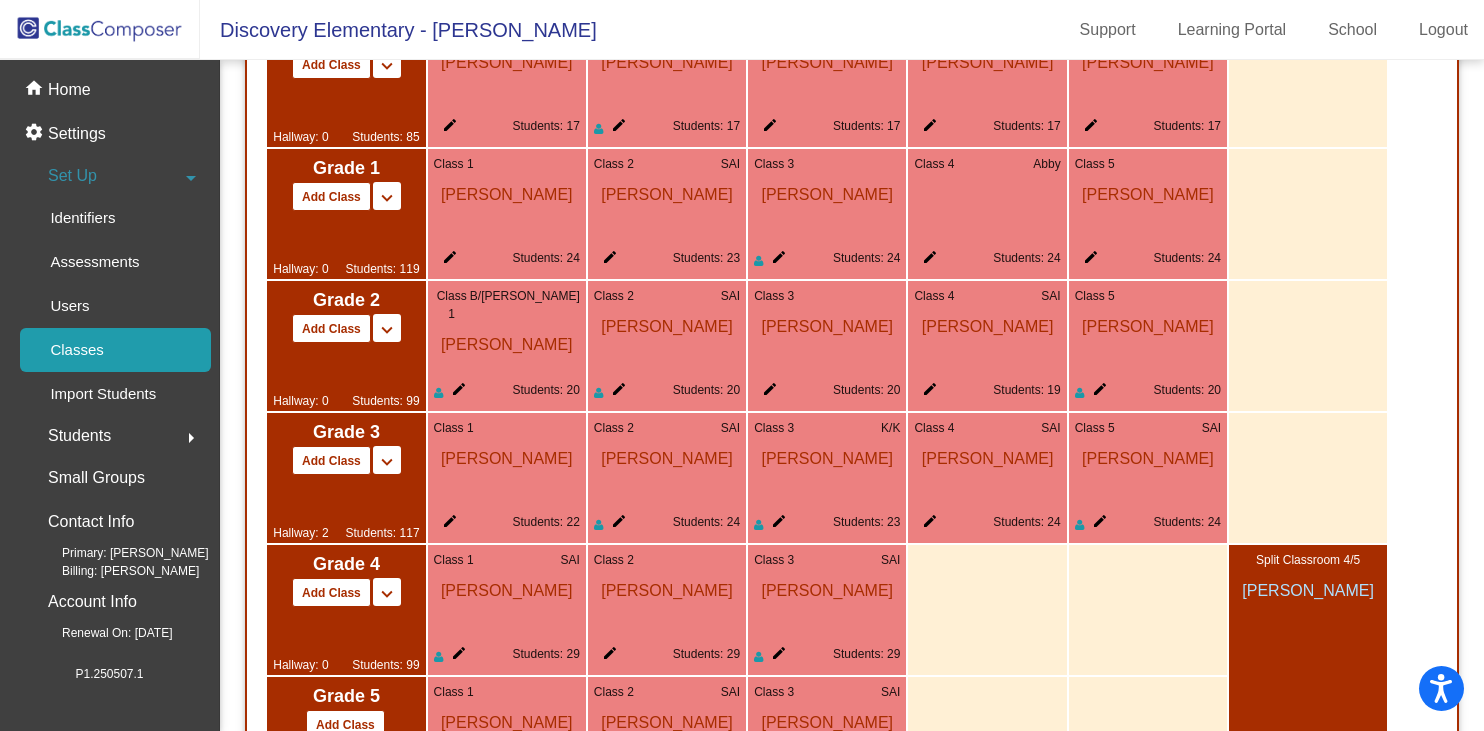 click on "edit" 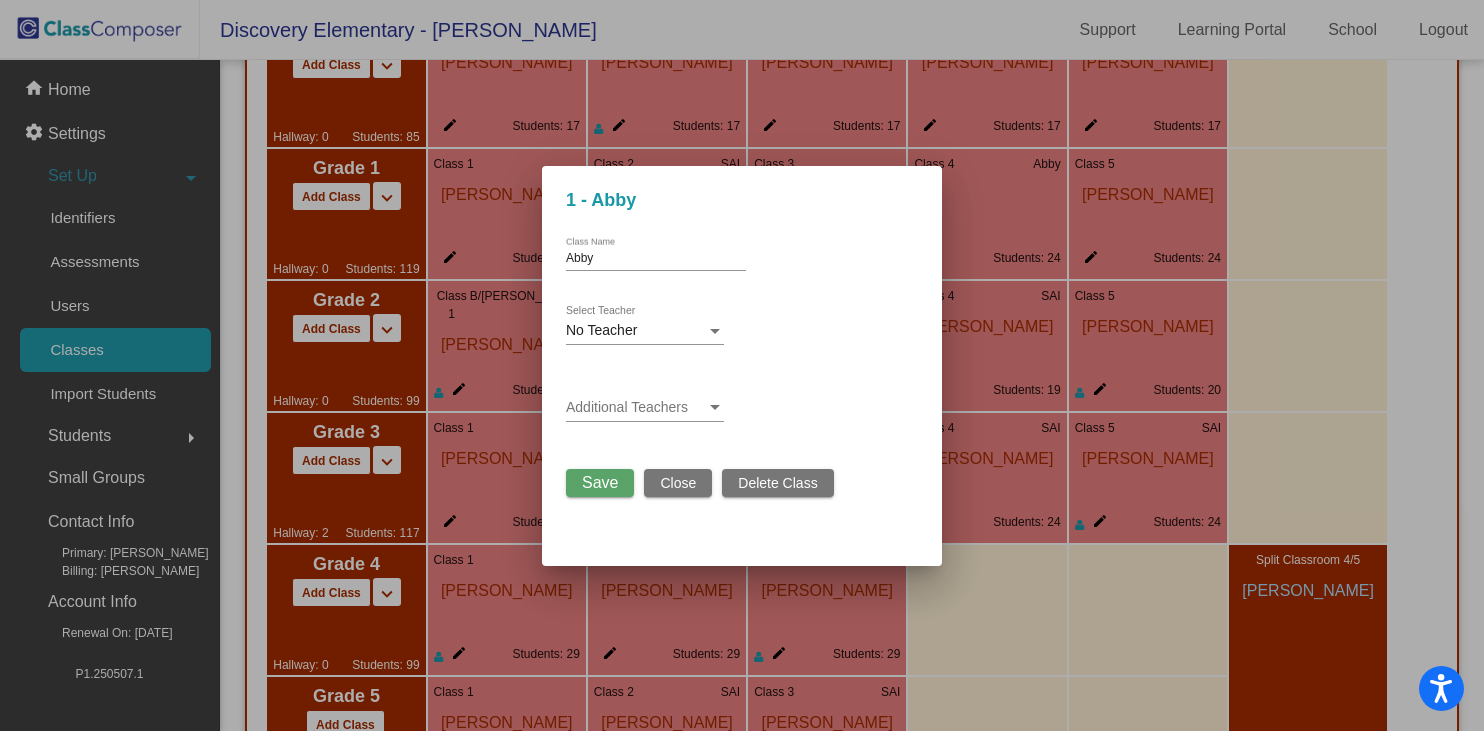 click on "No Teacher Select Teacher" at bounding box center (645, 325) 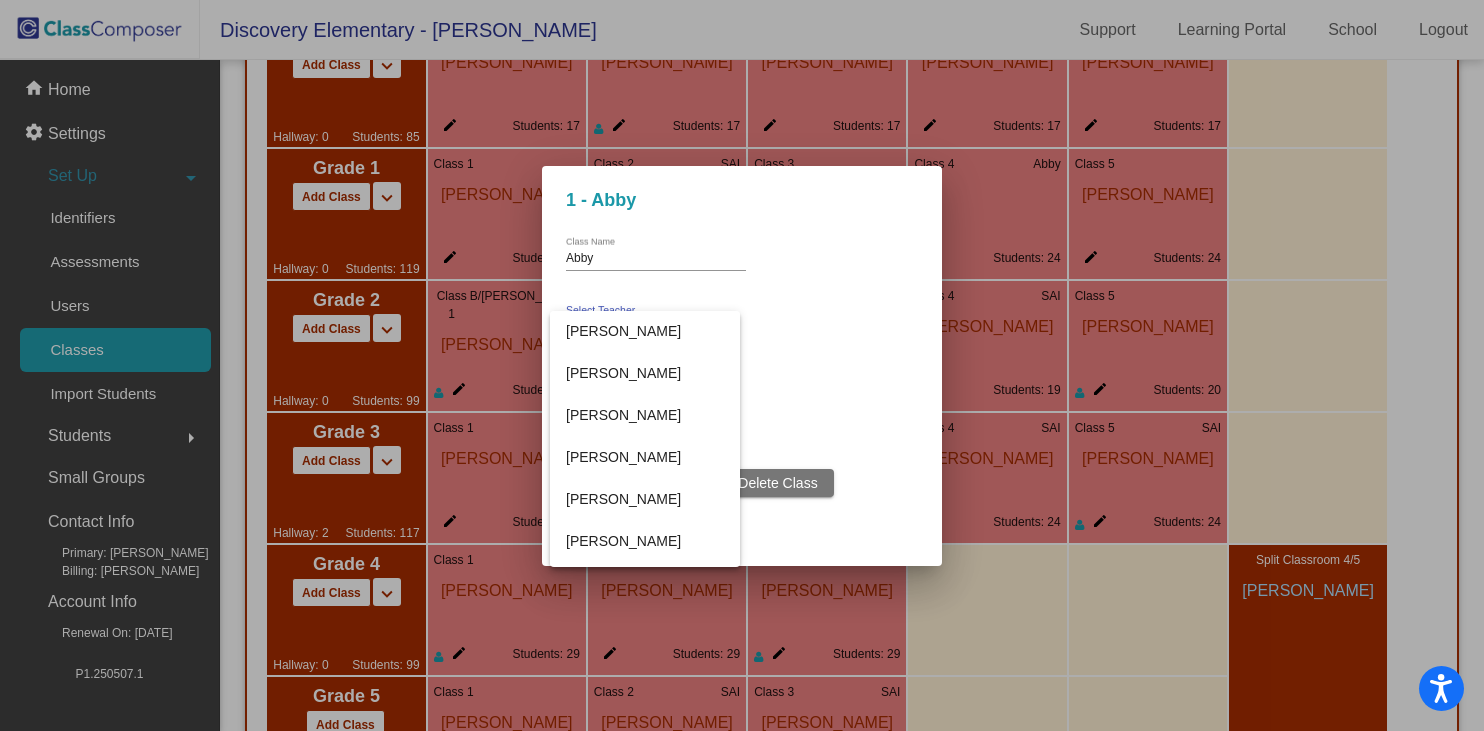 scroll, scrollTop: 1130, scrollLeft: 0, axis: vertical 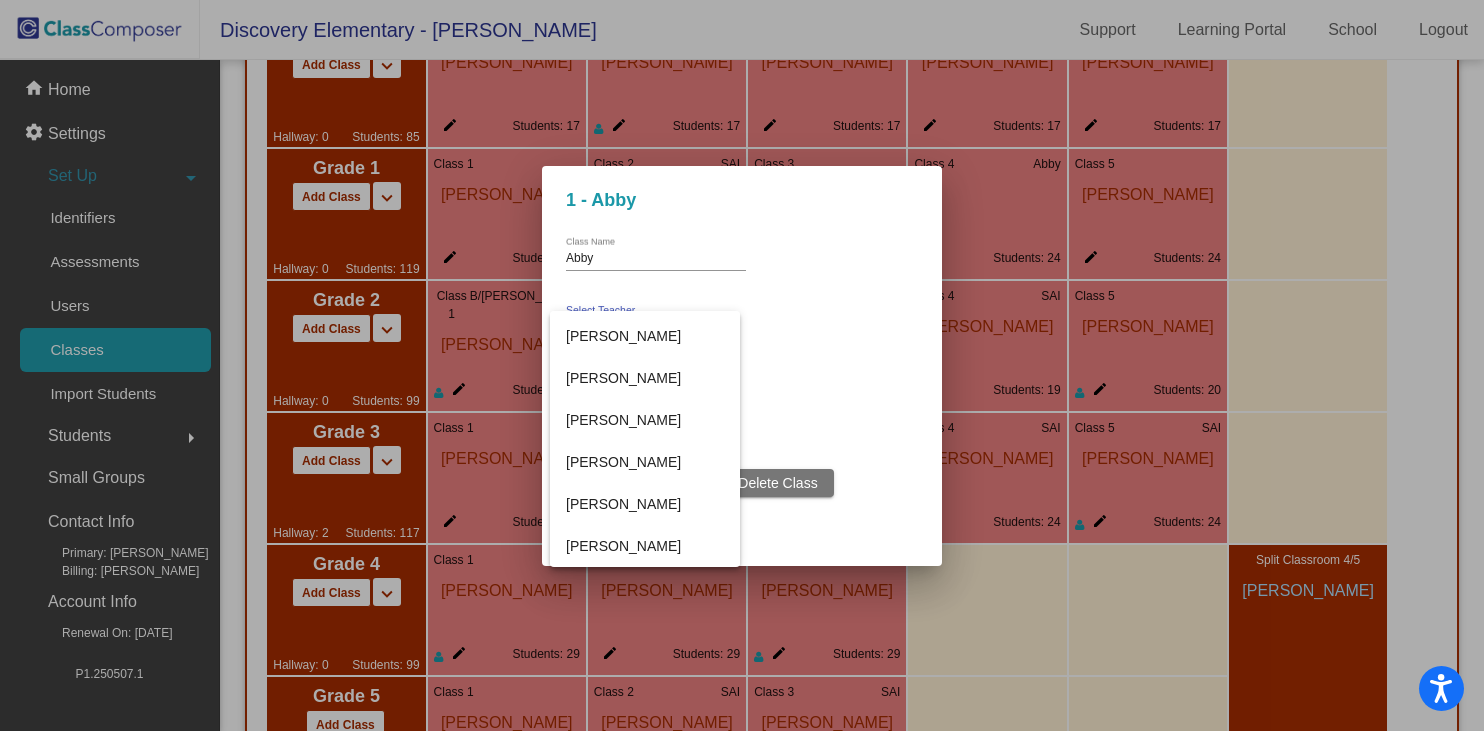 click at bounding box center (742, 365) 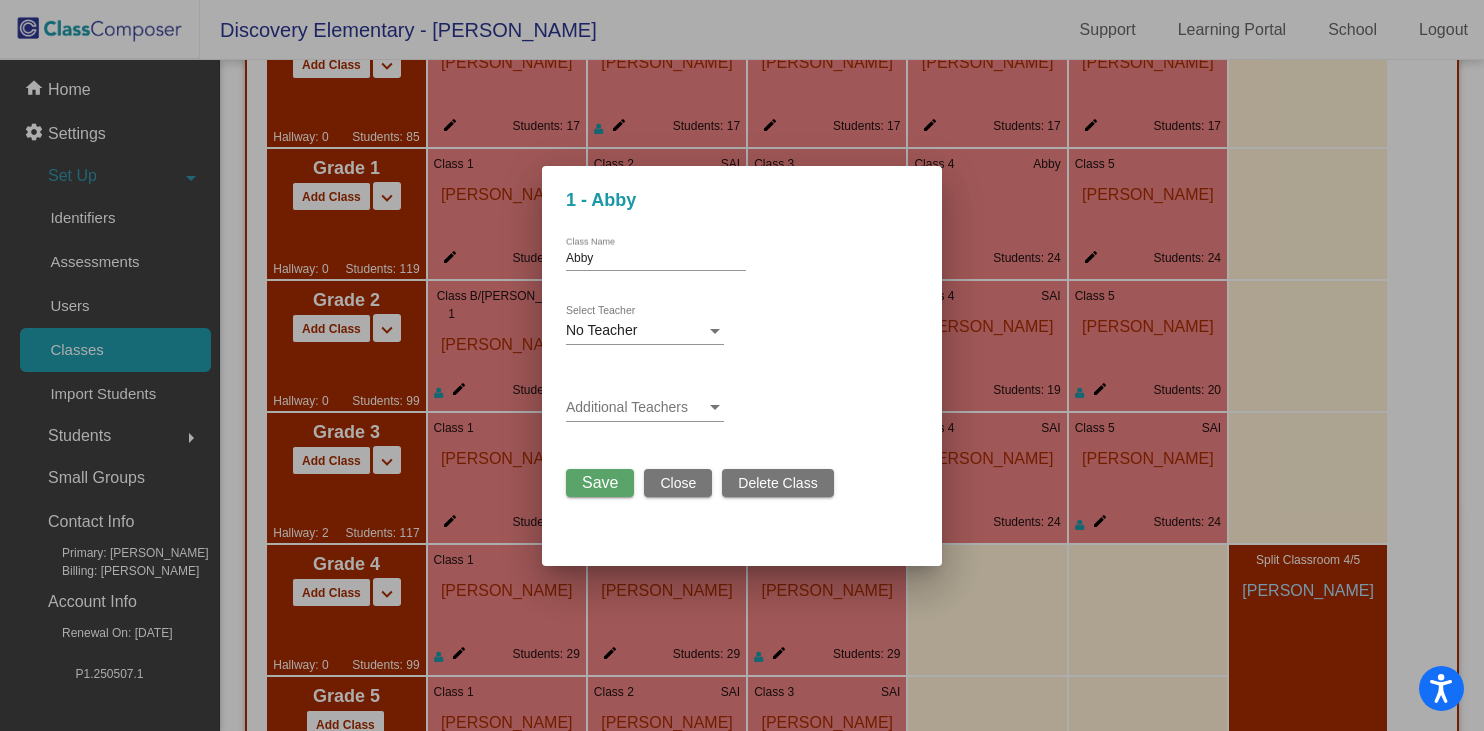 click on "Close" at bounding box center (678, 483) 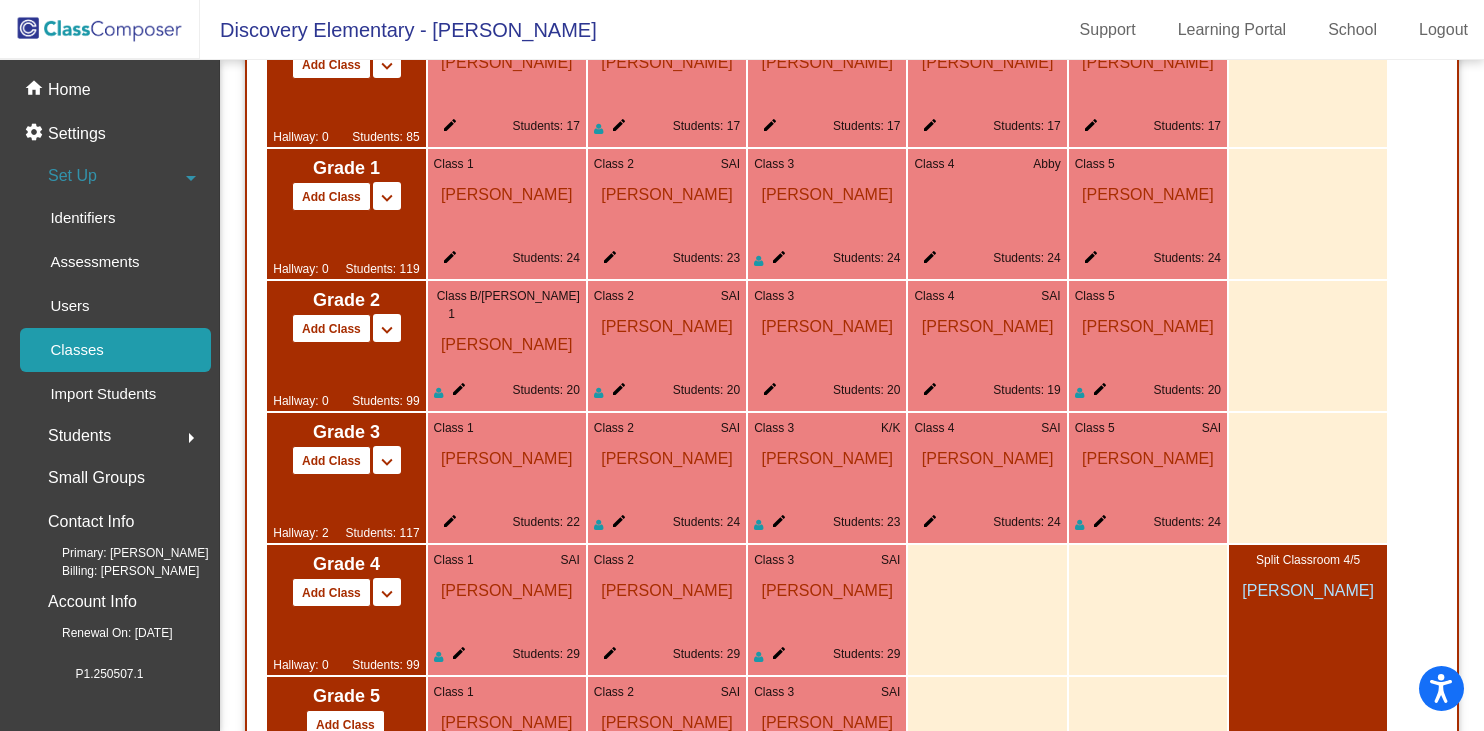 click on "edit" 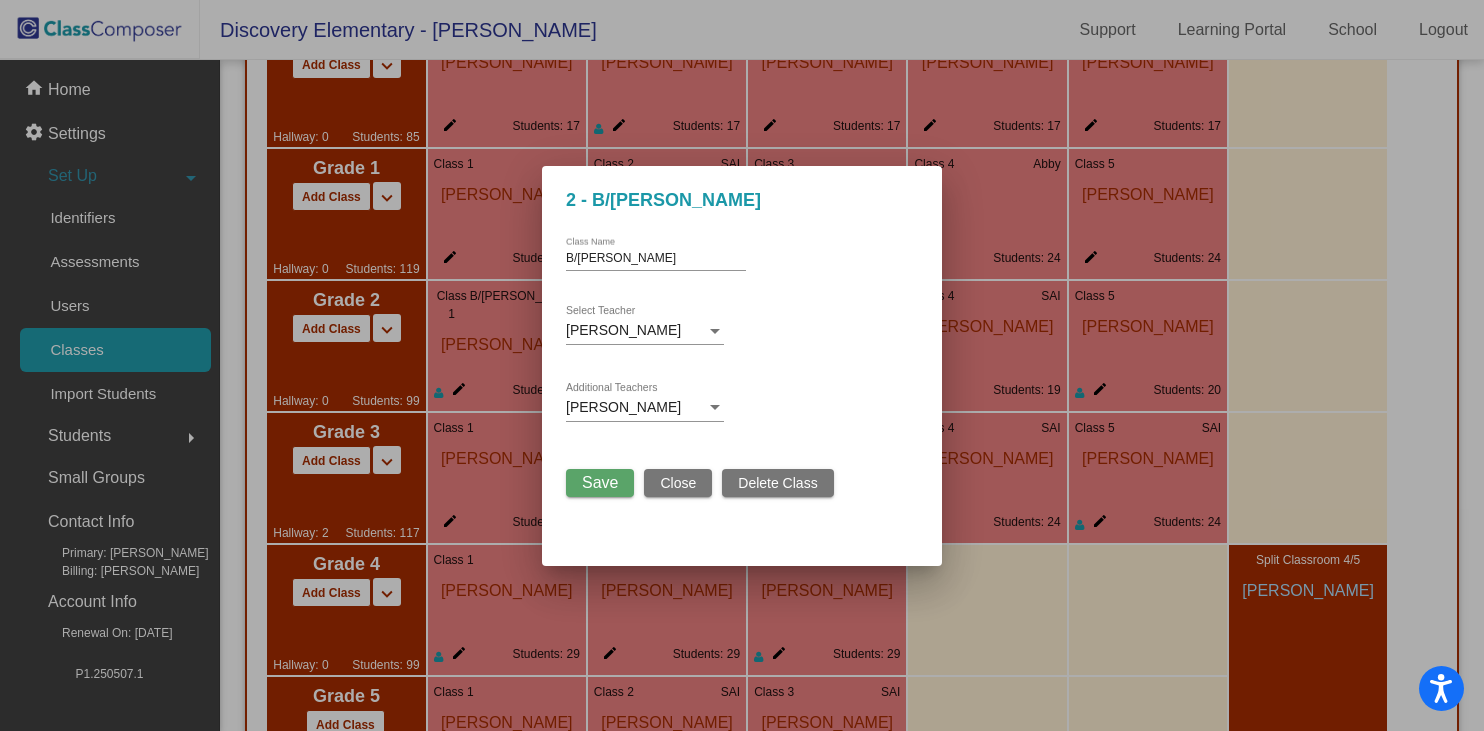 click on "[PERSON_NAME]" at bounding box center (636, 331) 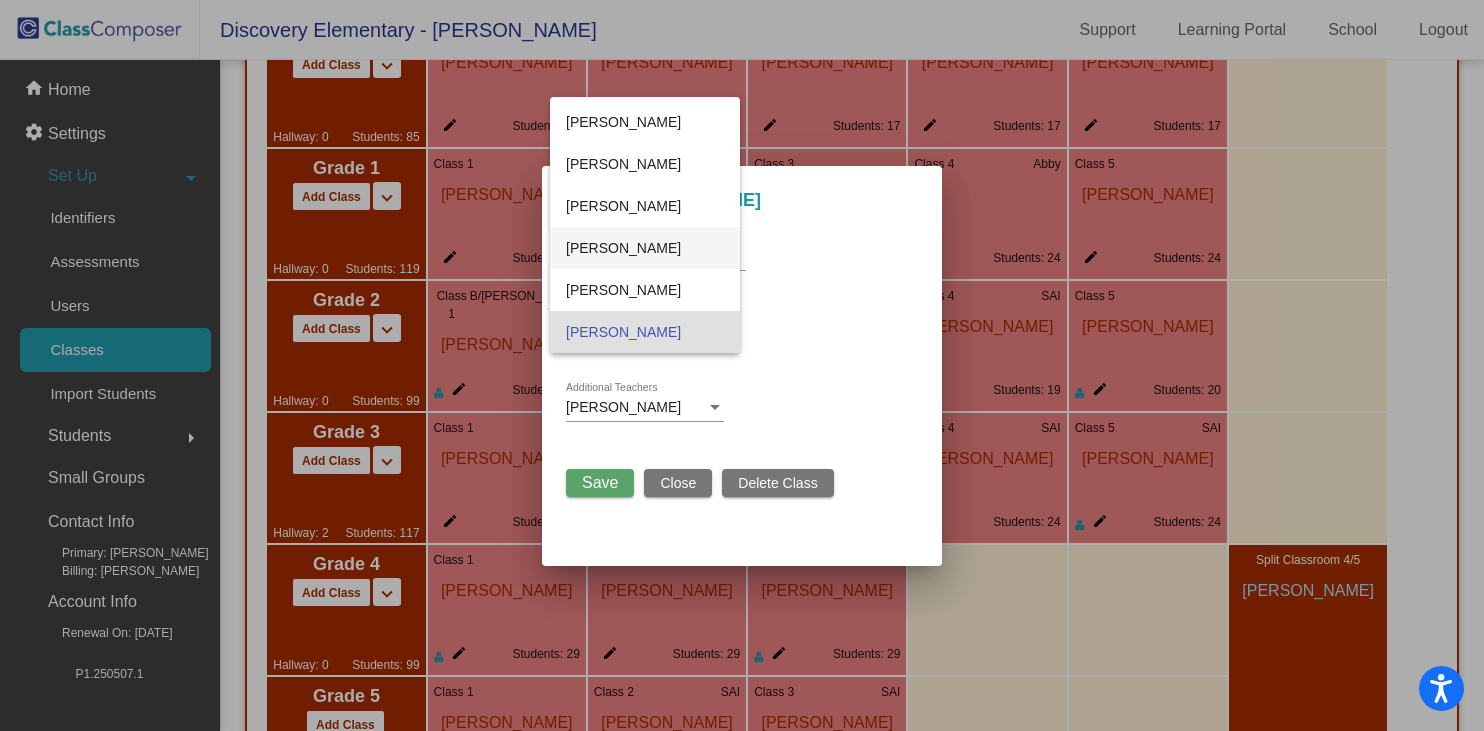 scroll, scrollTop: 1112, scrollLeft: 0, axis: vertical 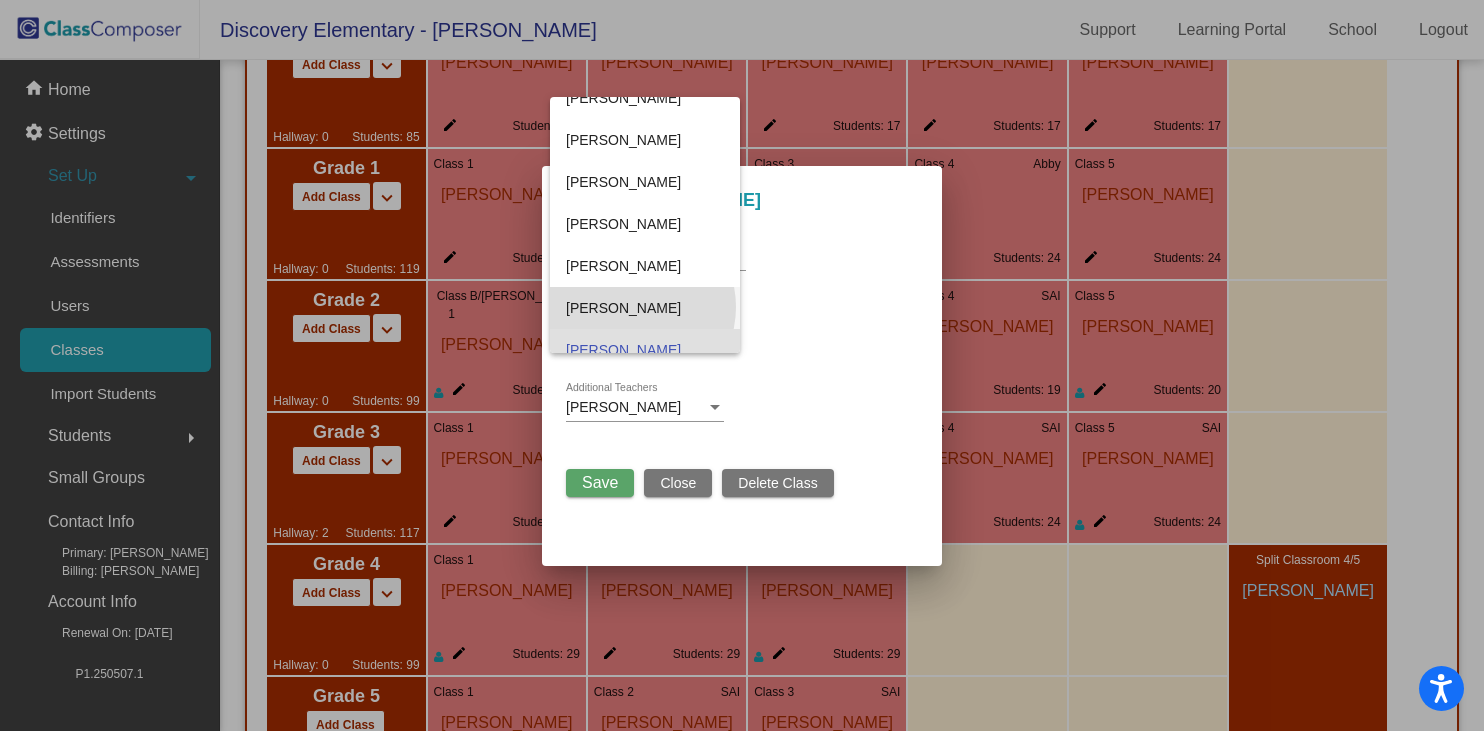 click on "[PERSON_NAME]" at bounding box center [645, 308] 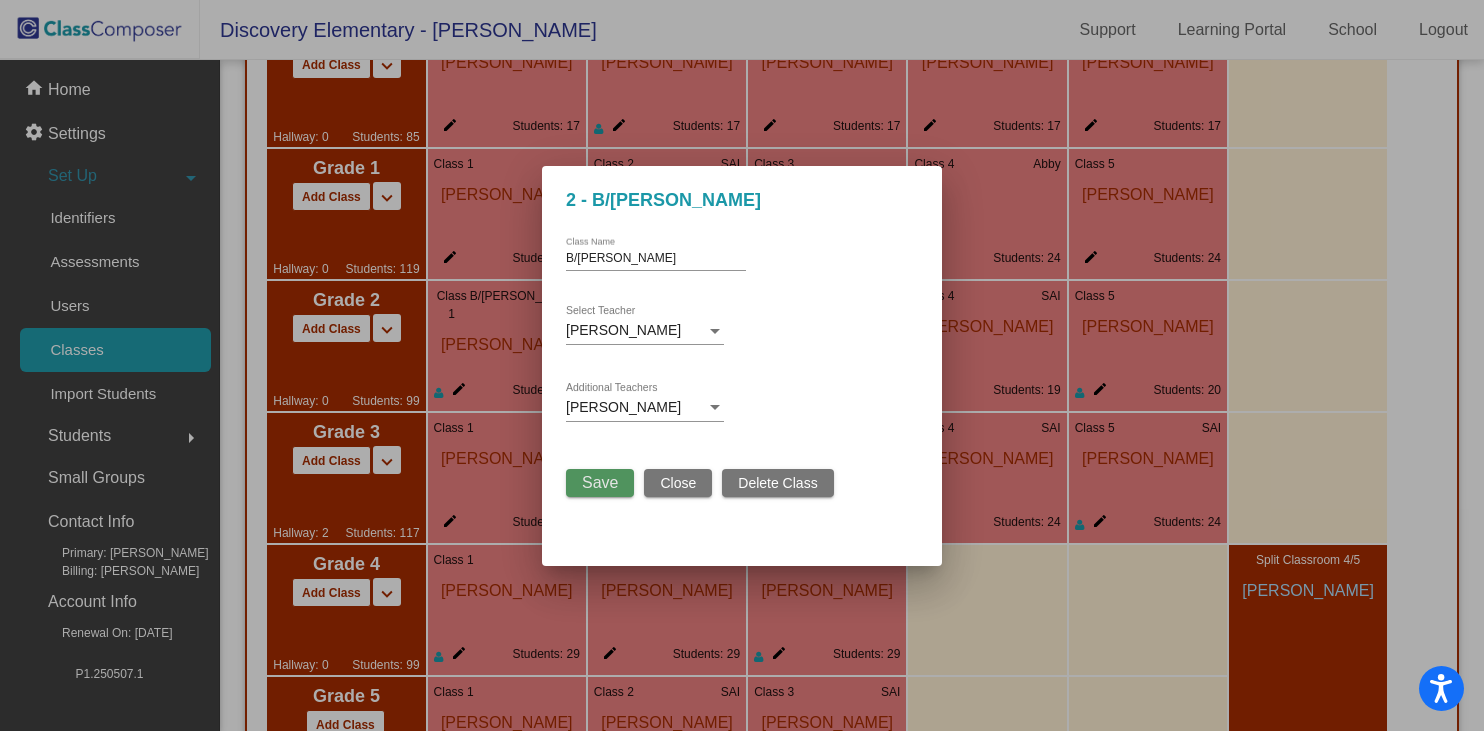 click on "Save" at bounding box center (600, 482) 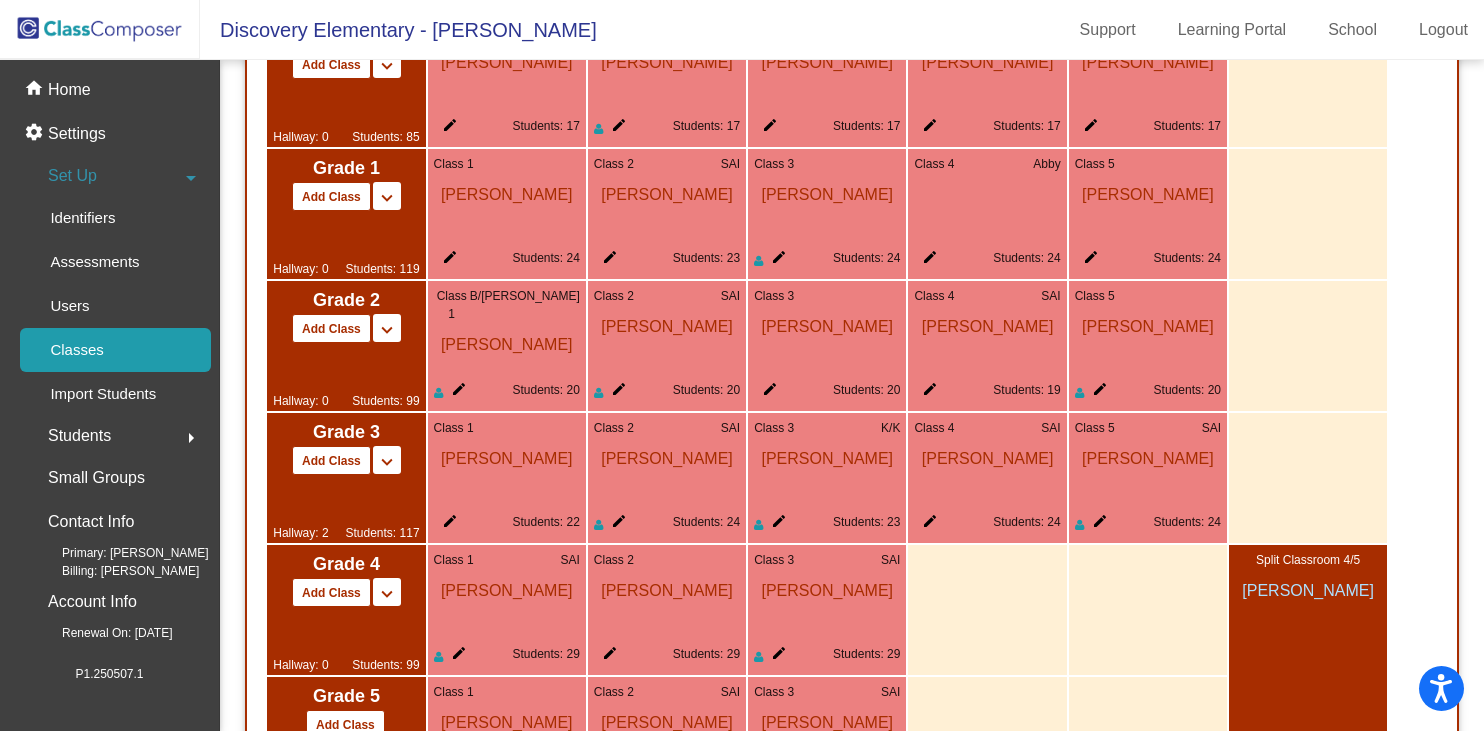 click on "edit" 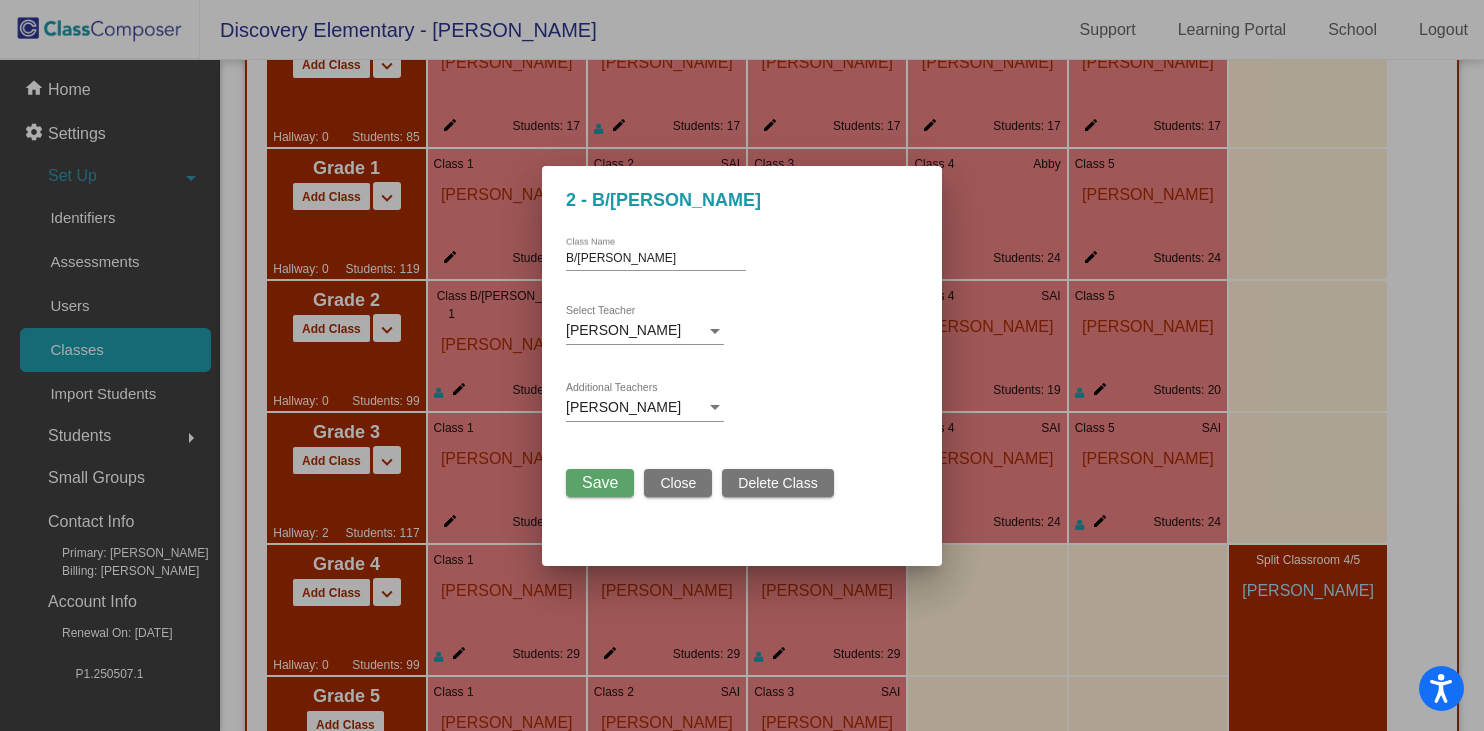click on "B/[PERSON_NAME]" at bounding box center (656, 259) 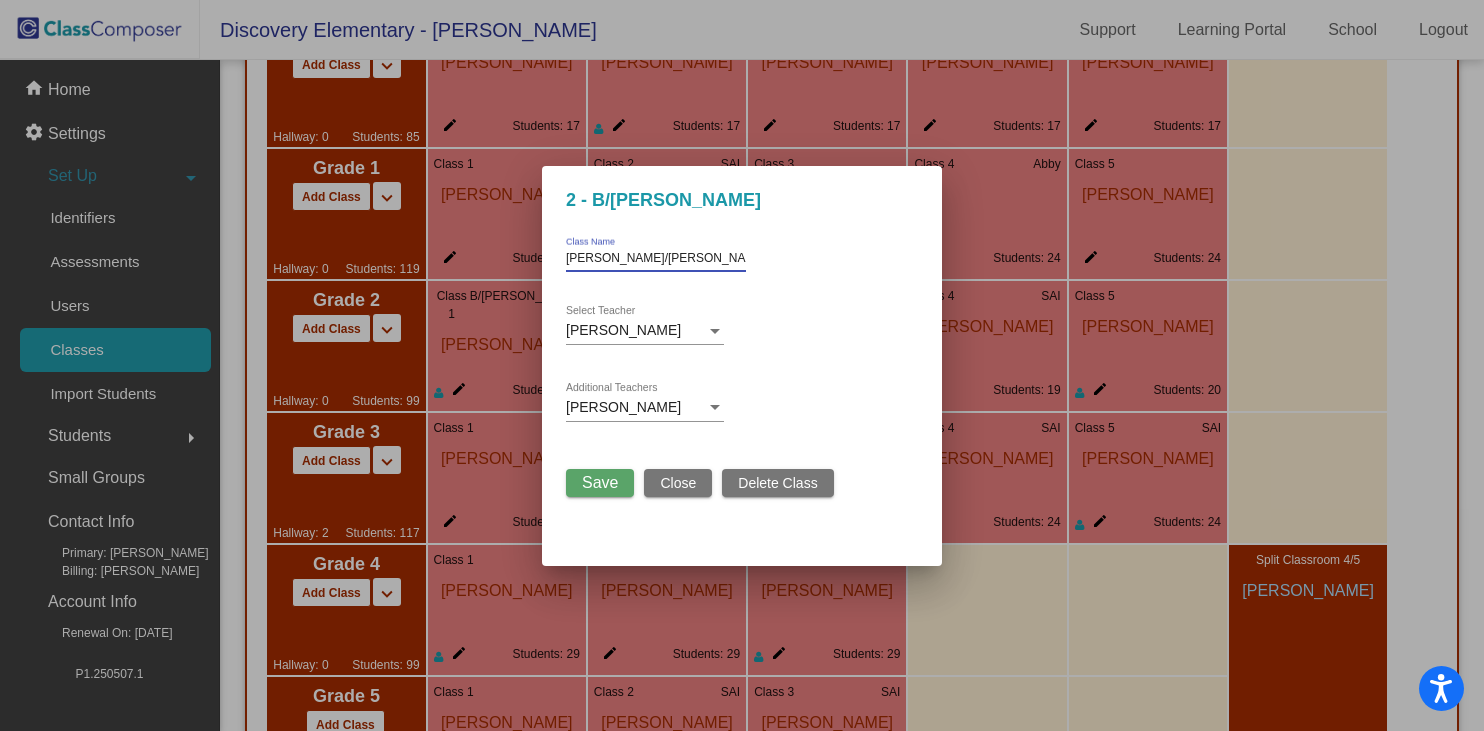 type on "[PERSON_NAME]/[PERSON_NAME]" 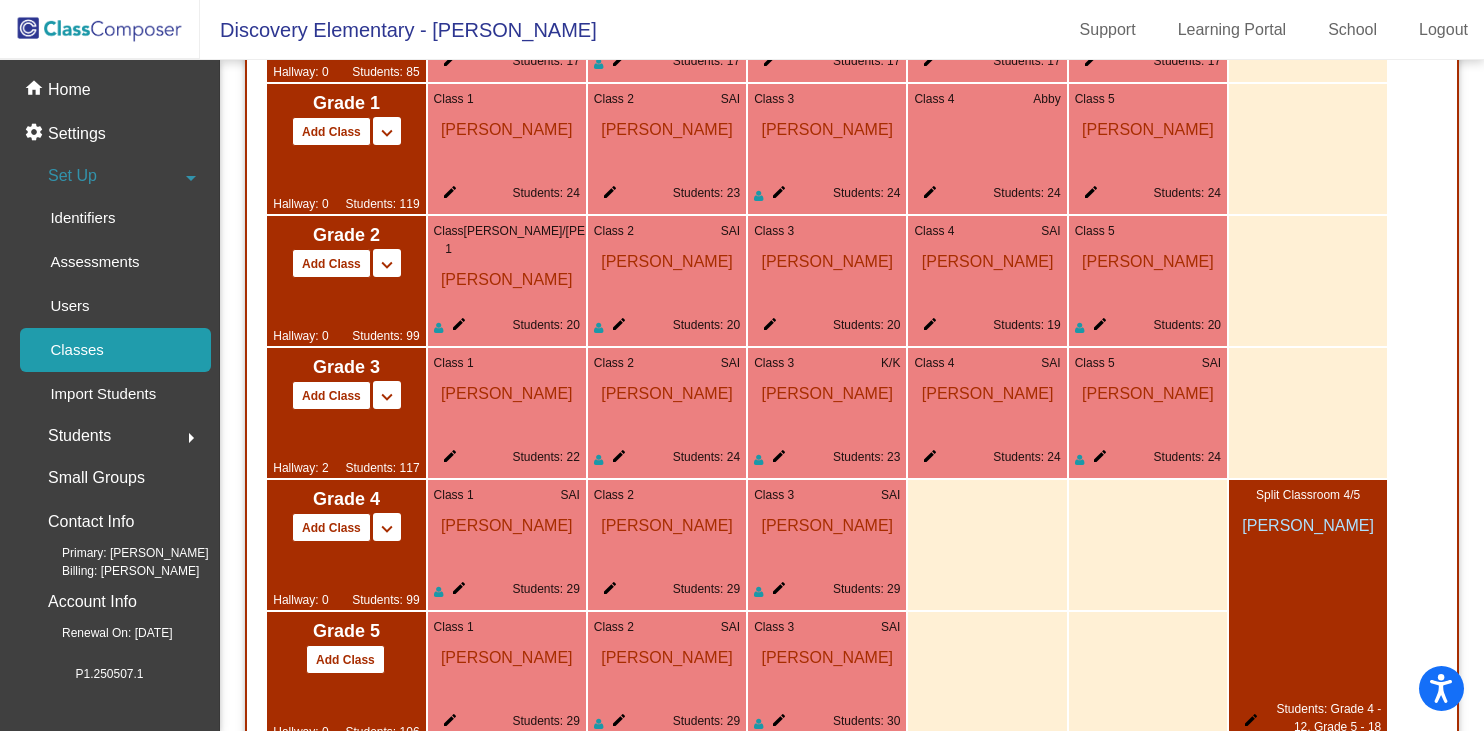 scroll, scrollTop: 1495, scrollLeft: 0, axis: vertical 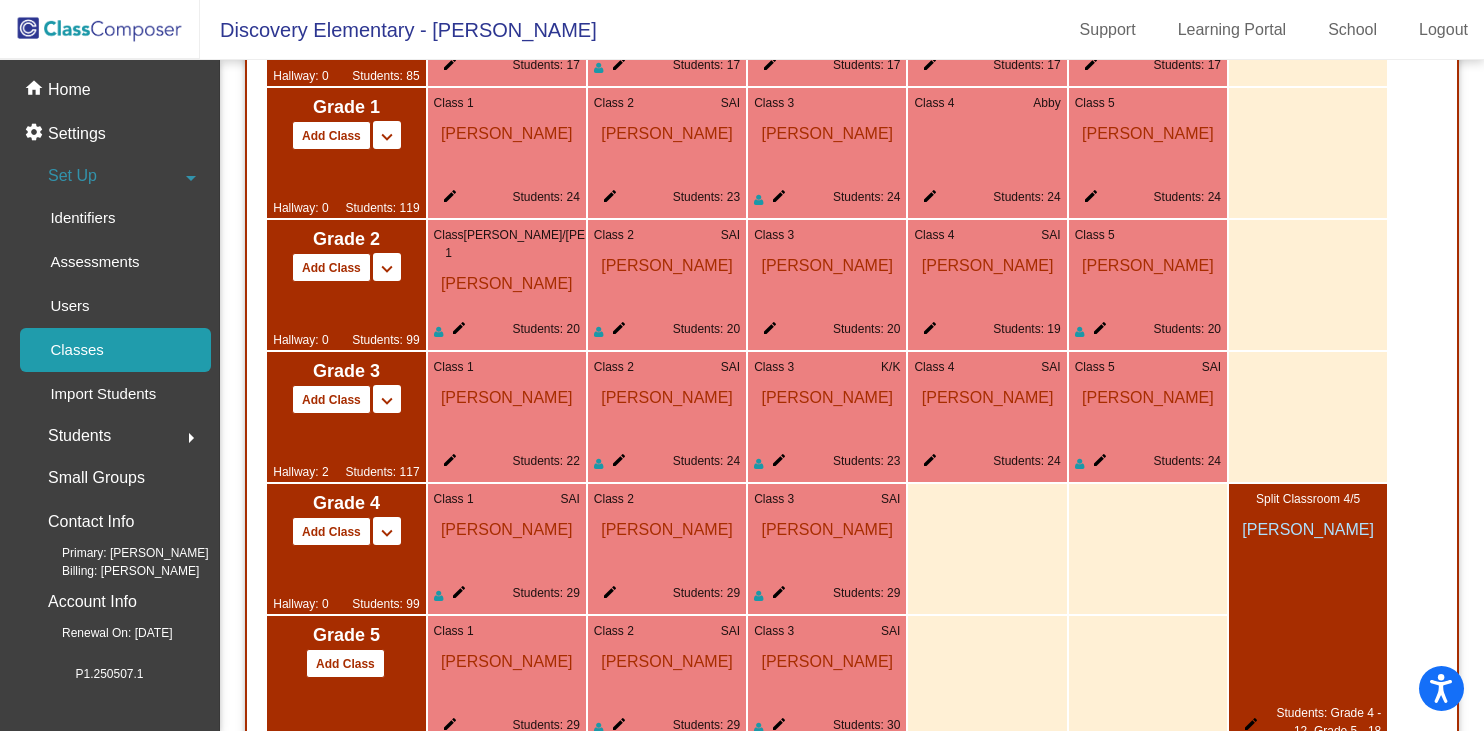 click on "edit" 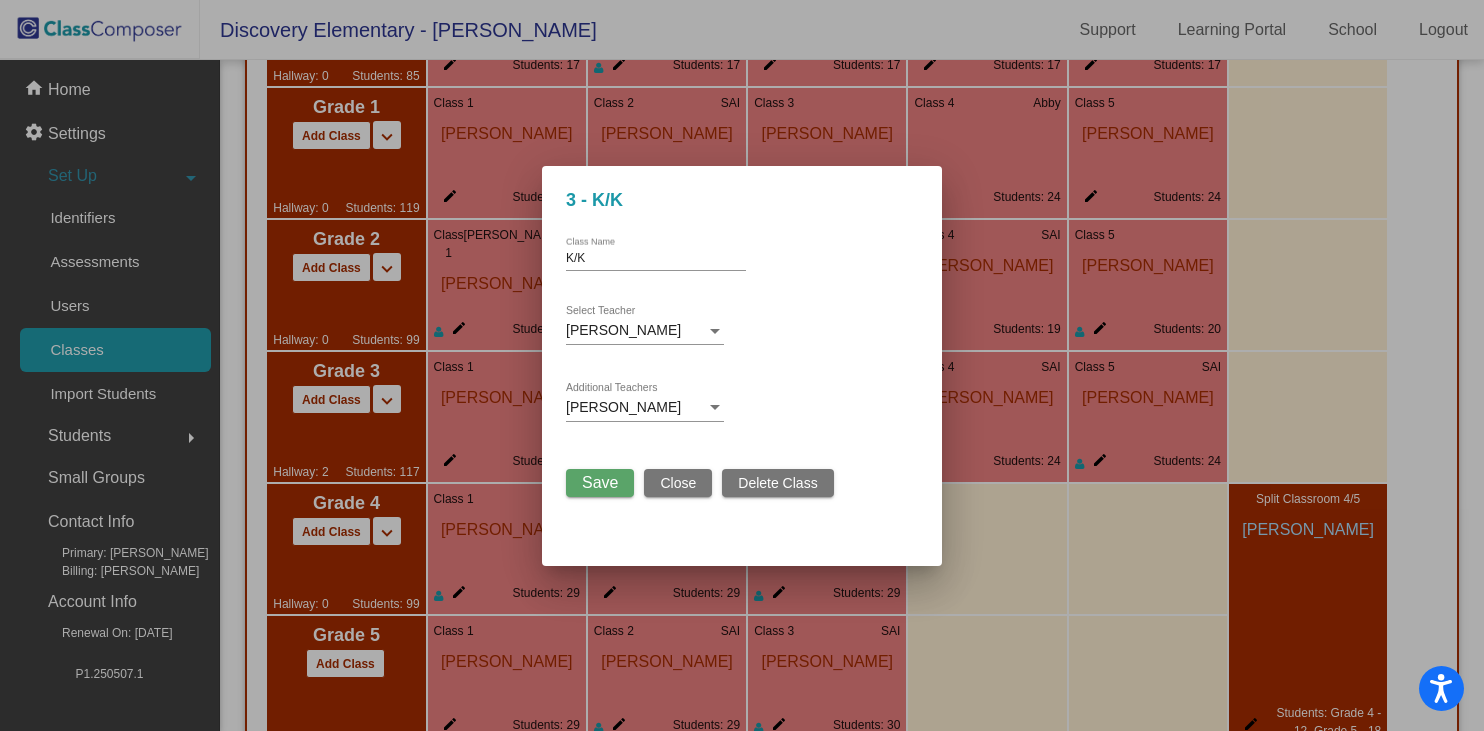 click on "K/K" at bounding box center (656, 259) 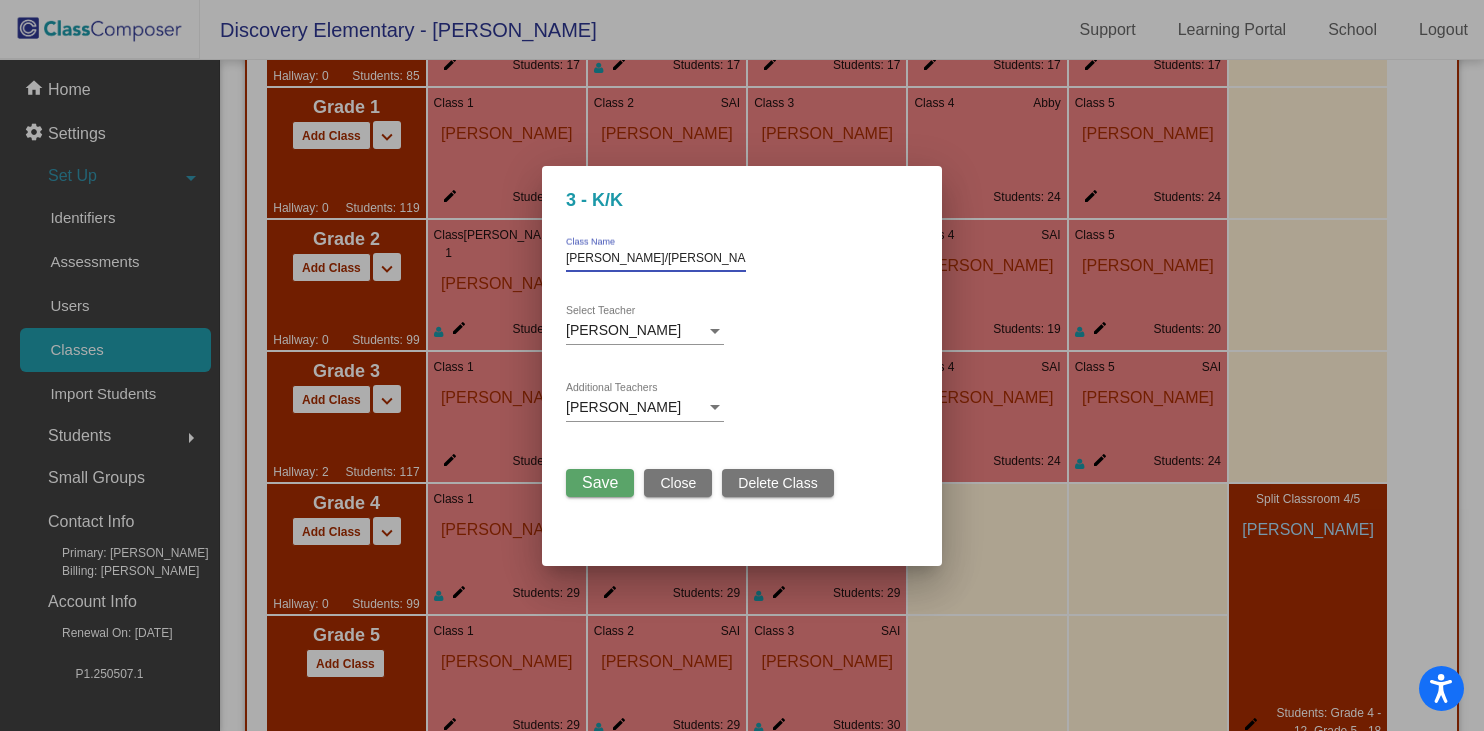 type on "[PERSON_NAME]/[PERSON_NAME]" 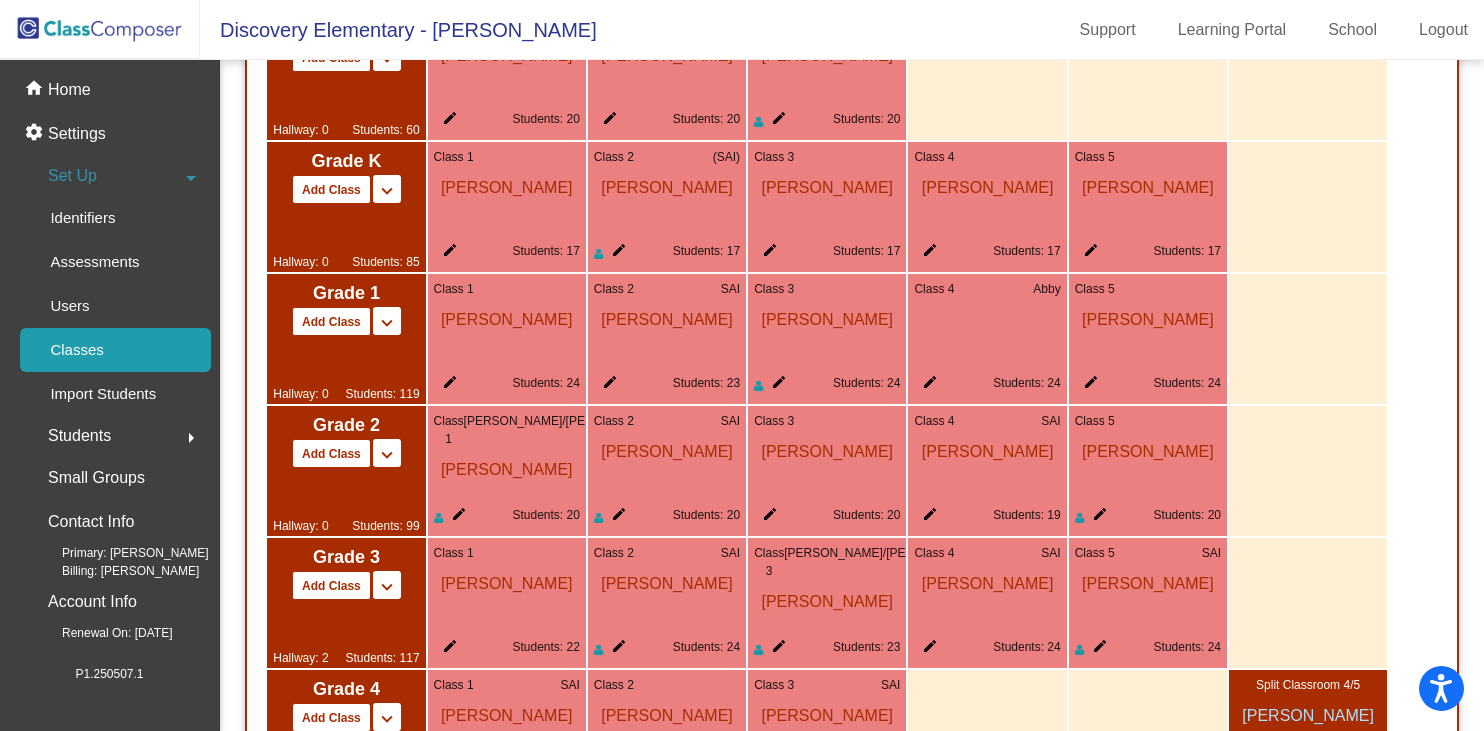 scroll, scrollTop: 1291, scrollLeft: 0, axis: vertical 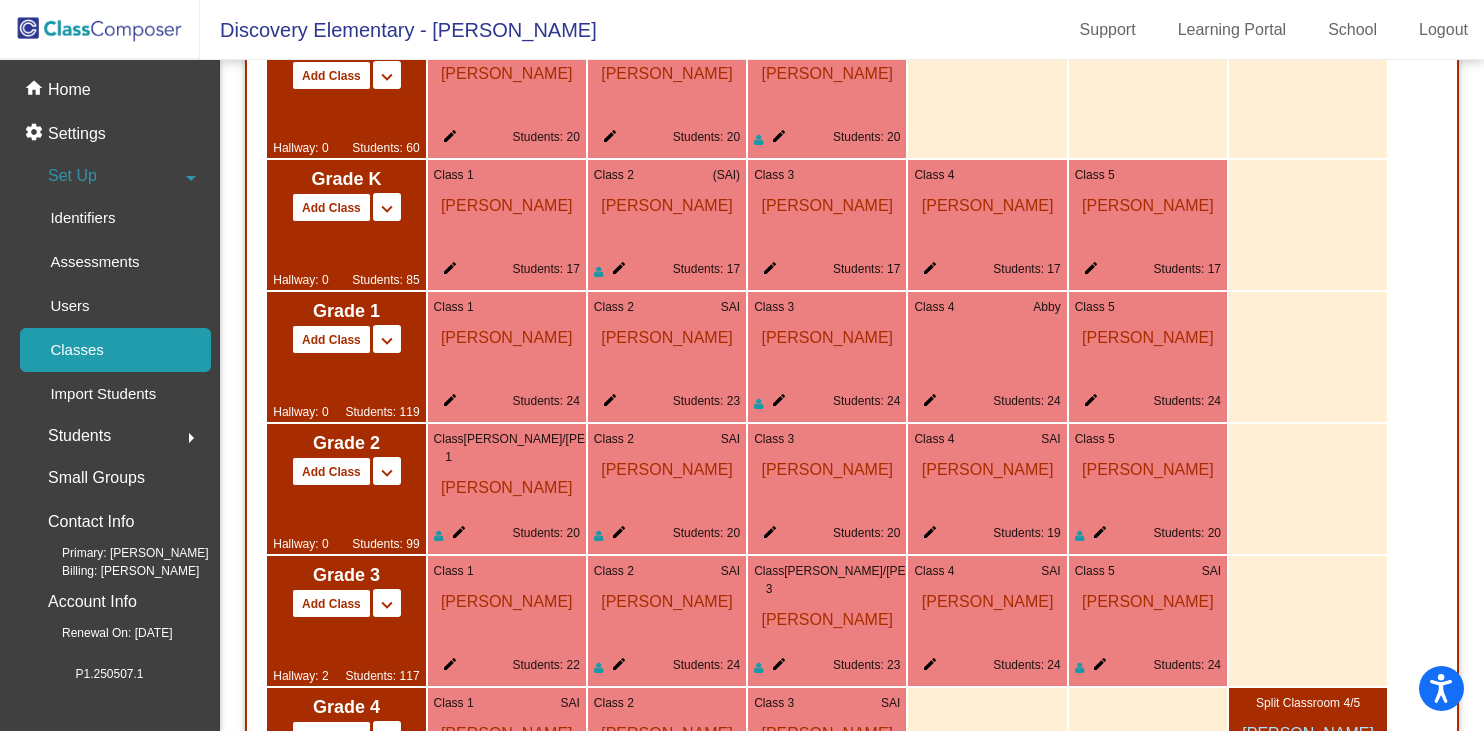 click on "edit" 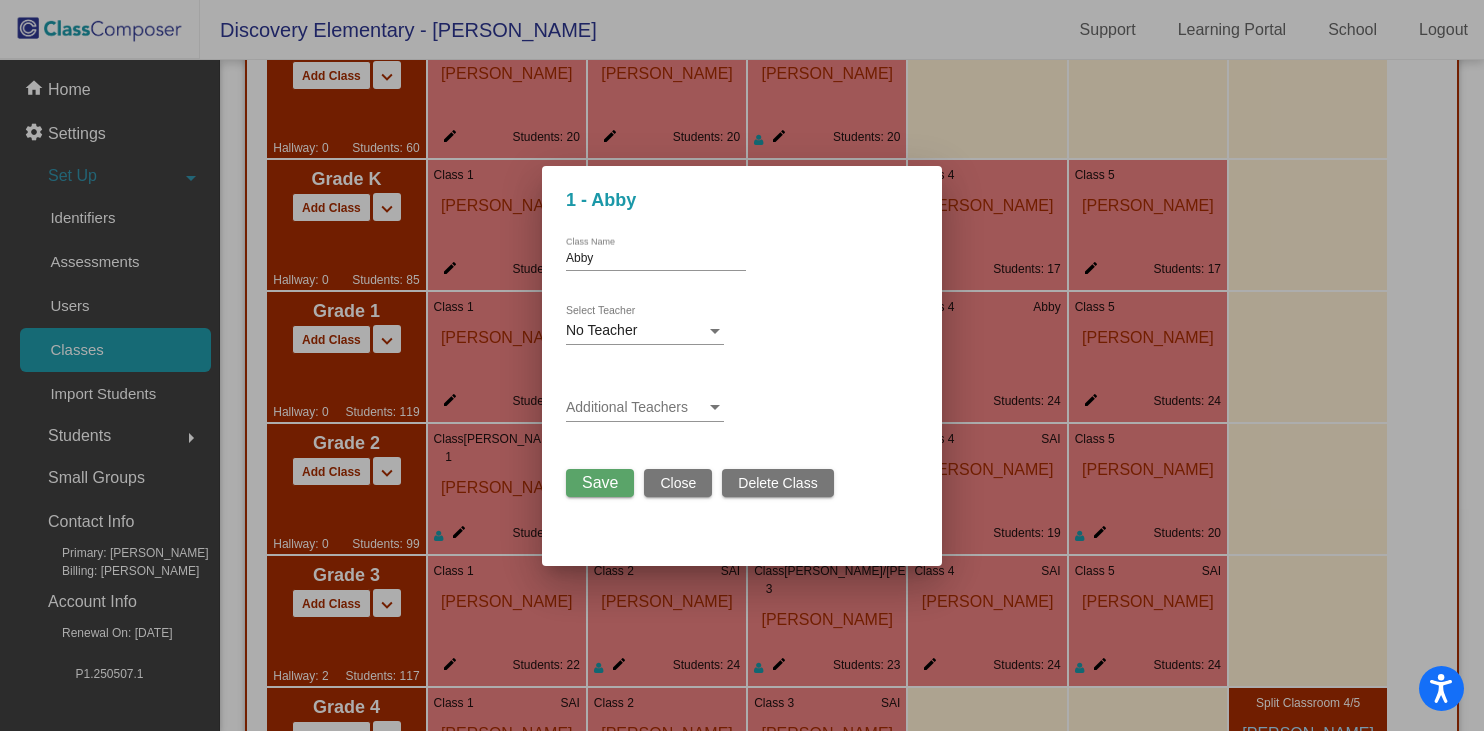 click at bounding box center [715, 331] 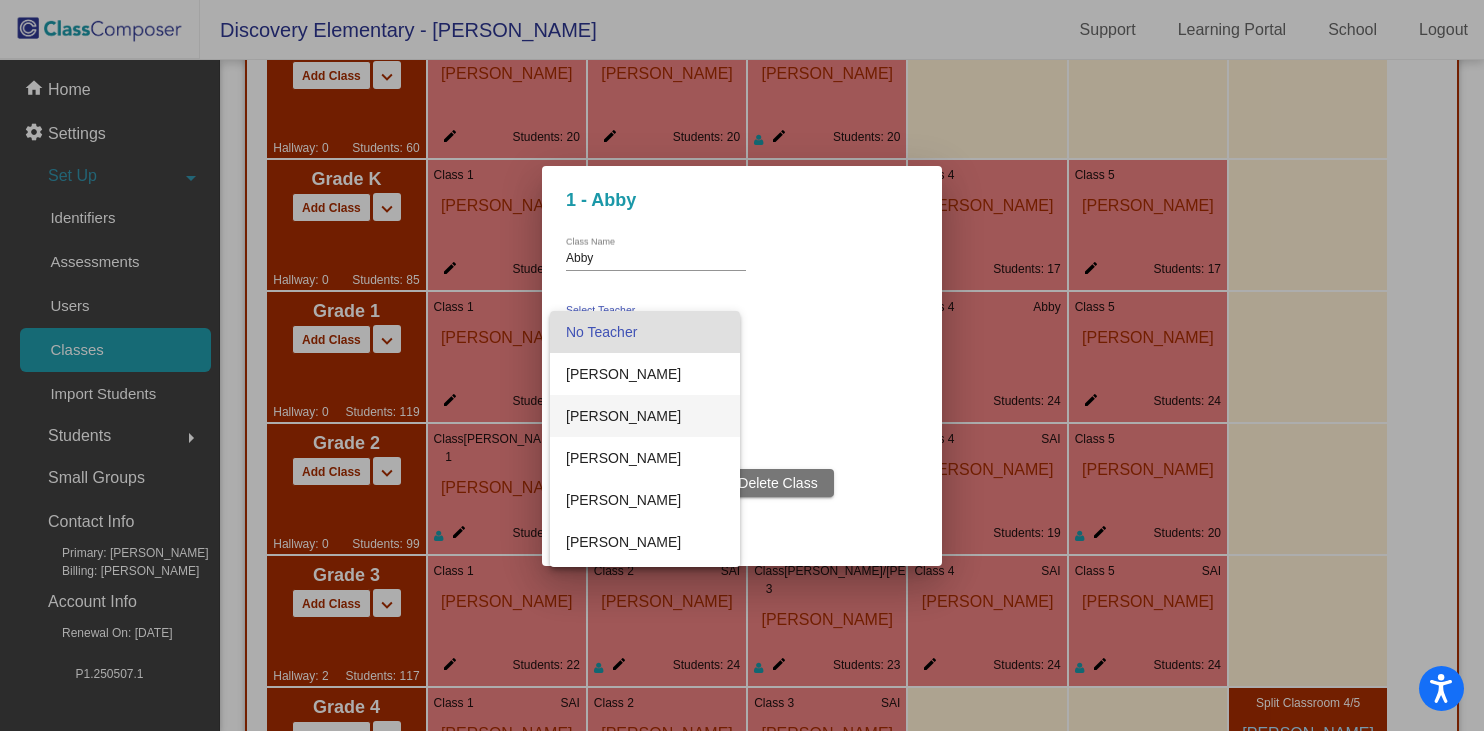 scroll, scrollTop: 0, scrollLeft: 0, axis: both 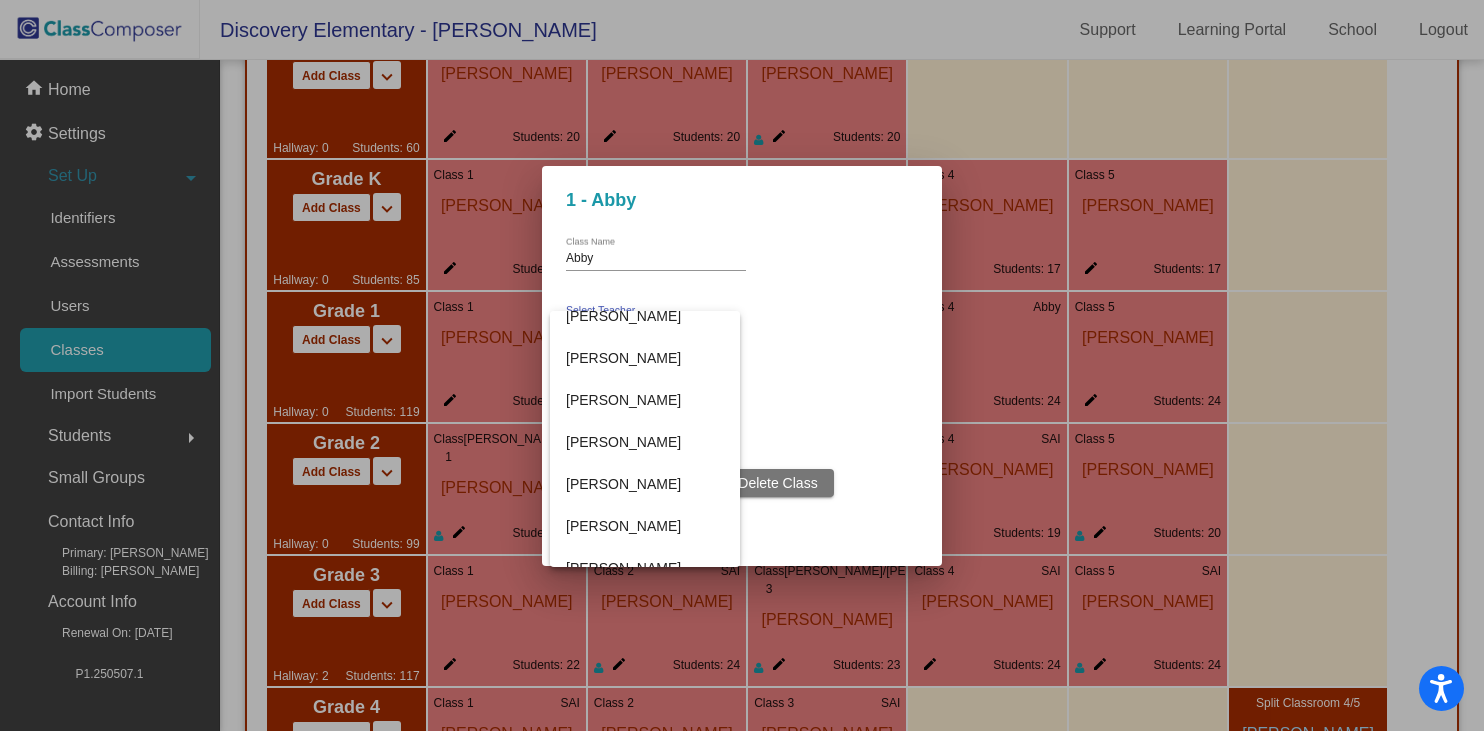 click at bounding box center [742, 365] 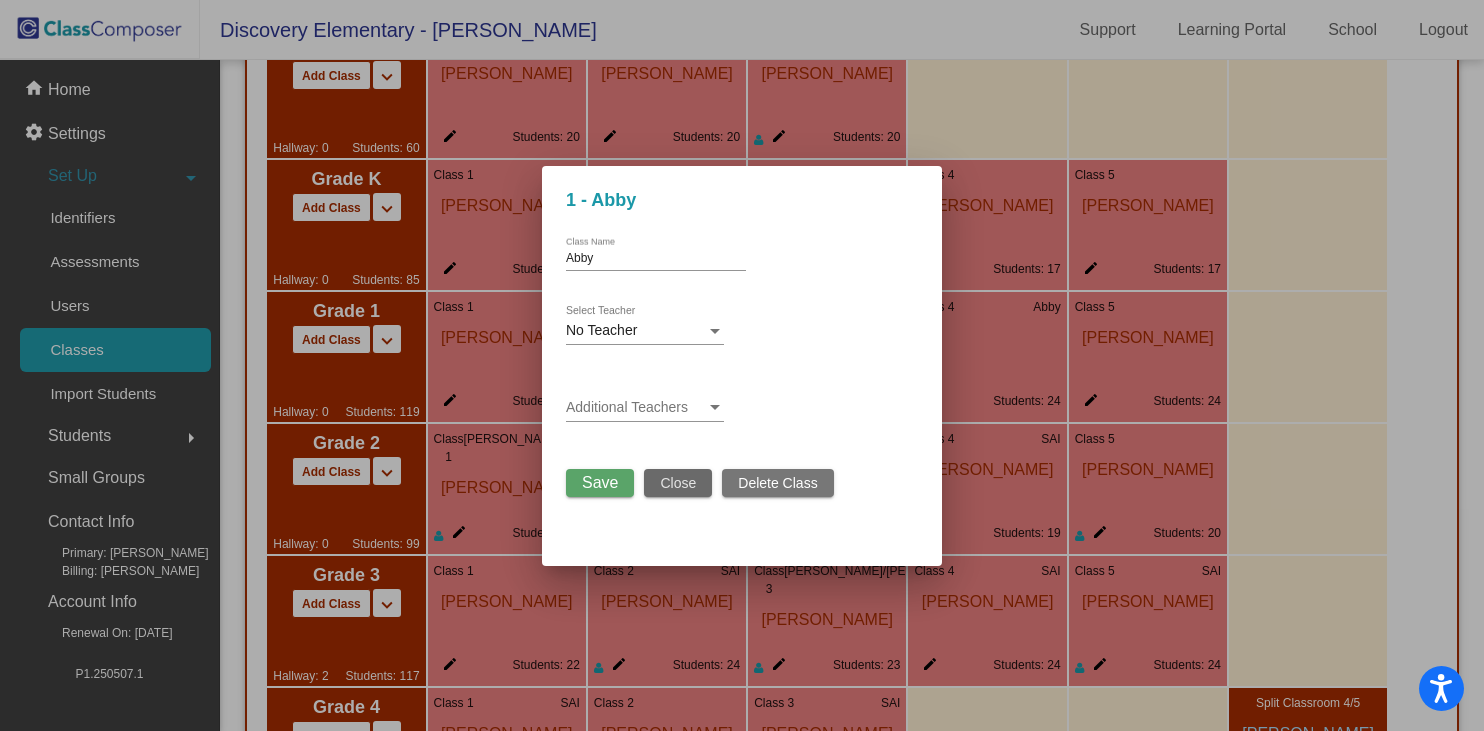 click on "Close" at bounding box center [678, 483] 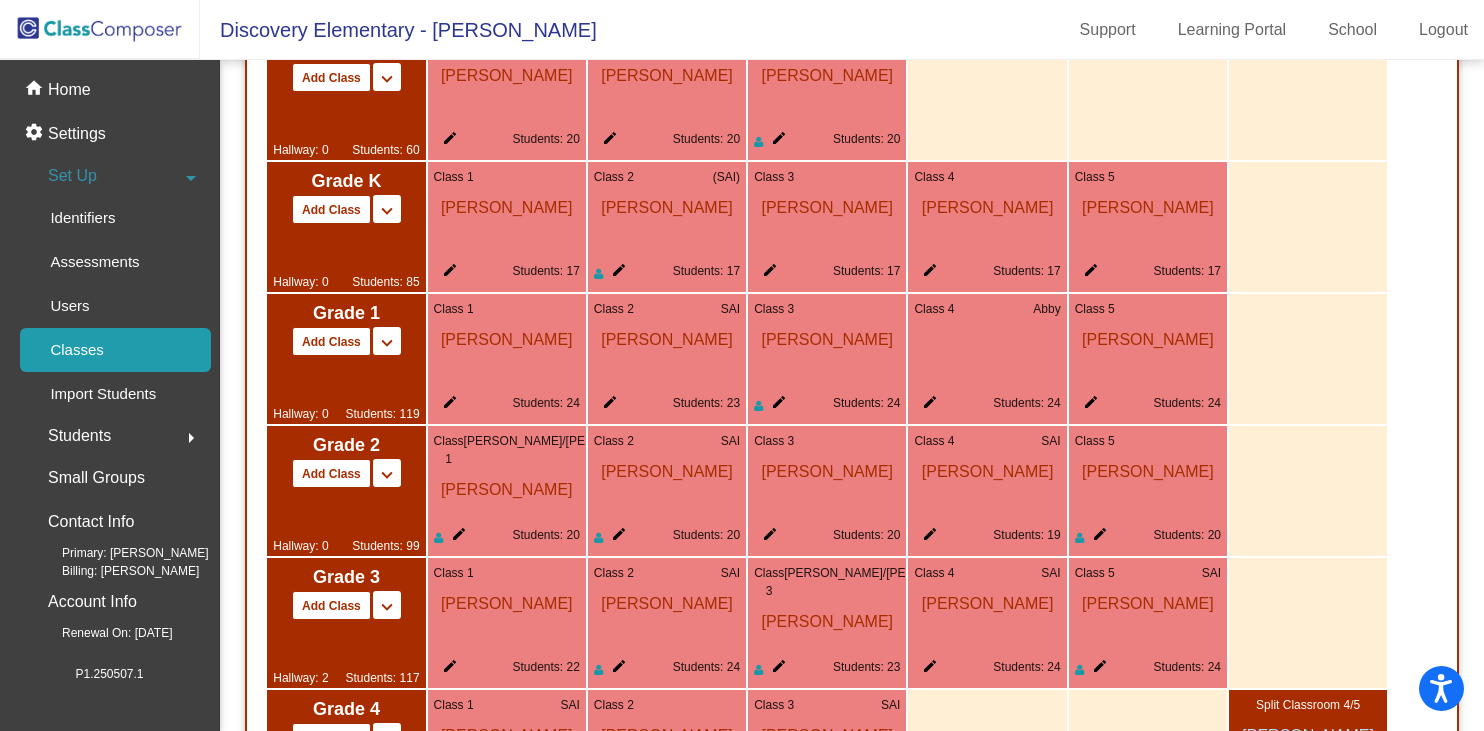 scroll, scrollTop: 1568, scrollLeft: 0, axis: vertical 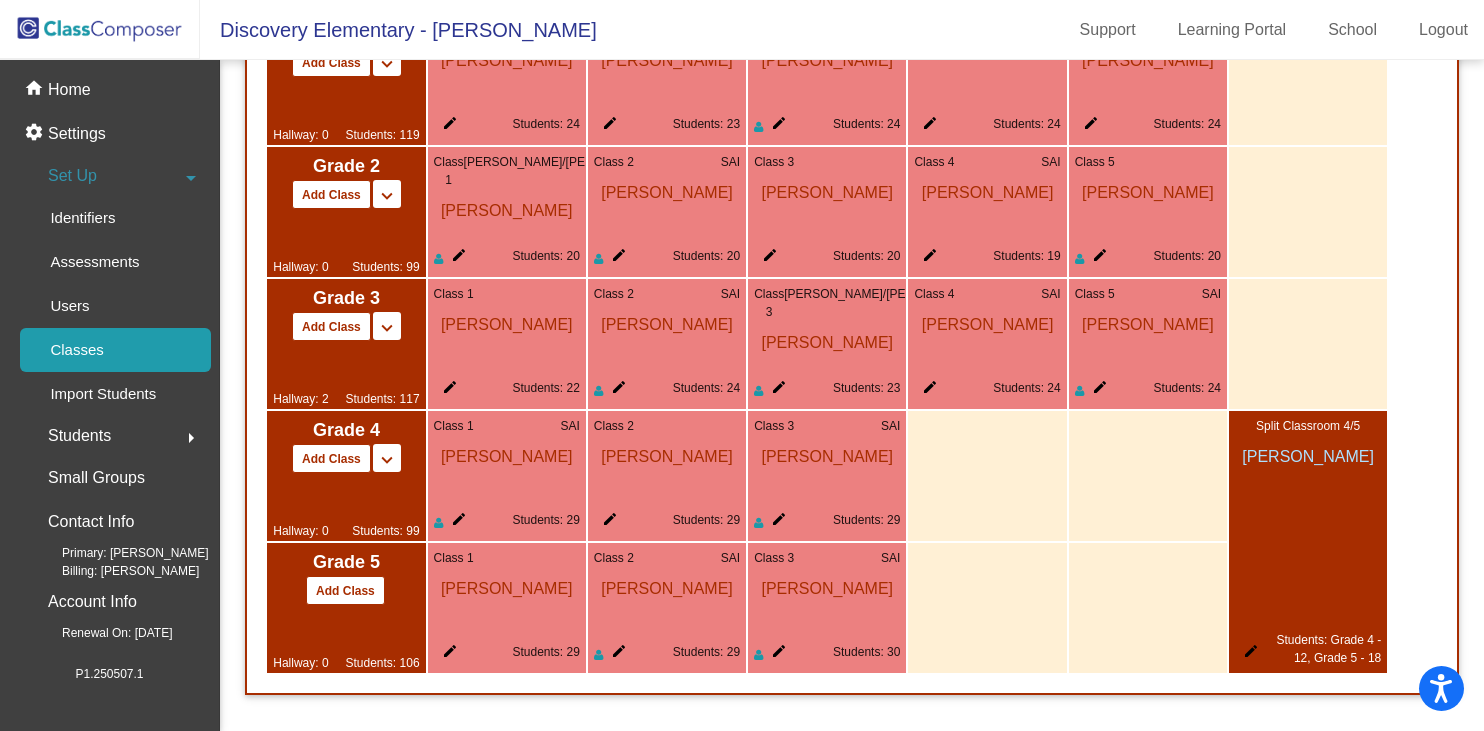 click 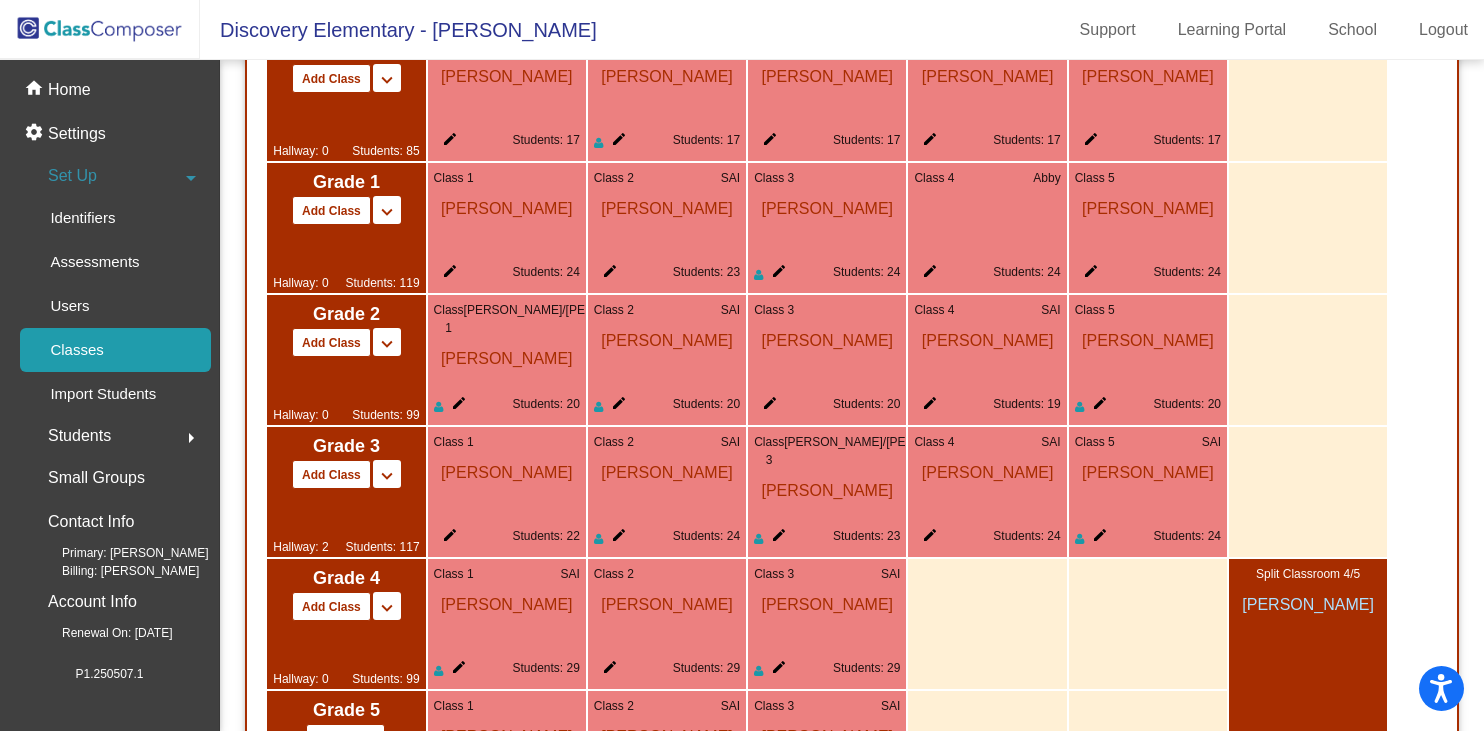 scroll, scrollTop: 1426, scrollLeft: 0, axis: vertical 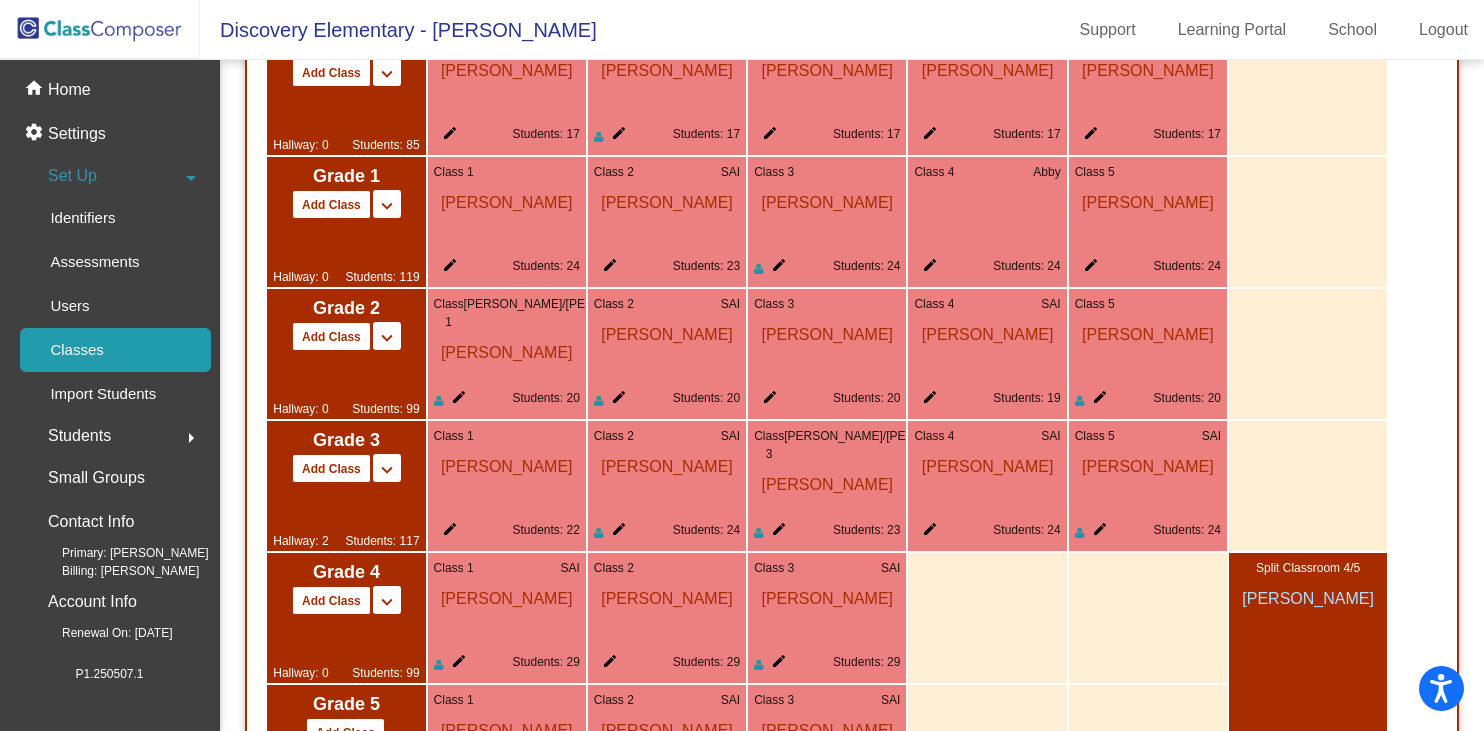 click 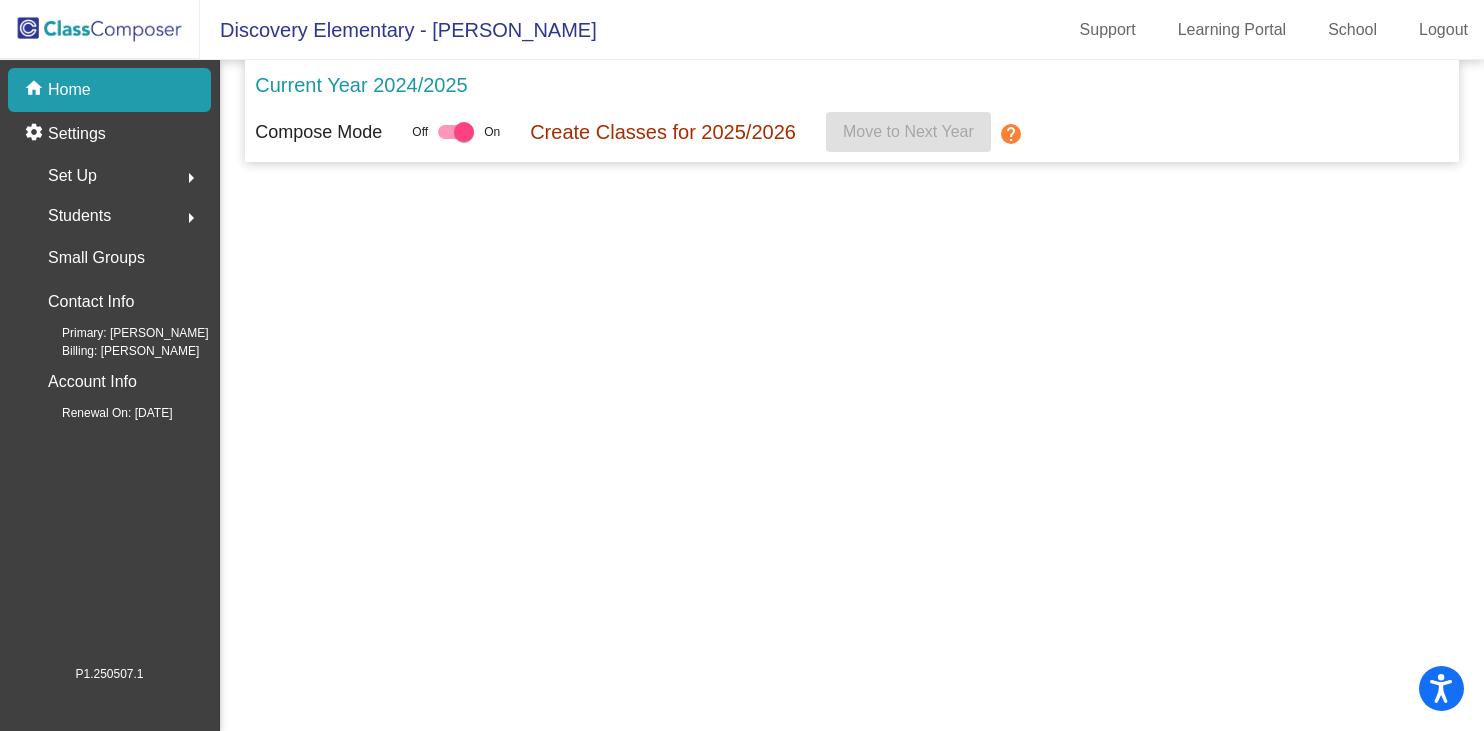 scroll, scrollTop: 0, scrollLeft: 0, axis: both 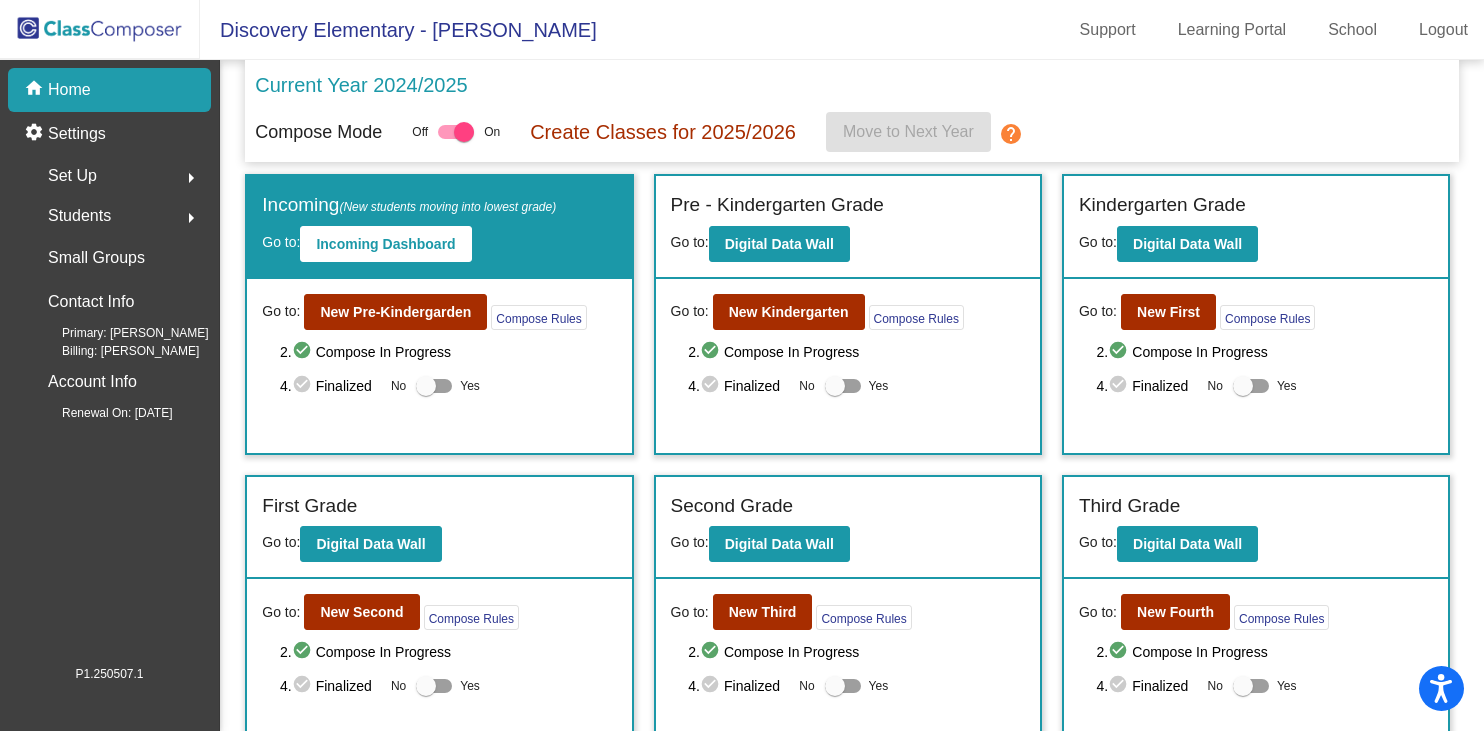 click on "Set Up" 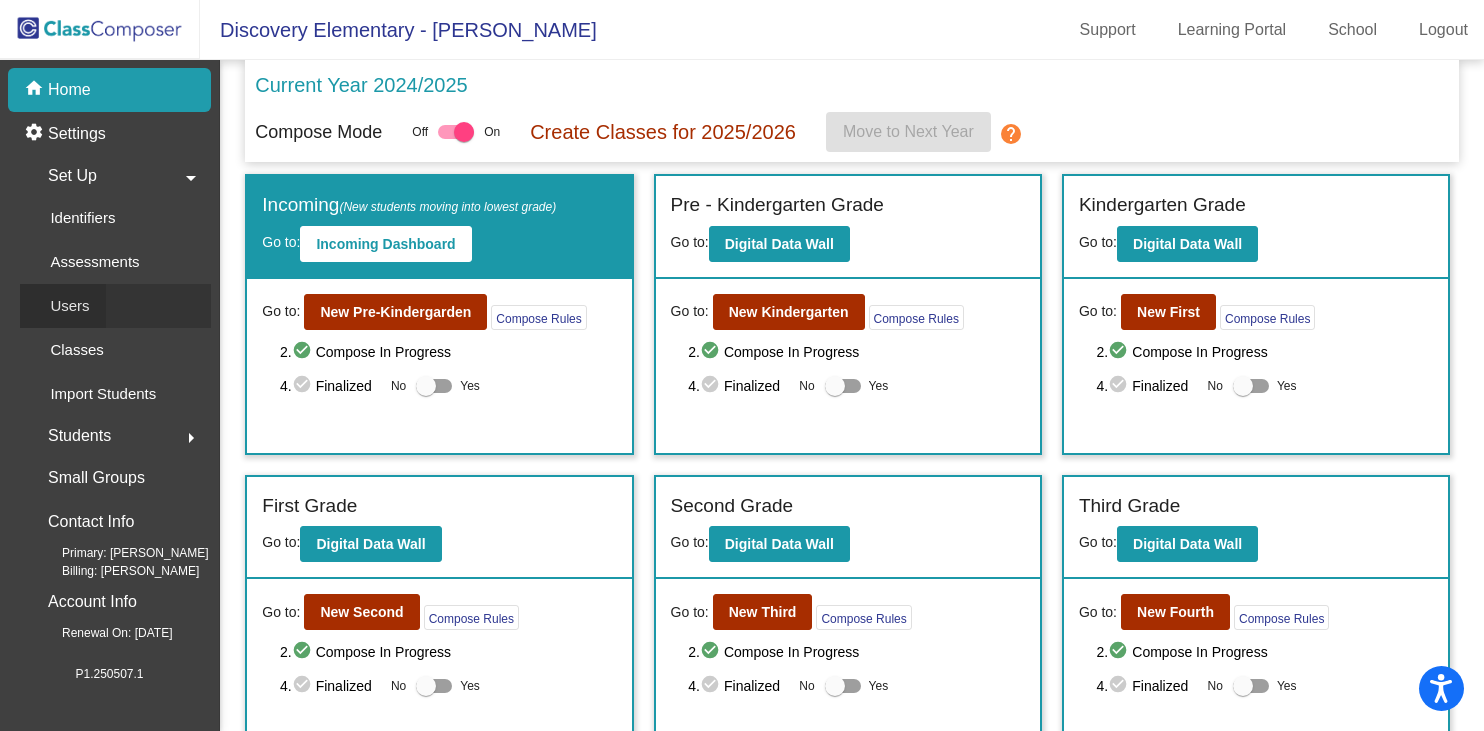 click on "Users" 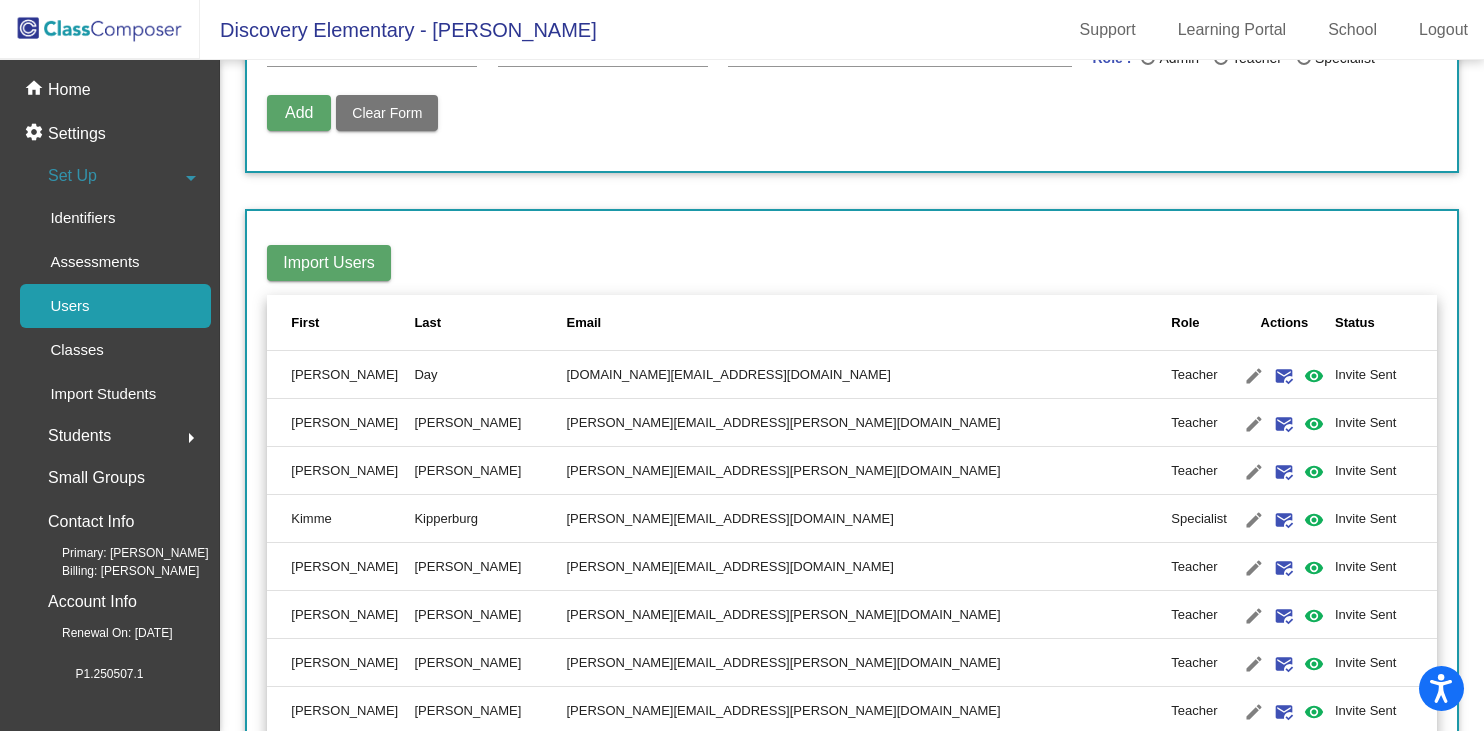 scroll, scrollTop: 0, scrollLeft: 0, axis: both 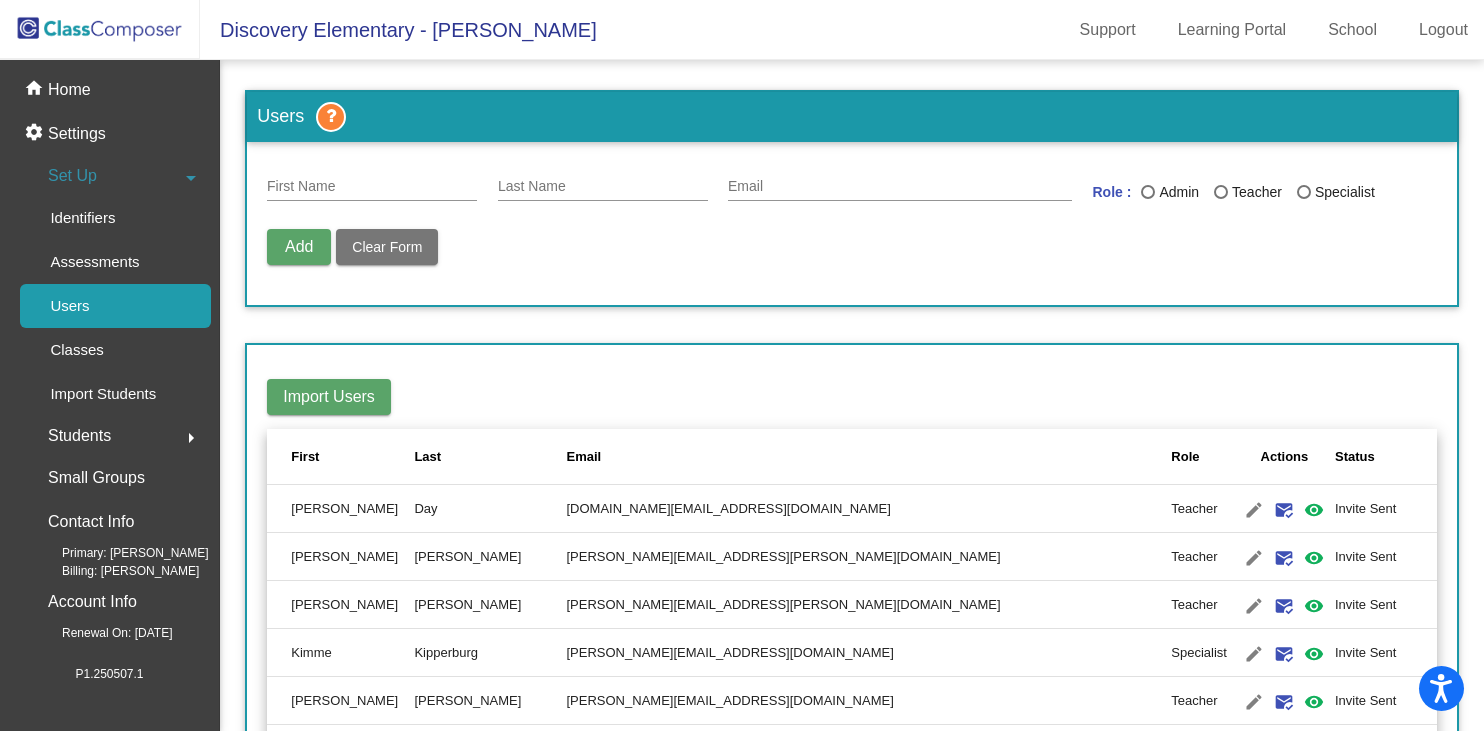 click on "First Name" at bounding box center [372, 187] 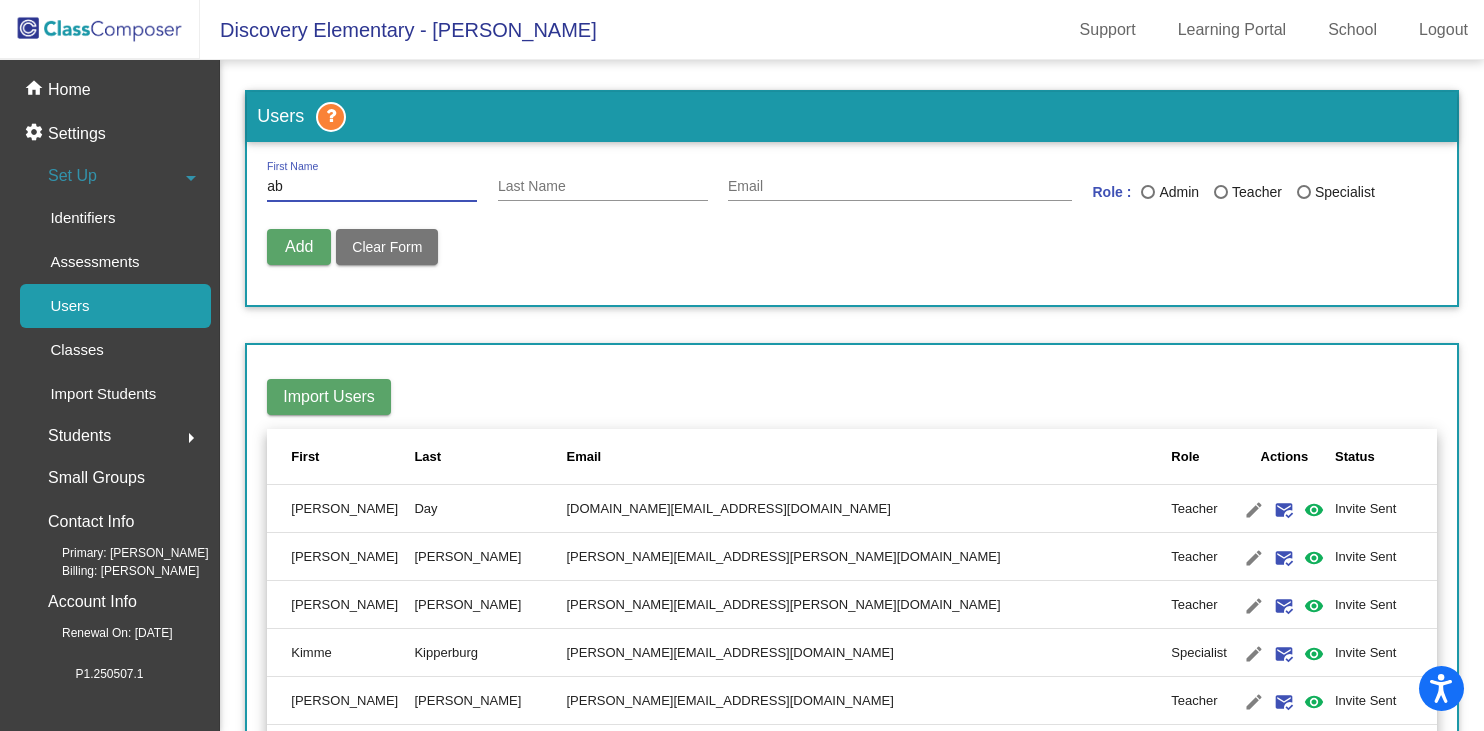 type on "ab" 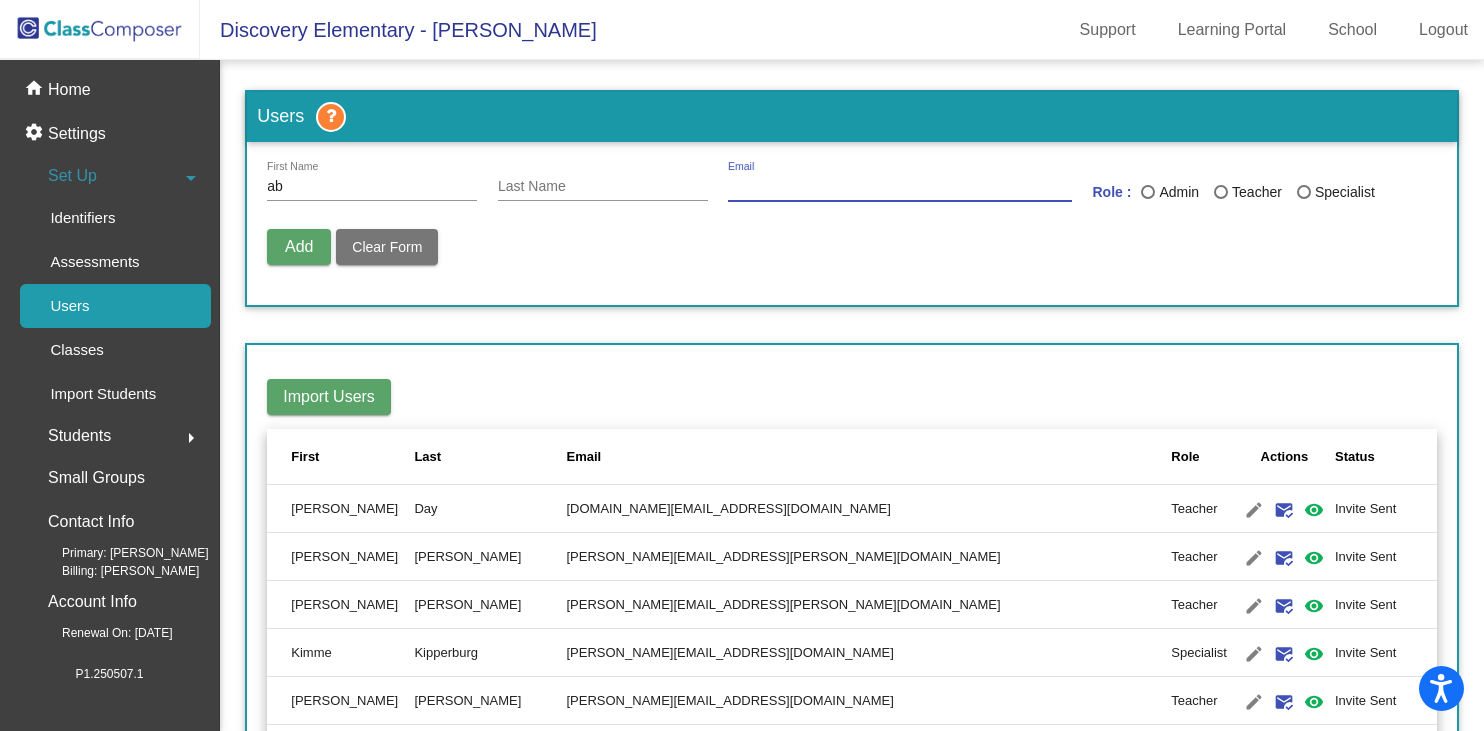 click on "Email" at bounding box center (900, 187) 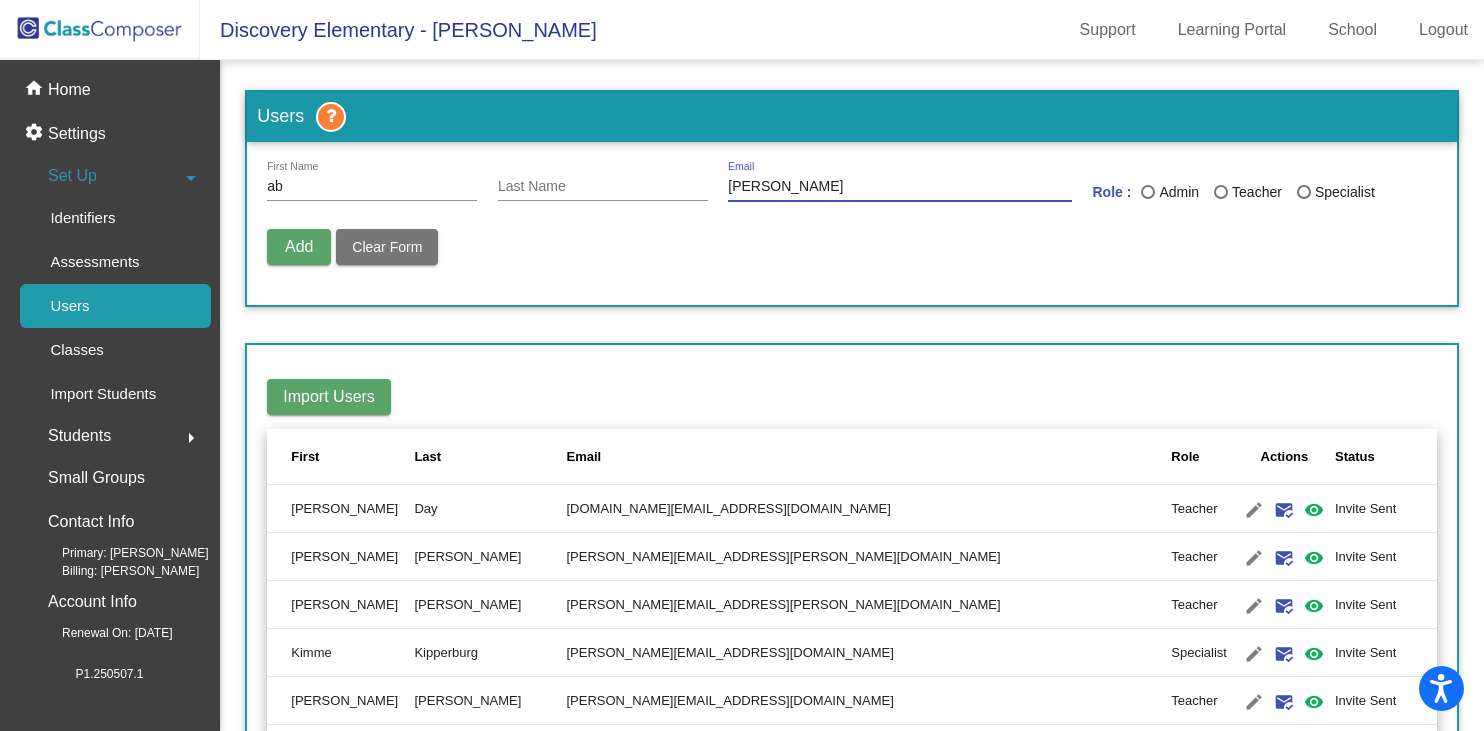 click on "[PERSON_NAME]" at bounding box center [900, 187] 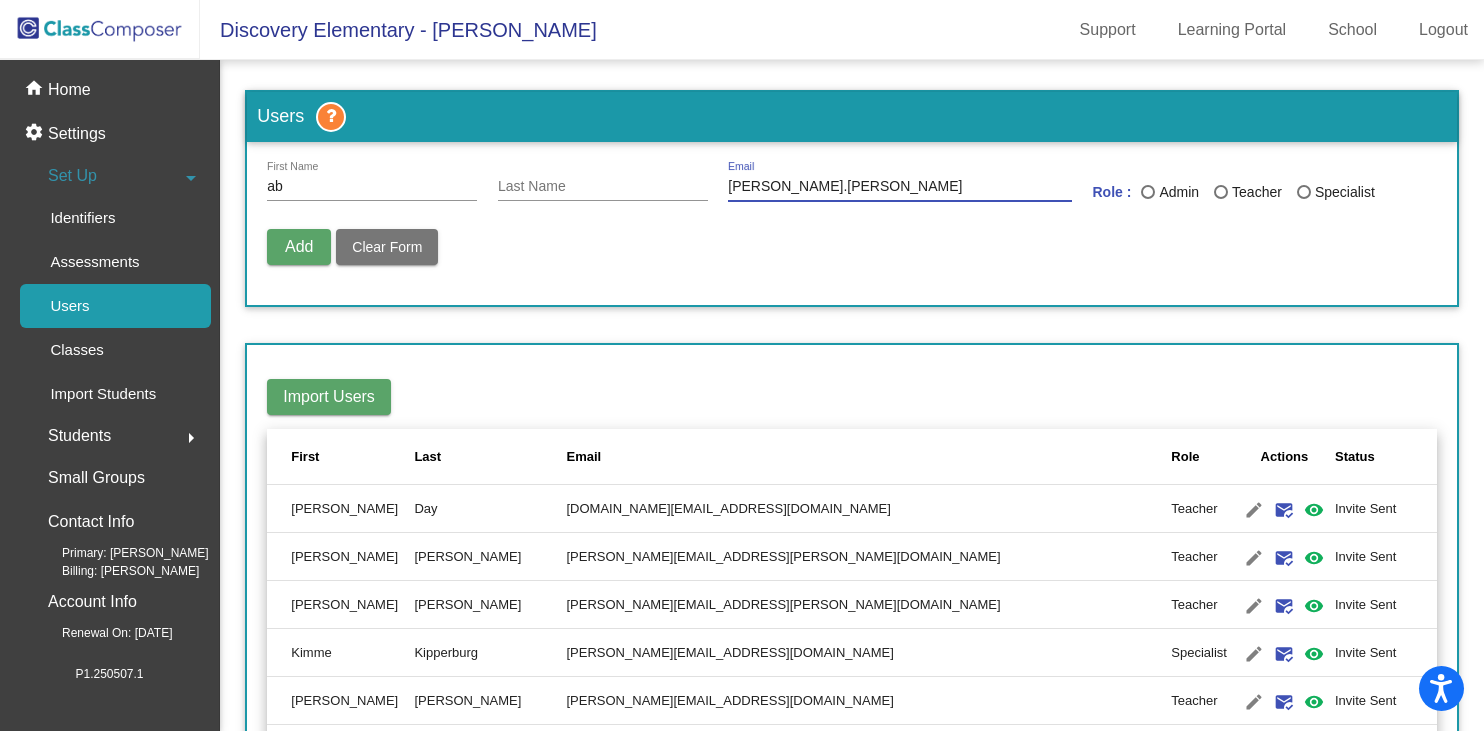 click on "[PERSON_NAME].[PERSON_NAME]" at bounding box center [900, 187] 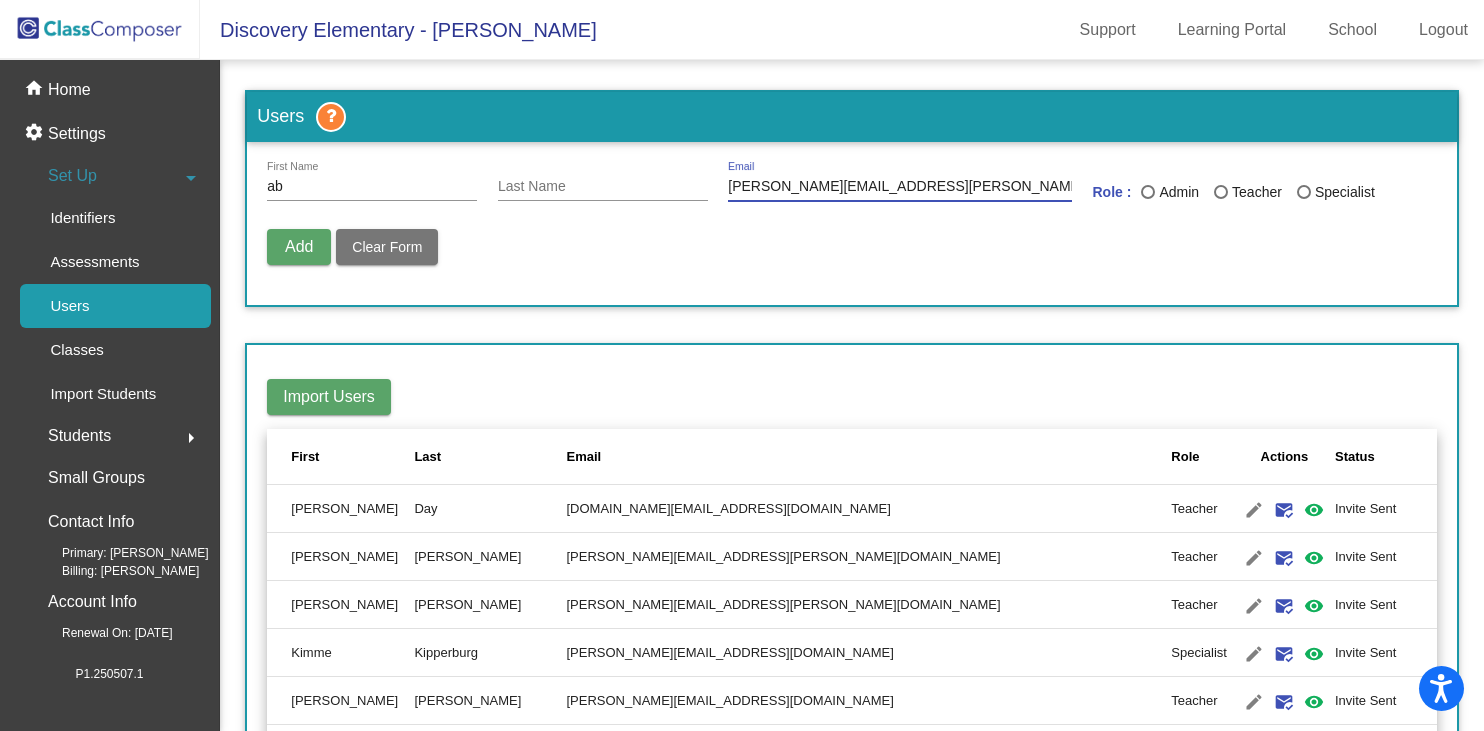type on "[PERSON_NAME][EMAIL_ADDRESS][PERSON_NAME][DOMAIN_NAME]" 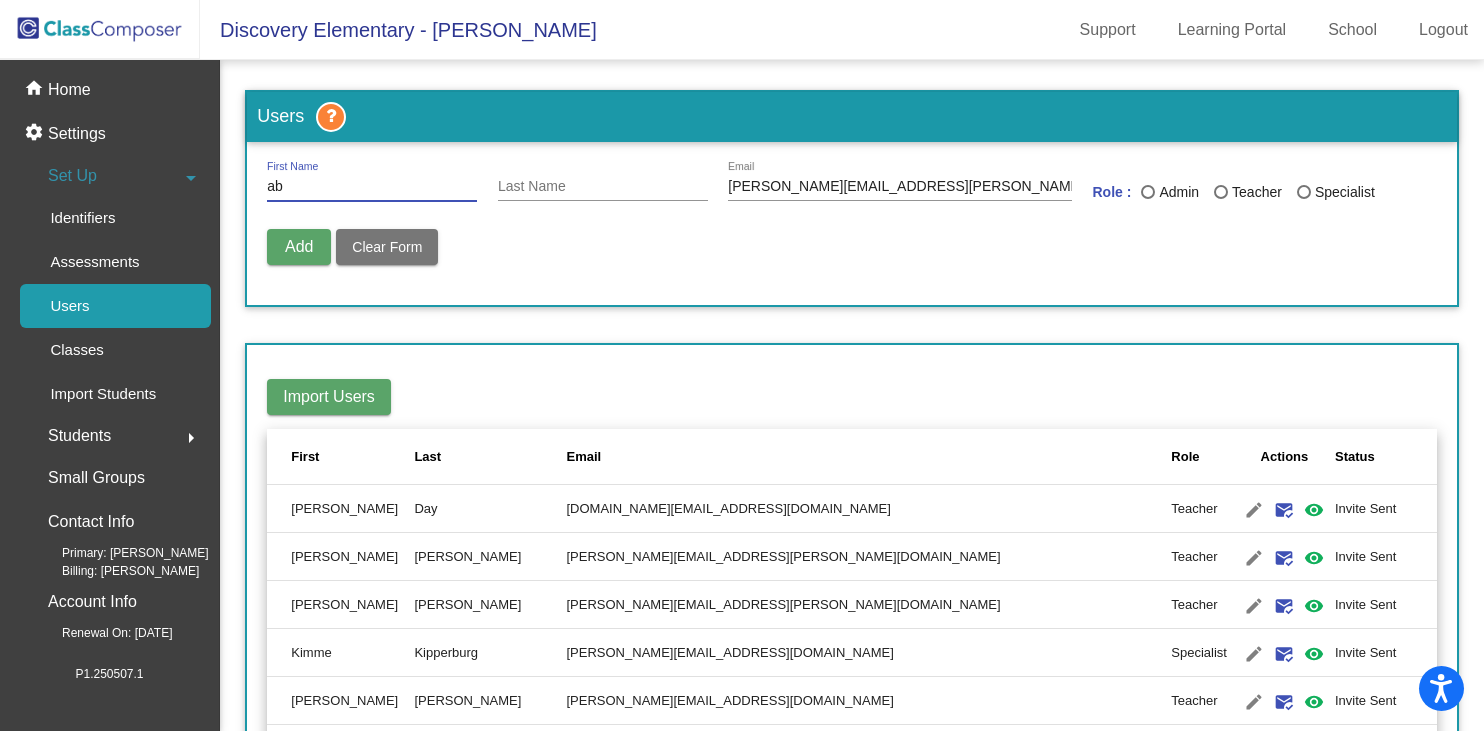 click on "ab" at bounding box center [372, 187] 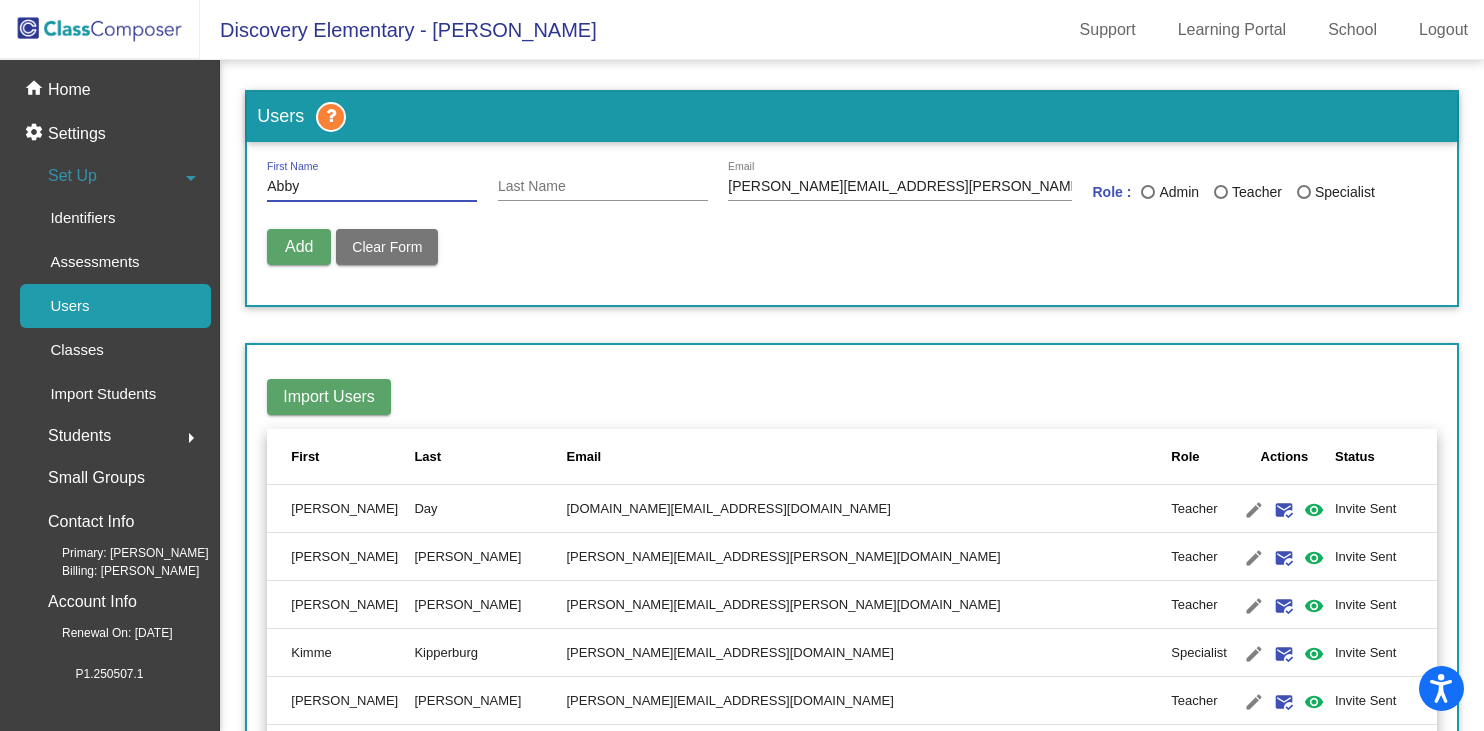 type on "Abby" 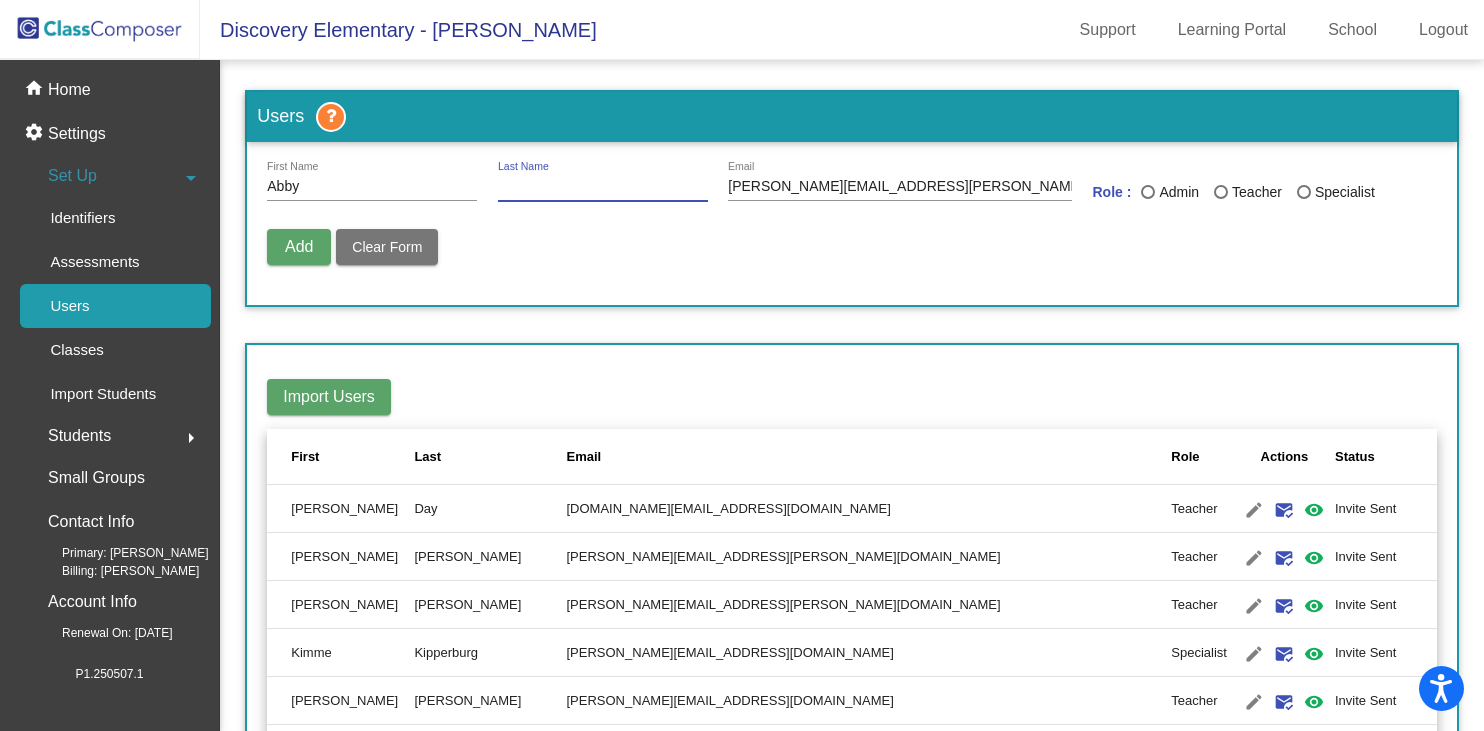 click on "Last Name" at bounding box center [603, 187] 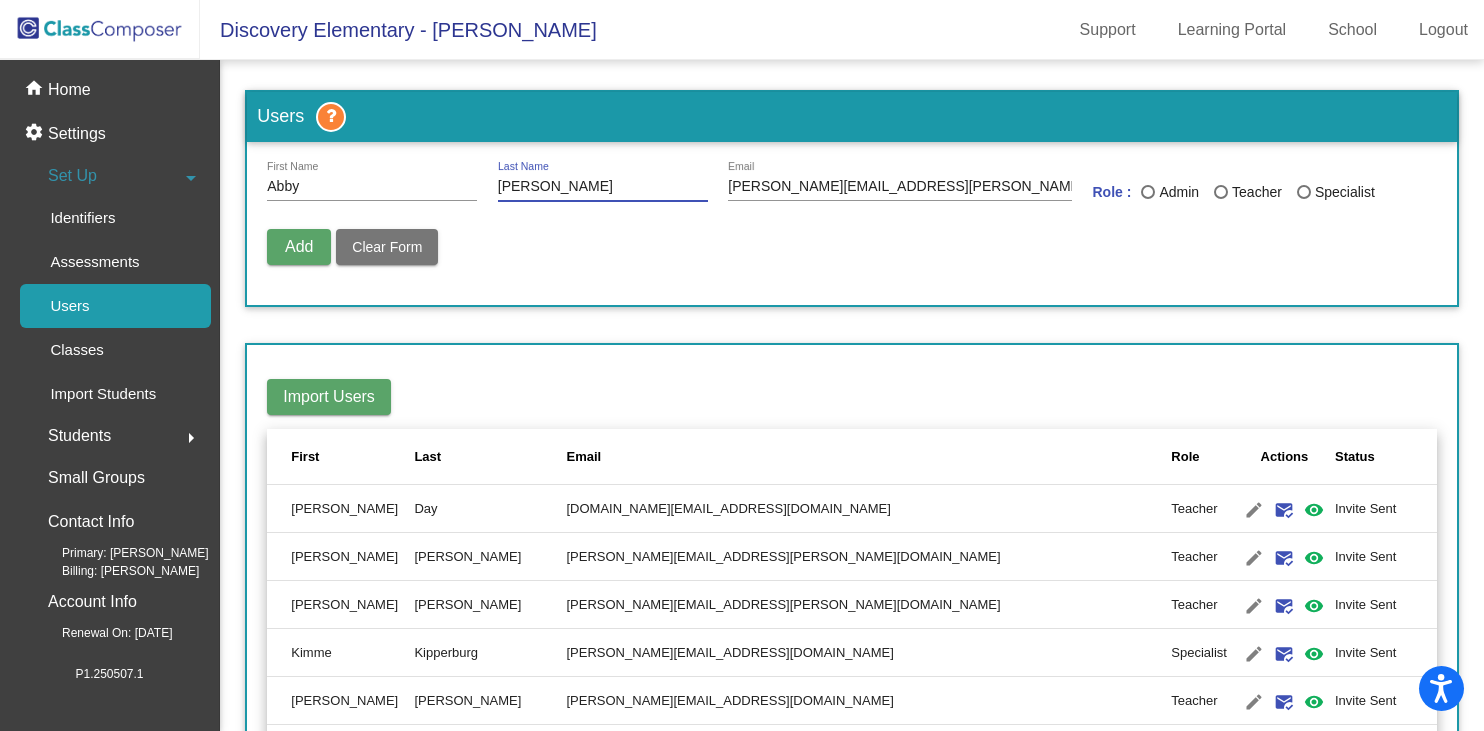 type on "[PERSON_NAME]" 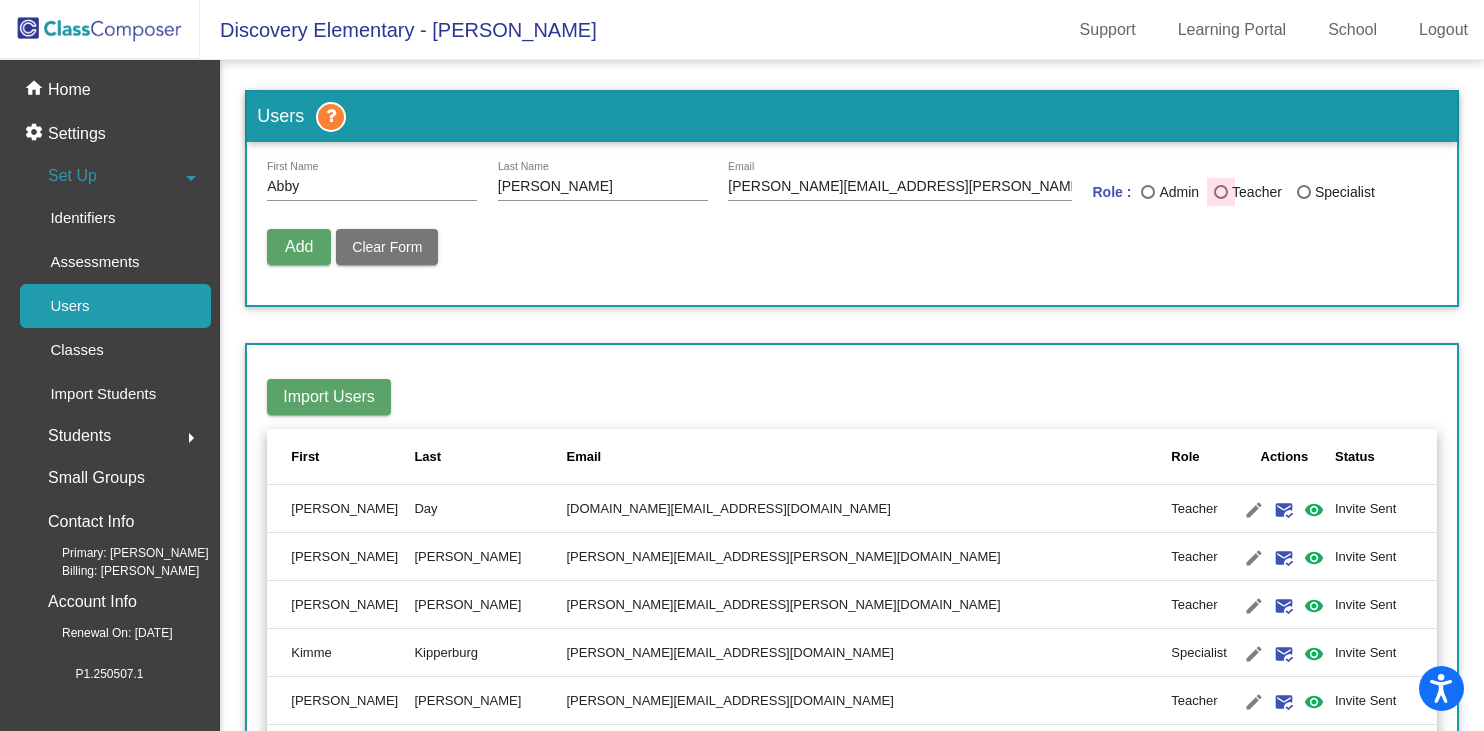 click at bounding box center (1221, 192) 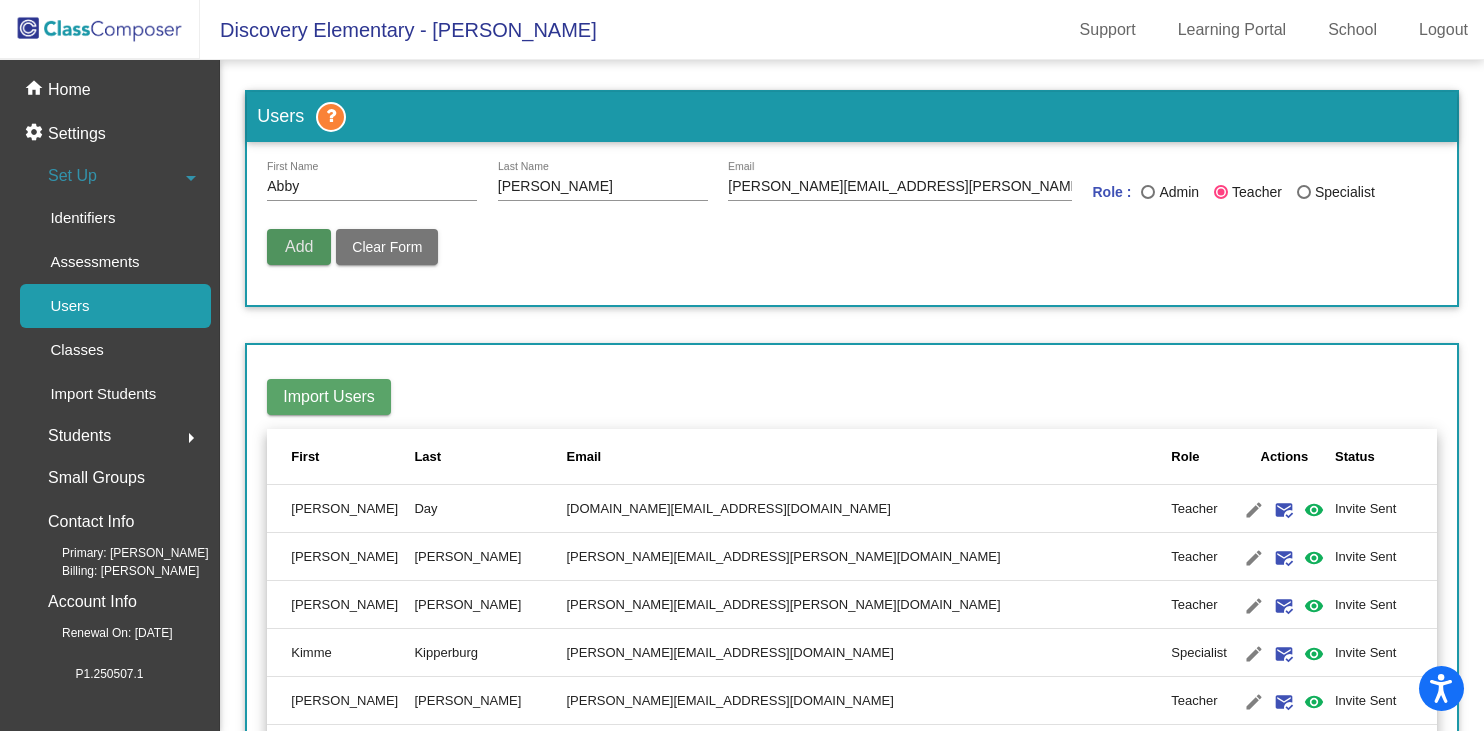 click on "Add" at bounding box center [299, 246] 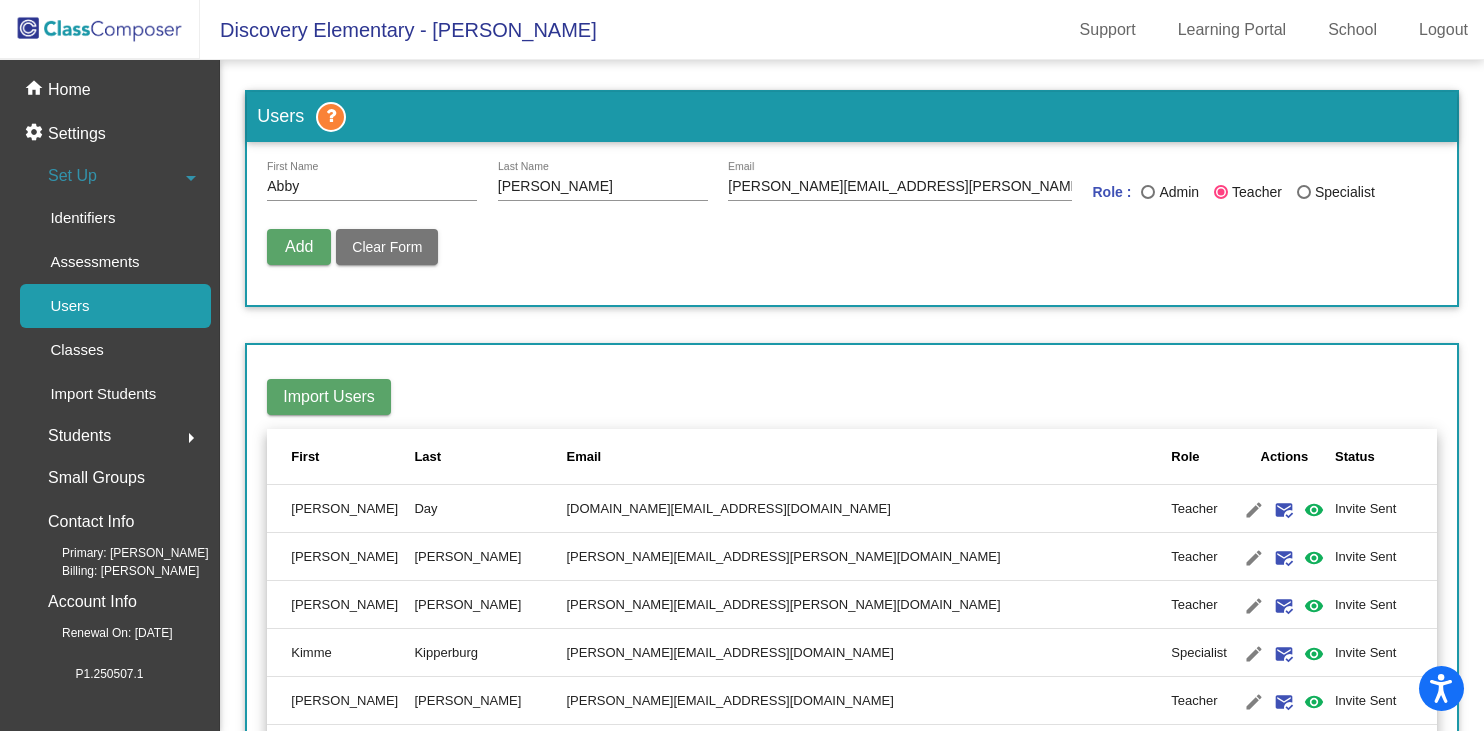 type 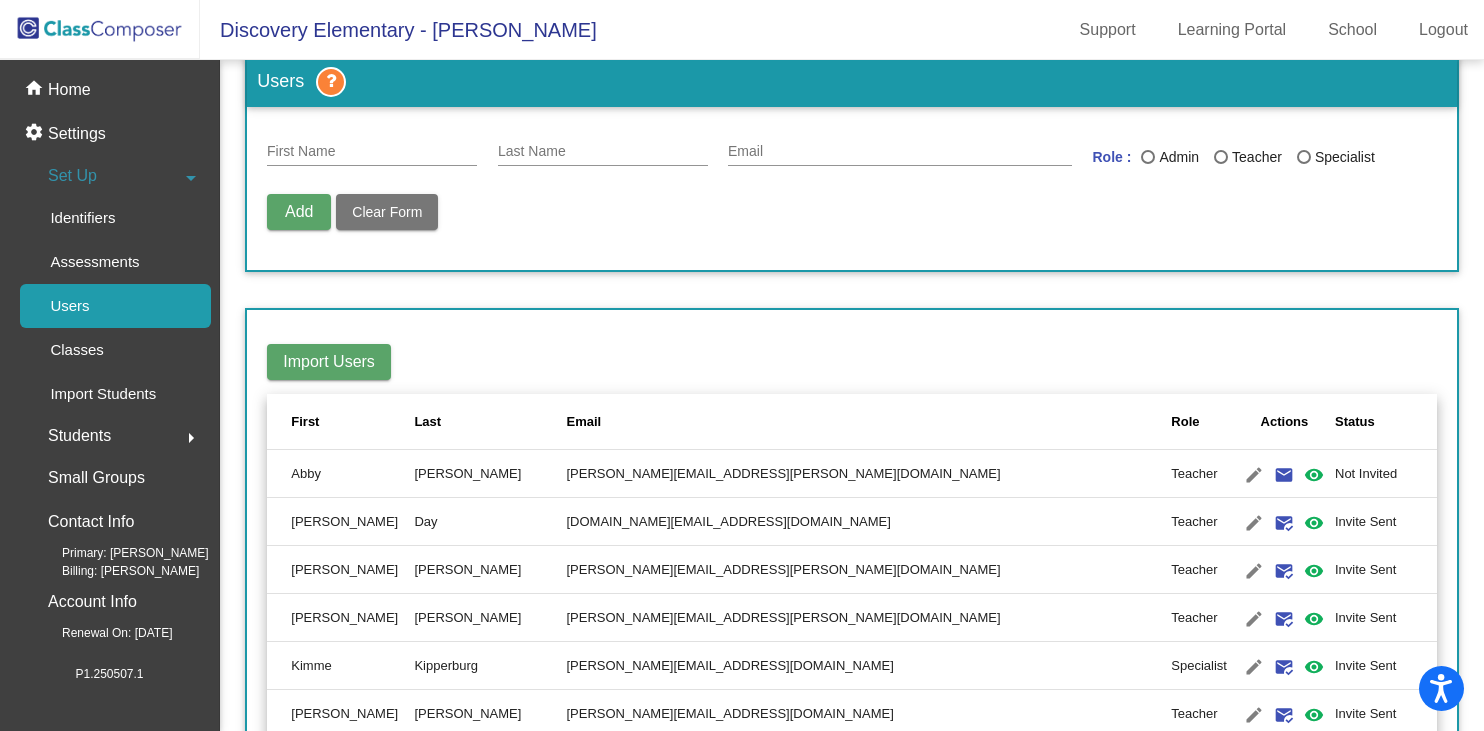 scroll, scrollTop: 37, scrollLeft: 0, axis: vertical 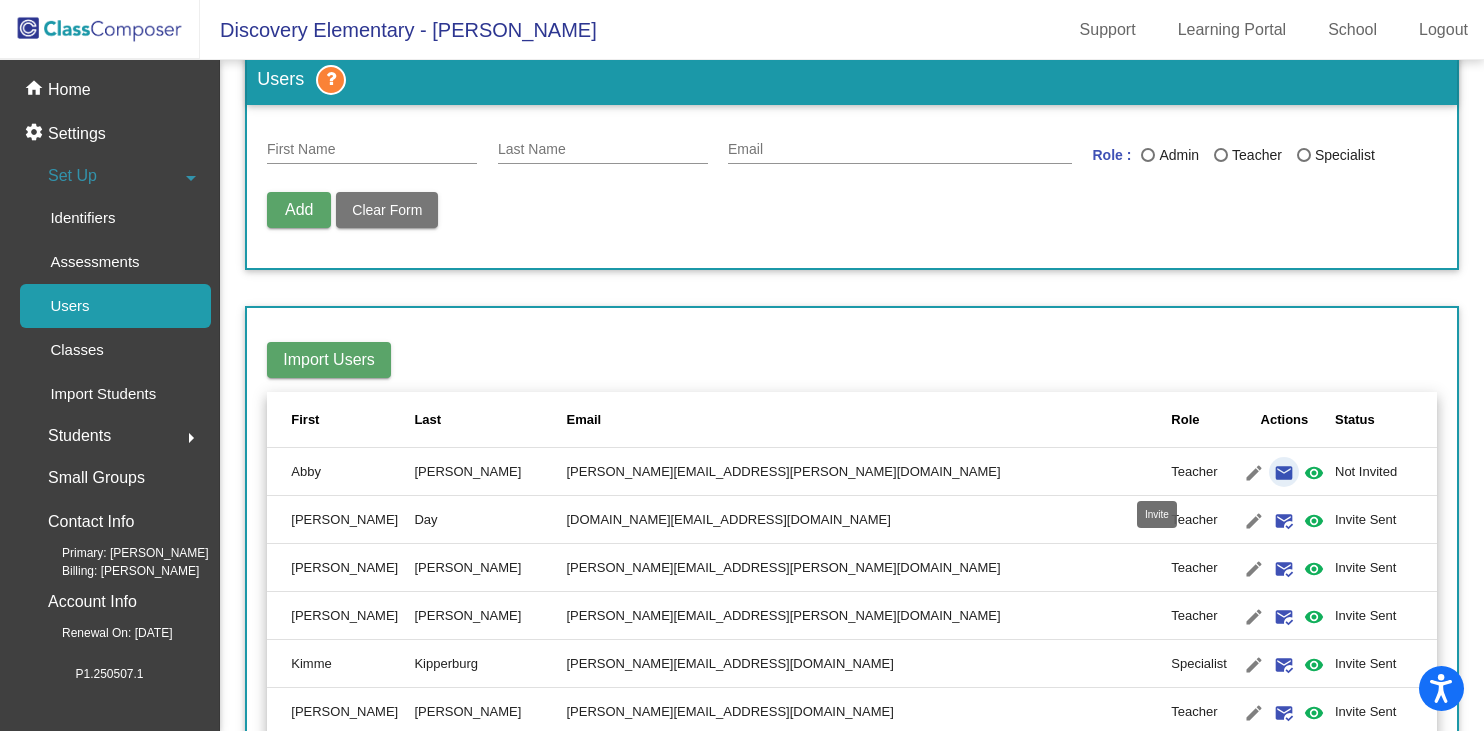 click on "email" 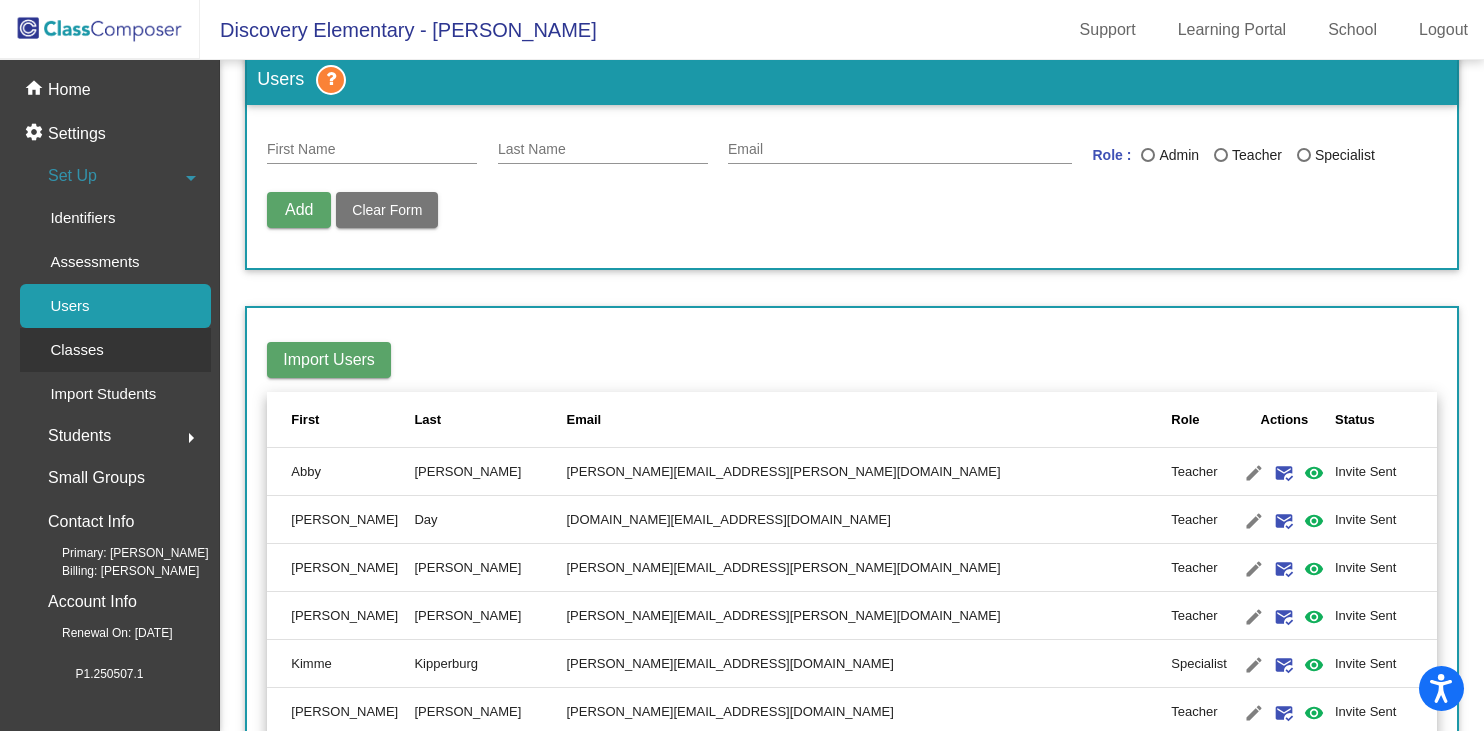 click on "Classes" 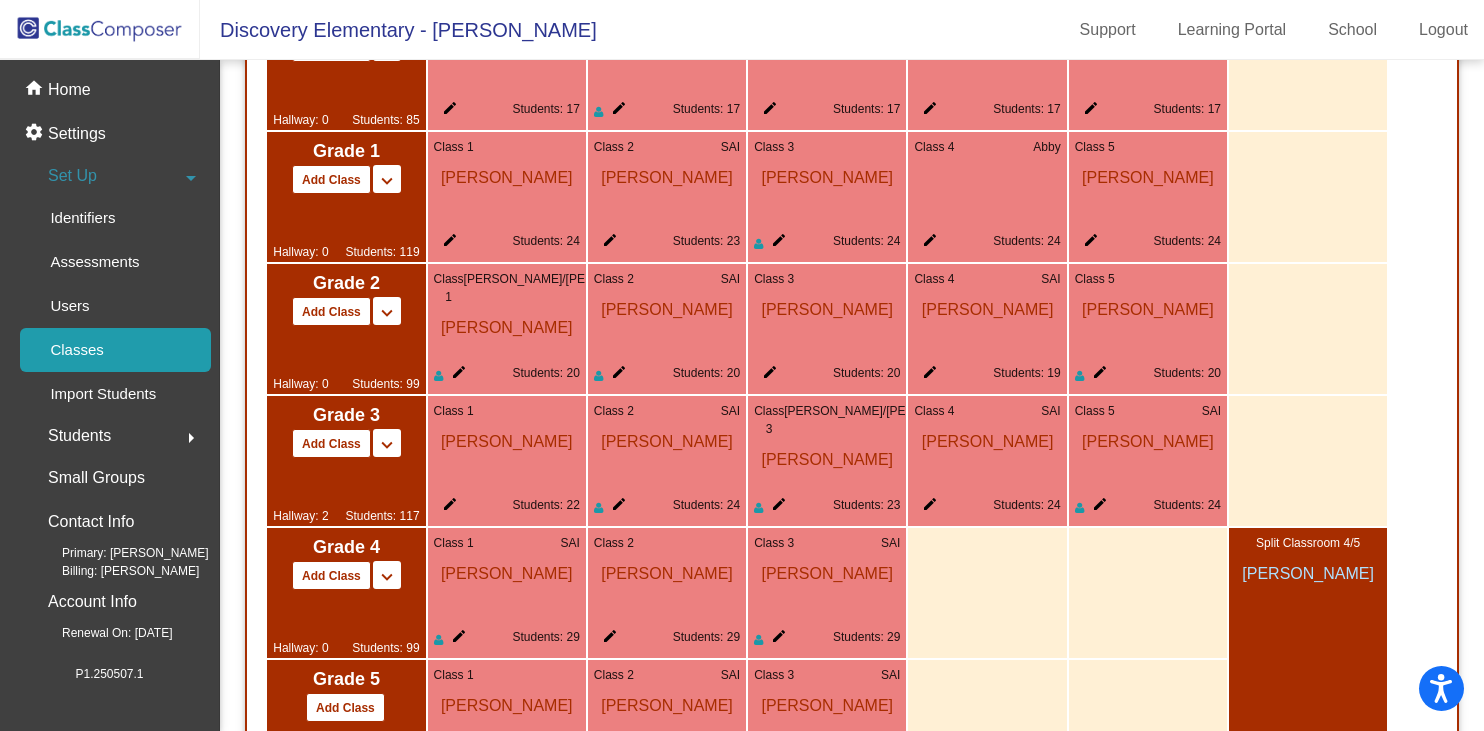 scroll, scrollTop: 1434, scrollLeft: 0, axis: vertical 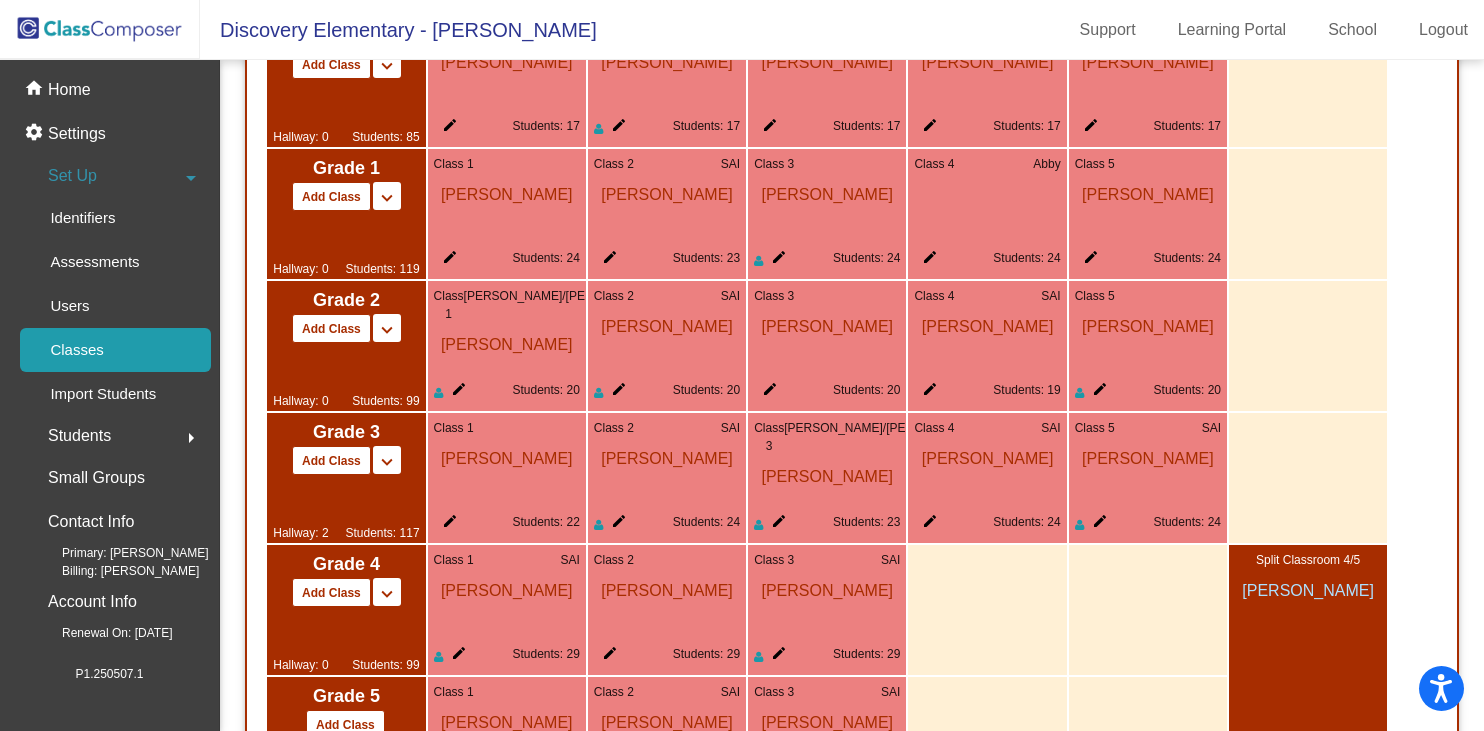 click on "edit" 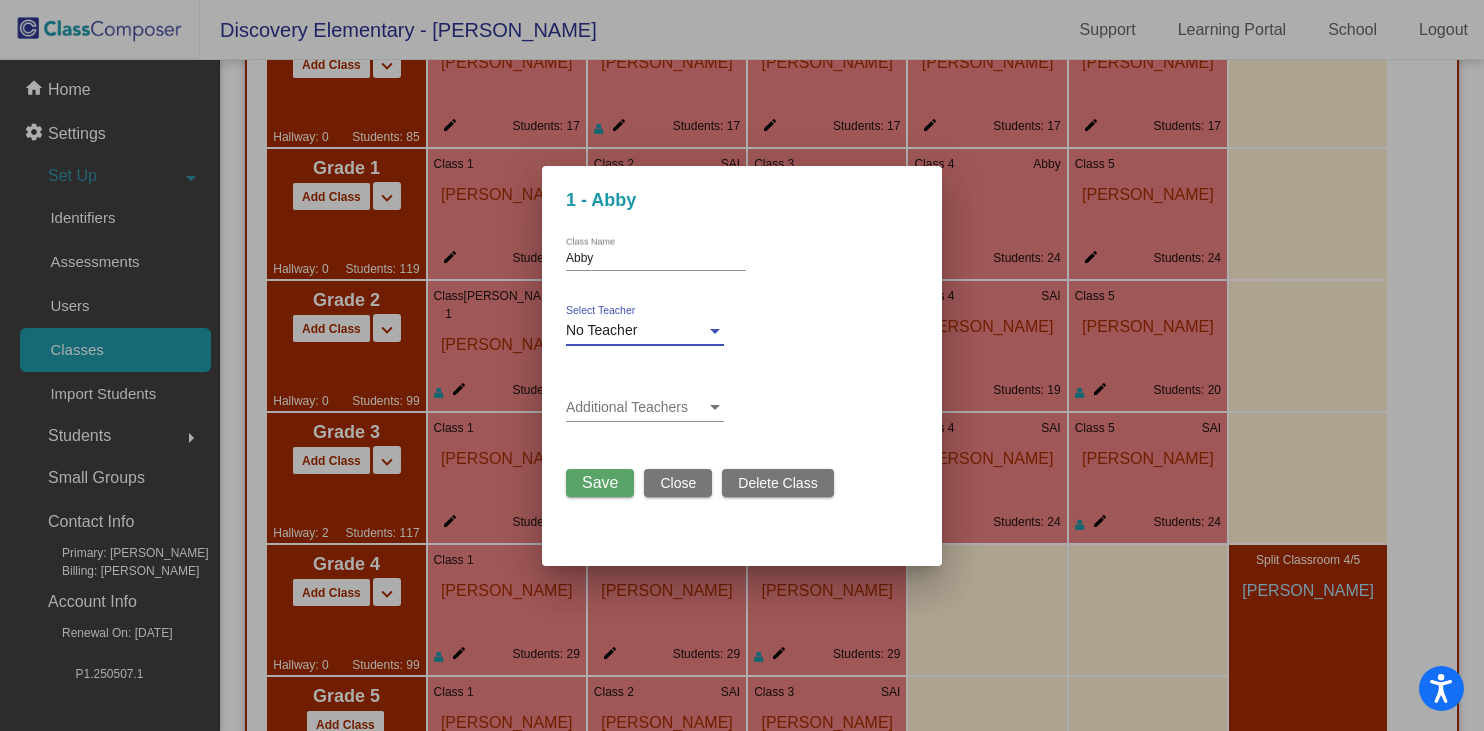 click at bounding box center (715, 331) 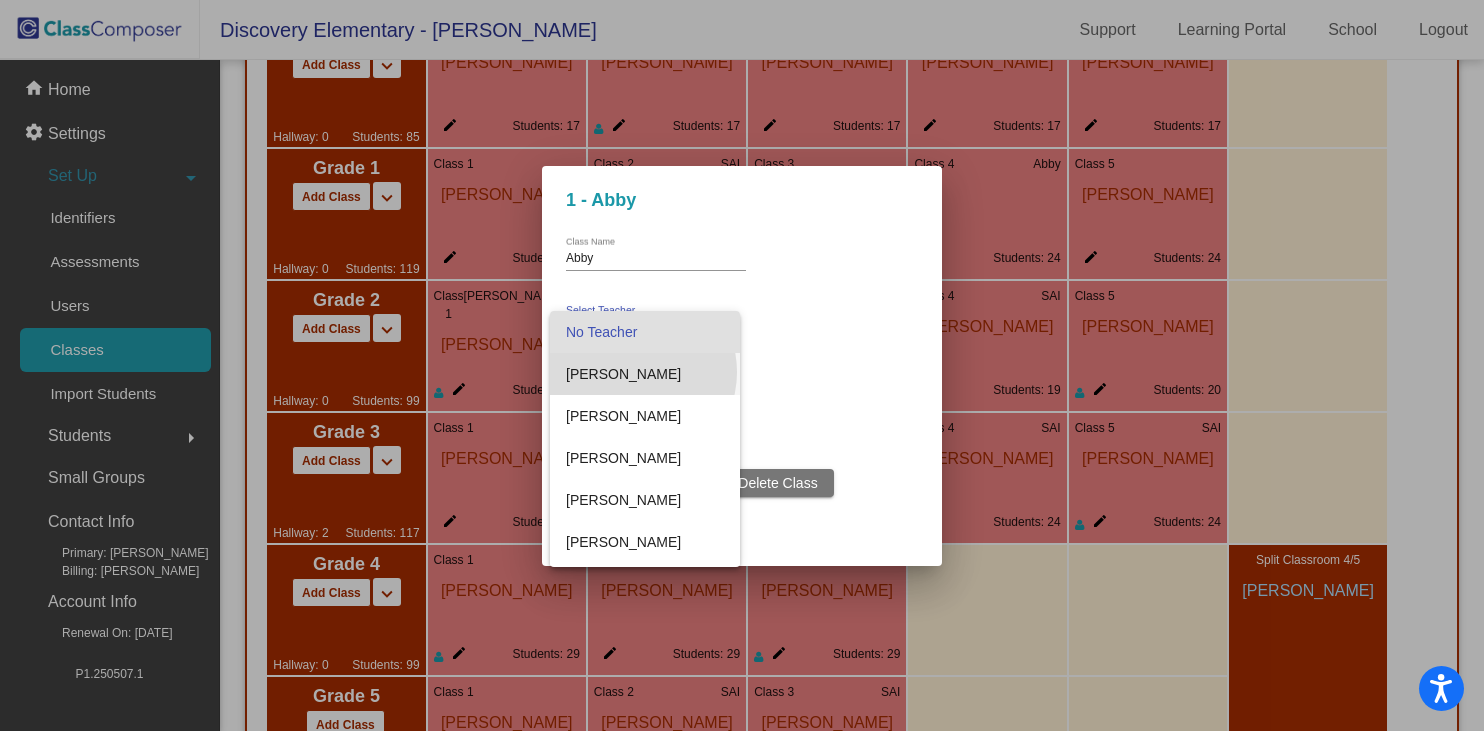 click on "[PERSON_NAME]" at bounding box center [645, 374] 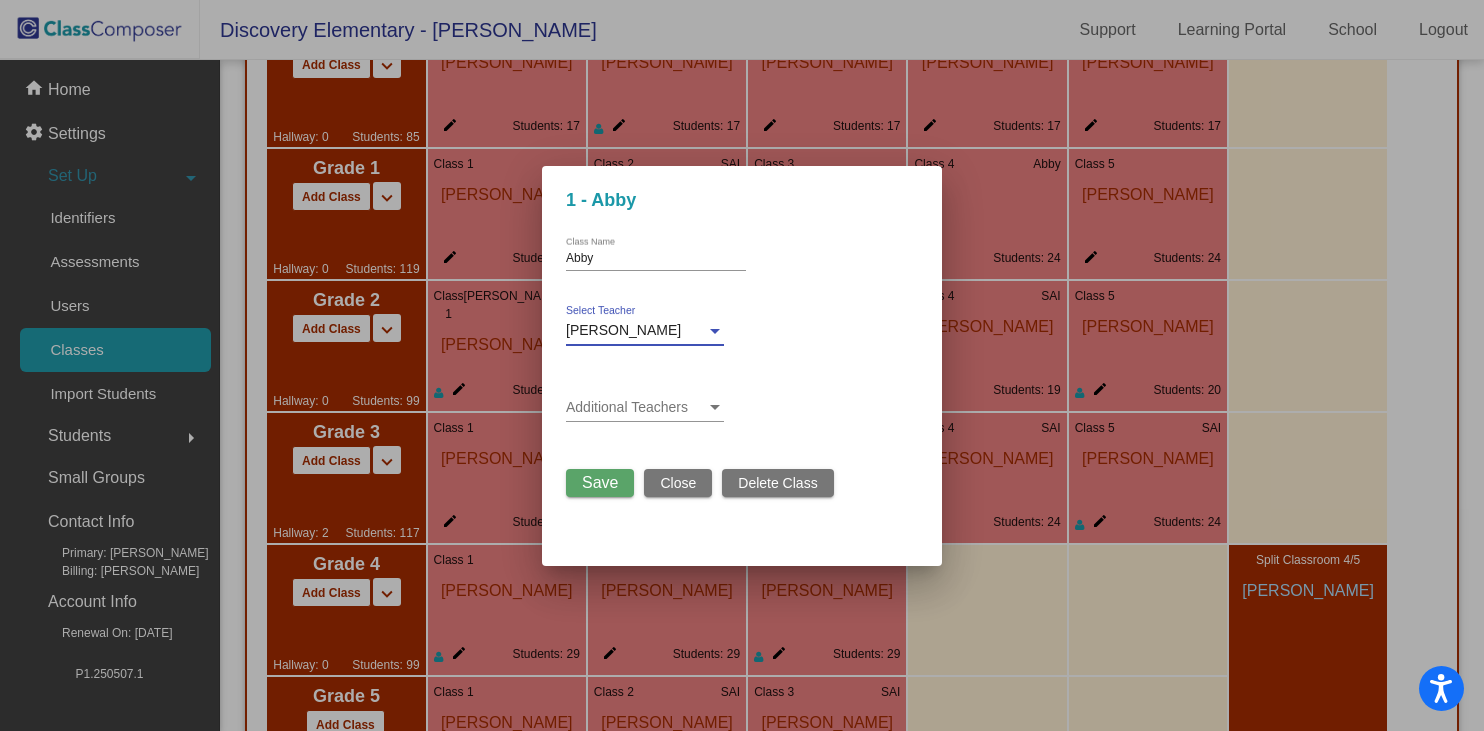 click on "Save" at bounding box center [600, 482] 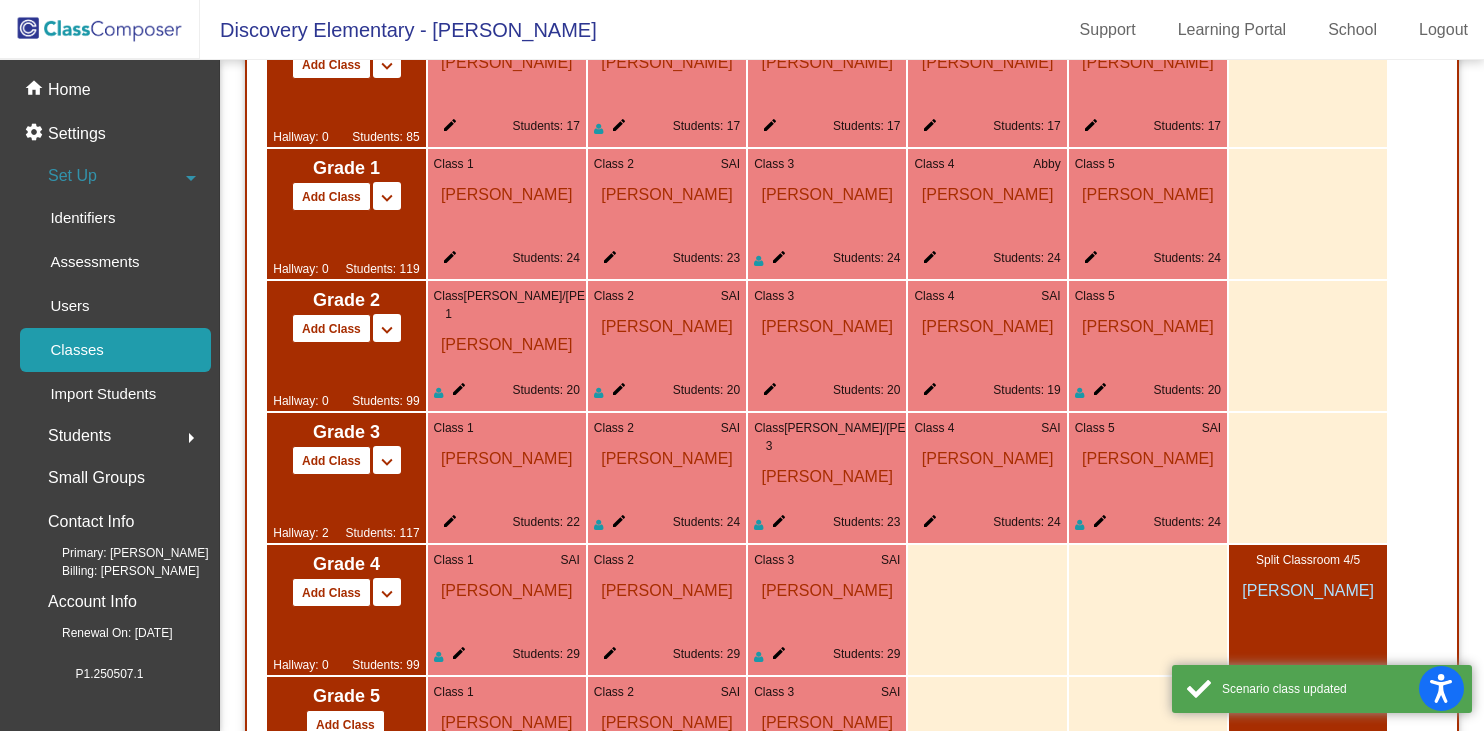 click on "edit" 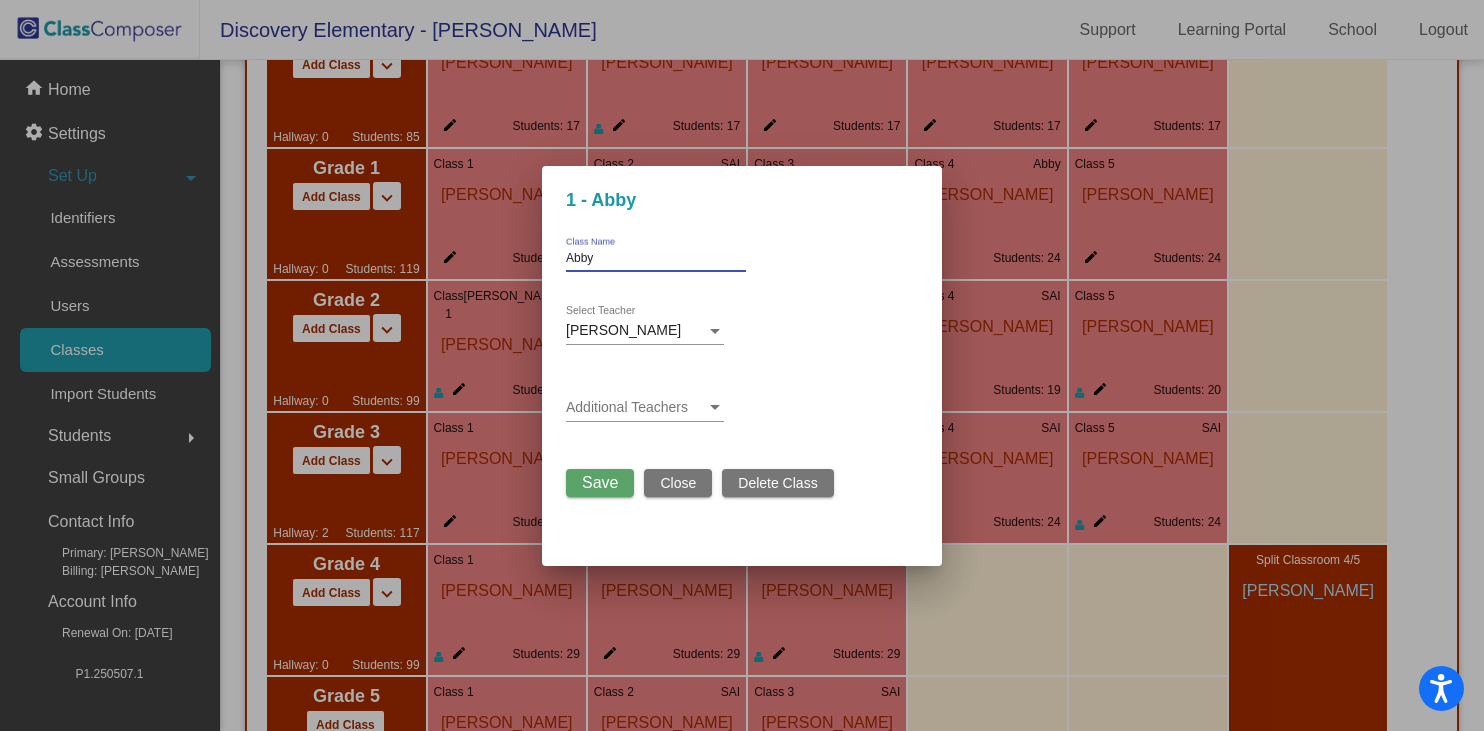 drag, startPoint x: 597, startPoint y: 260, endPoint x: 538, endPoint y: 260, distance: 59 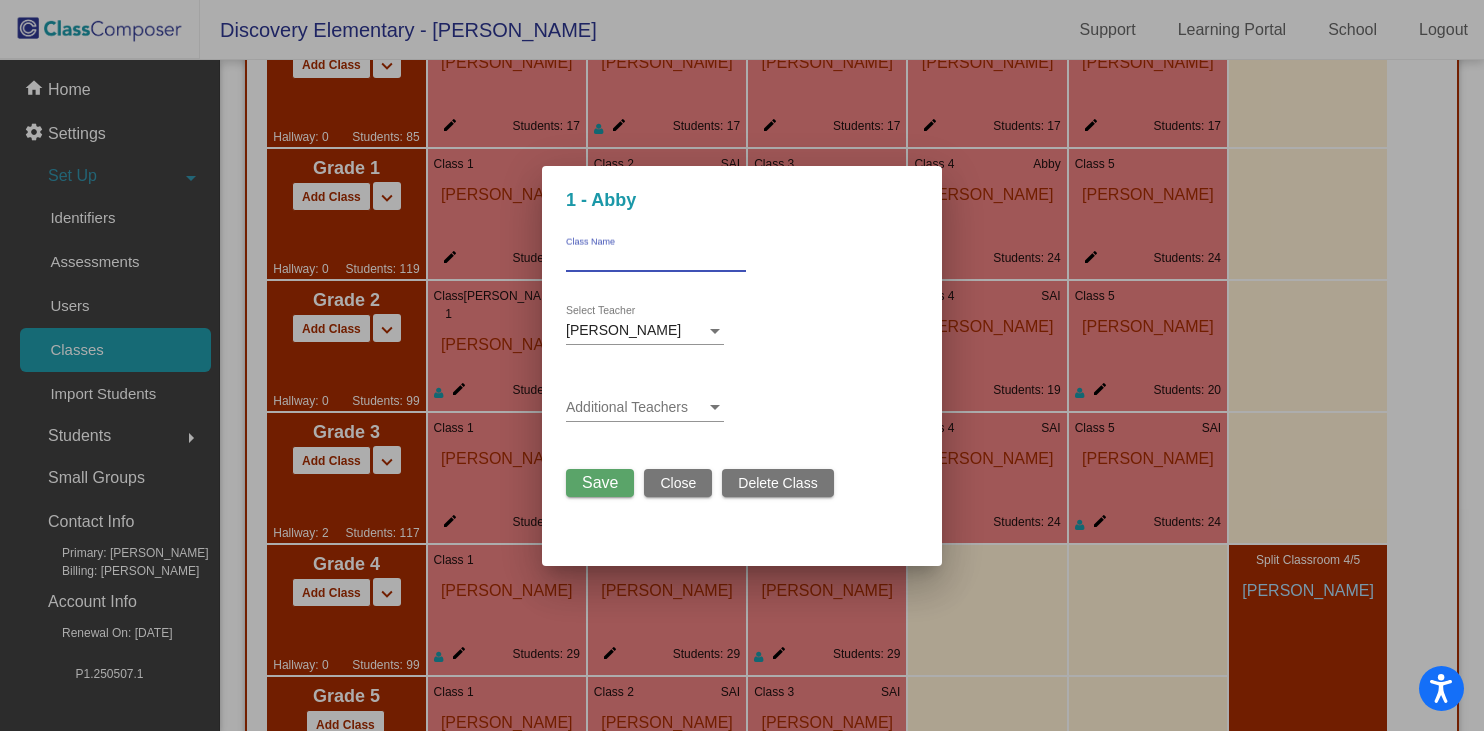 type 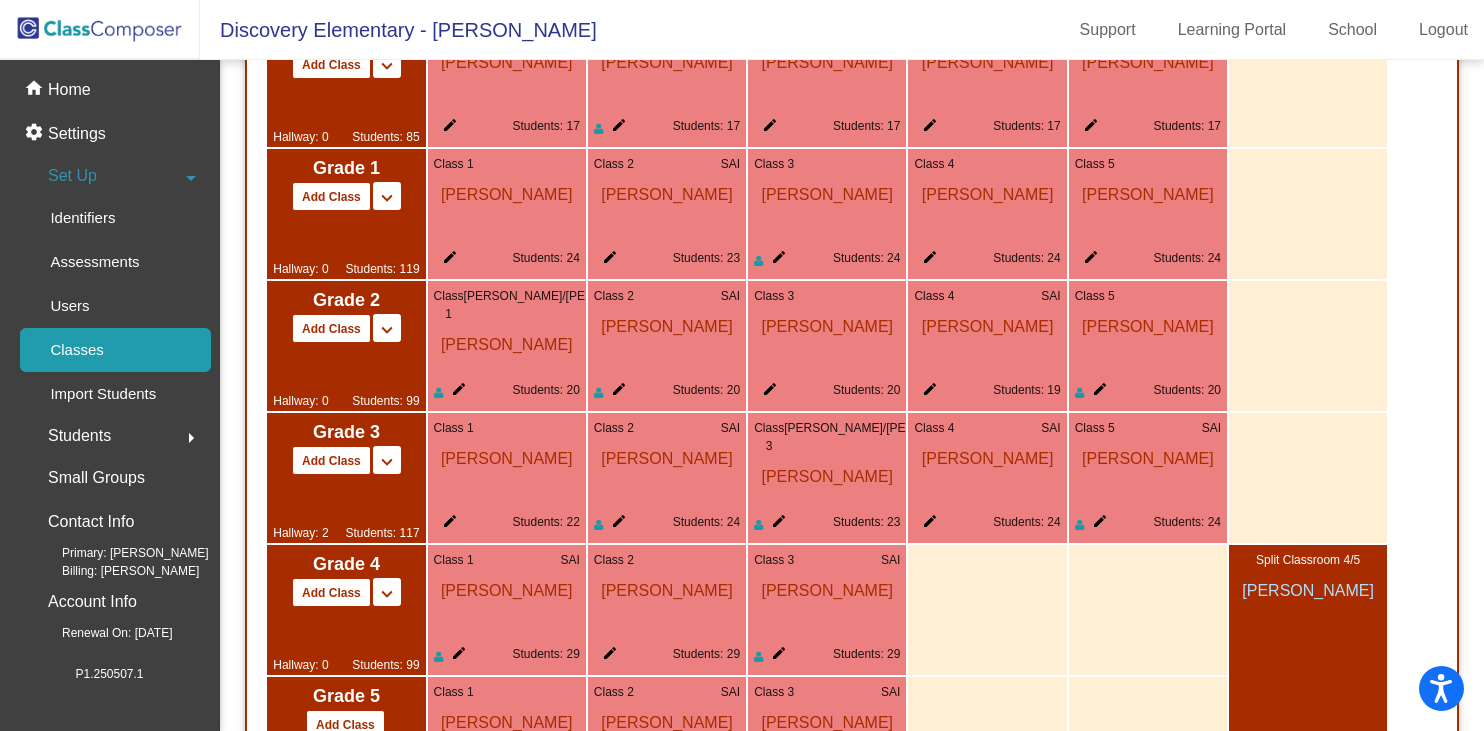 click on "edit" 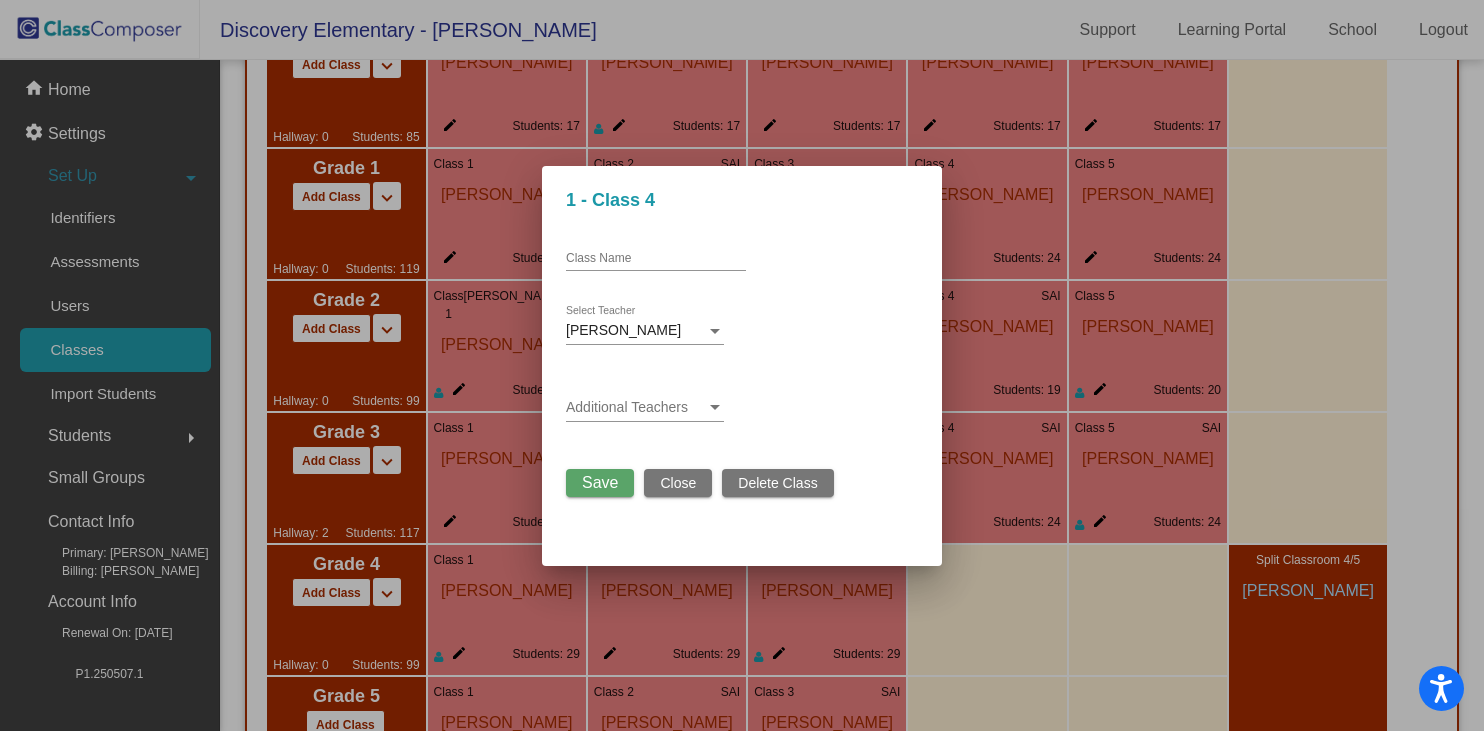click on "Class Name" at bounding box center (656, 254) 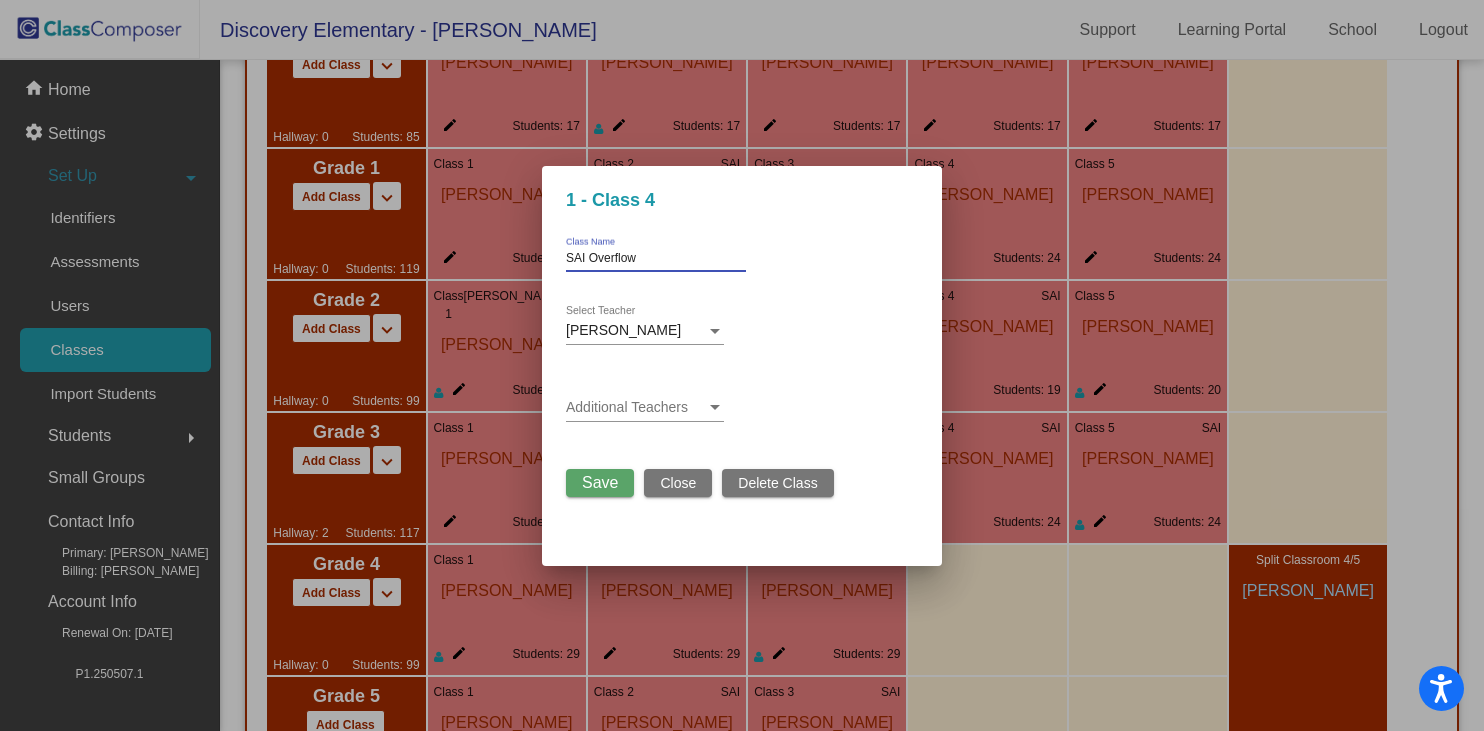 type on "SAI Overflow" 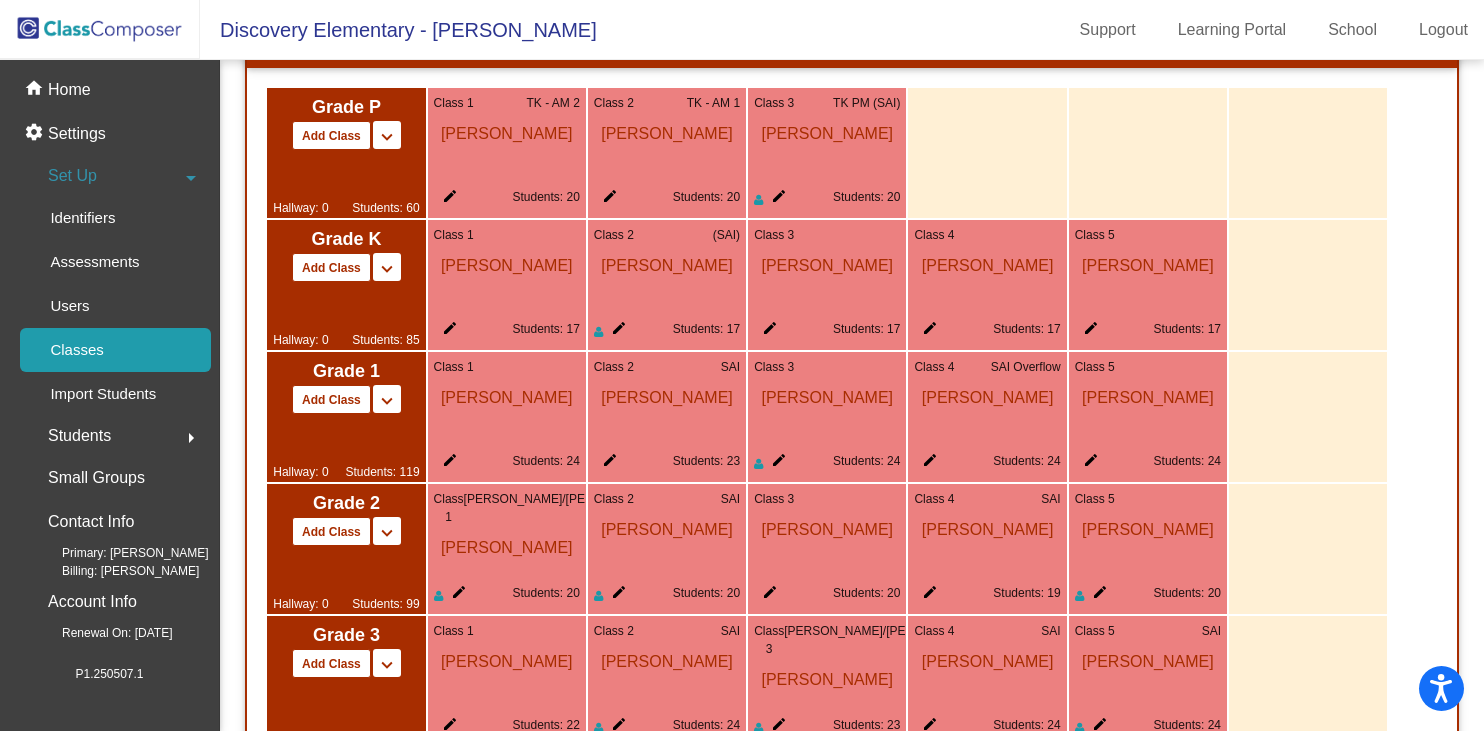 scroll, scrollTop: 1229, scrollLeft: 0, axis: vertical 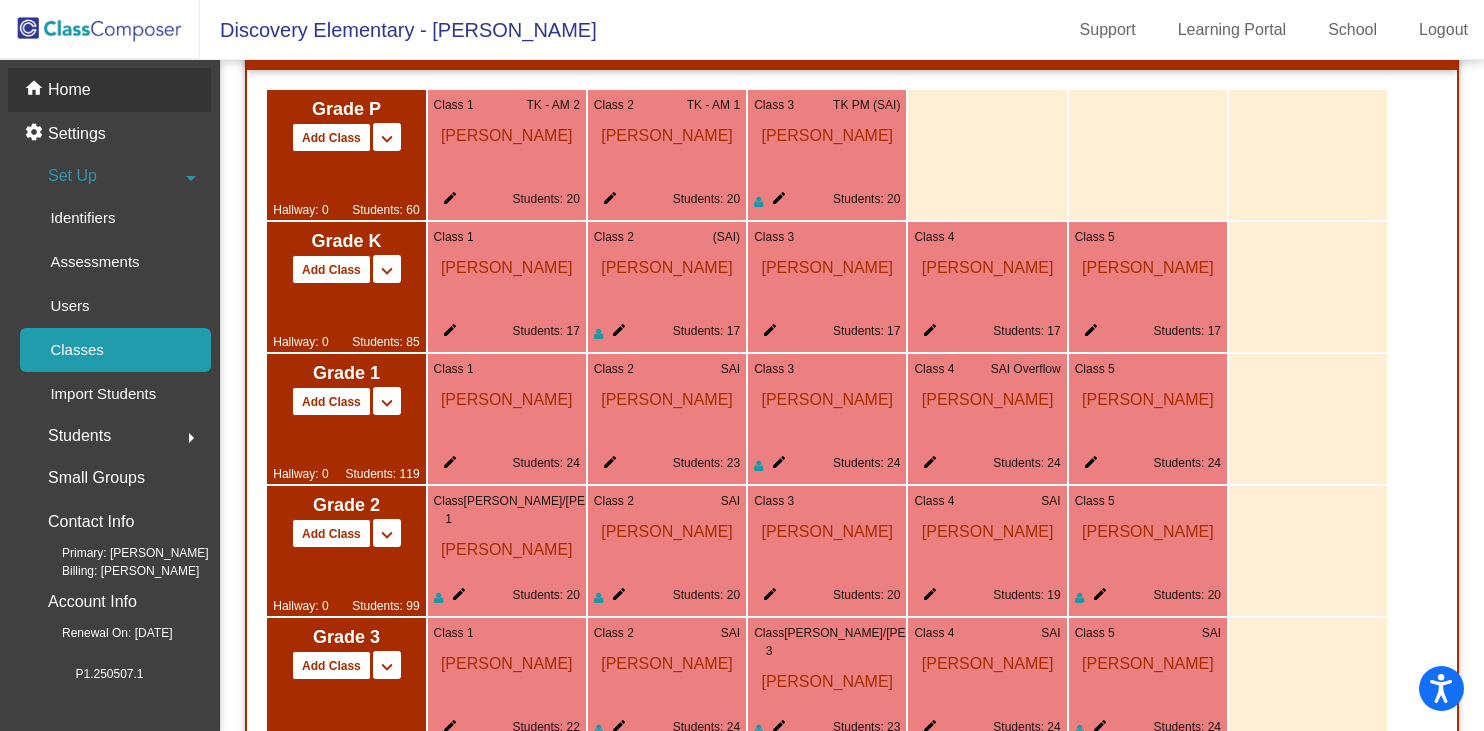 click on "Home" 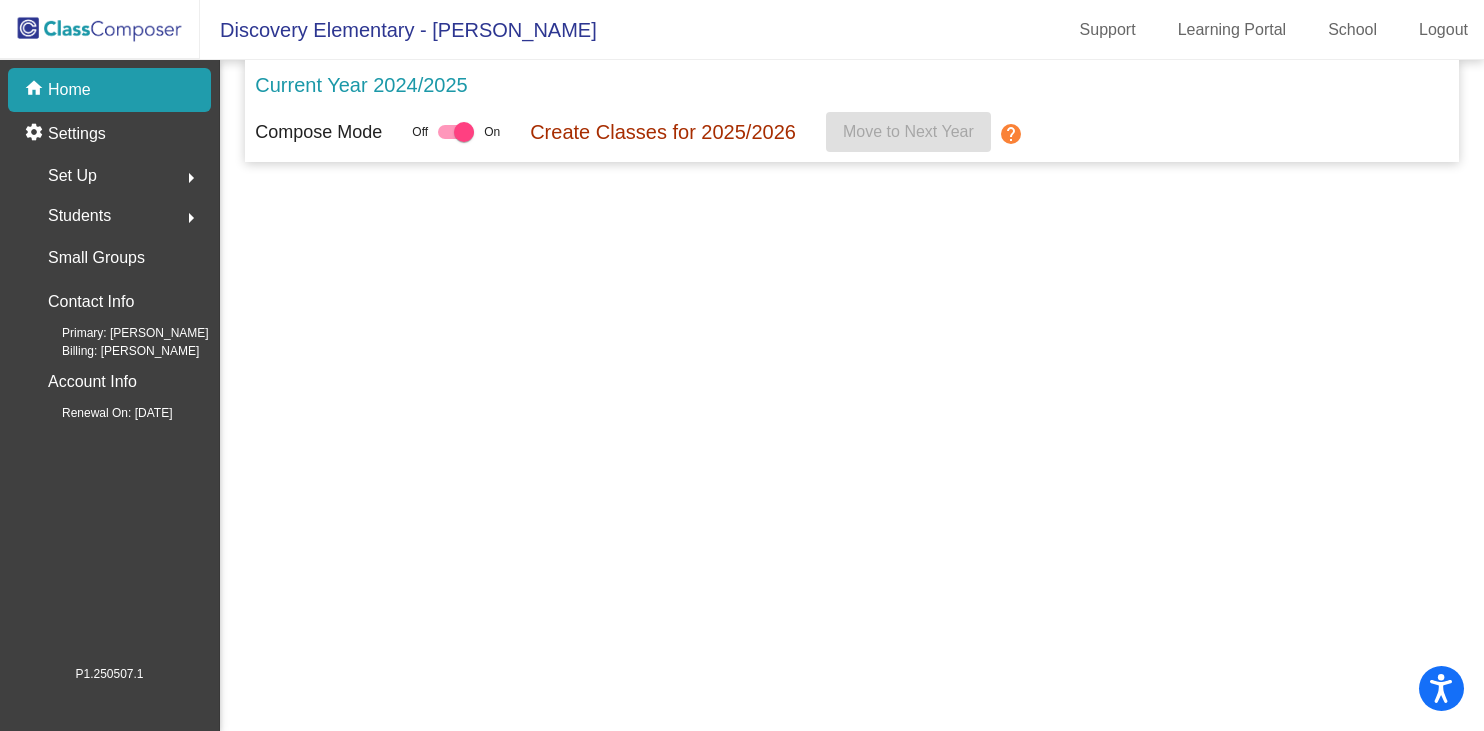 click 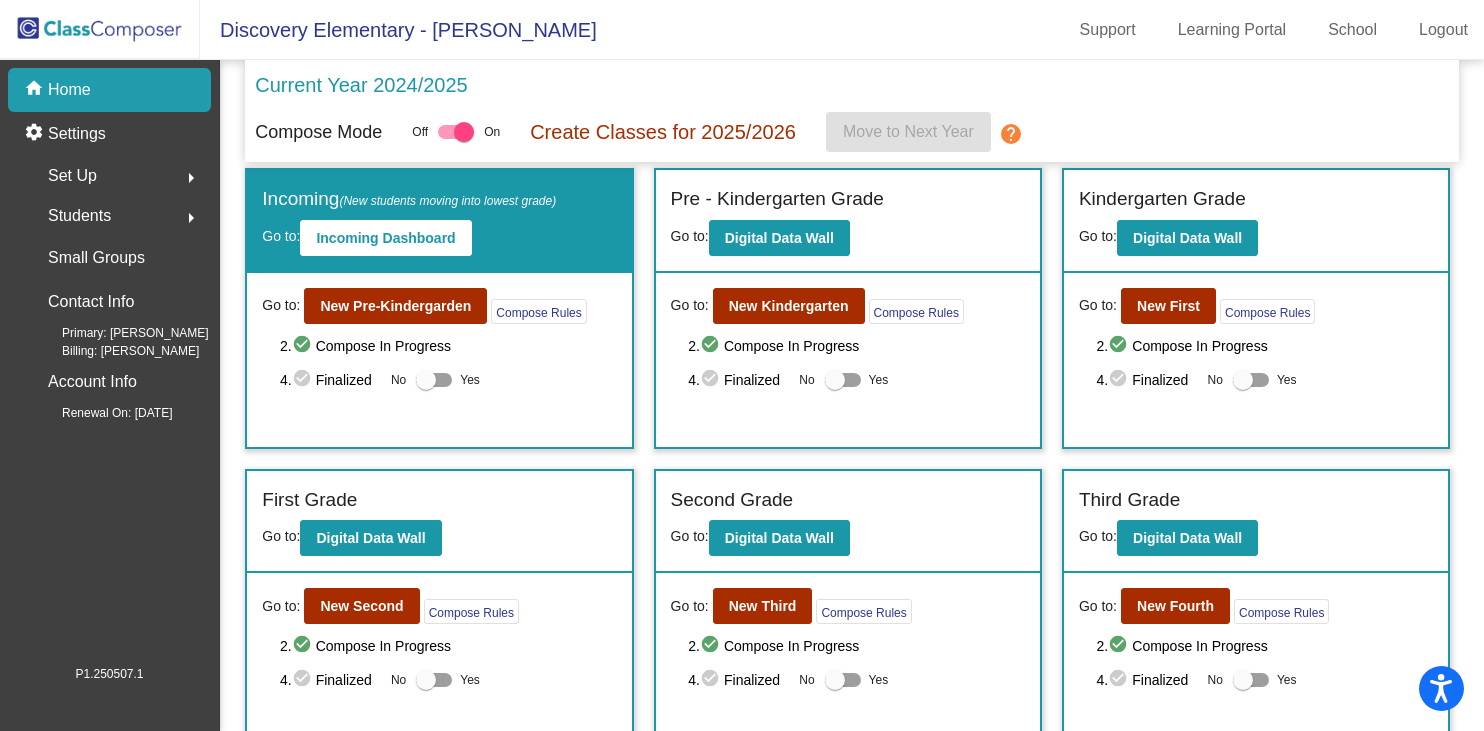 scroll, scrollTop: 4, scrollLeft: 0, axis: vertical 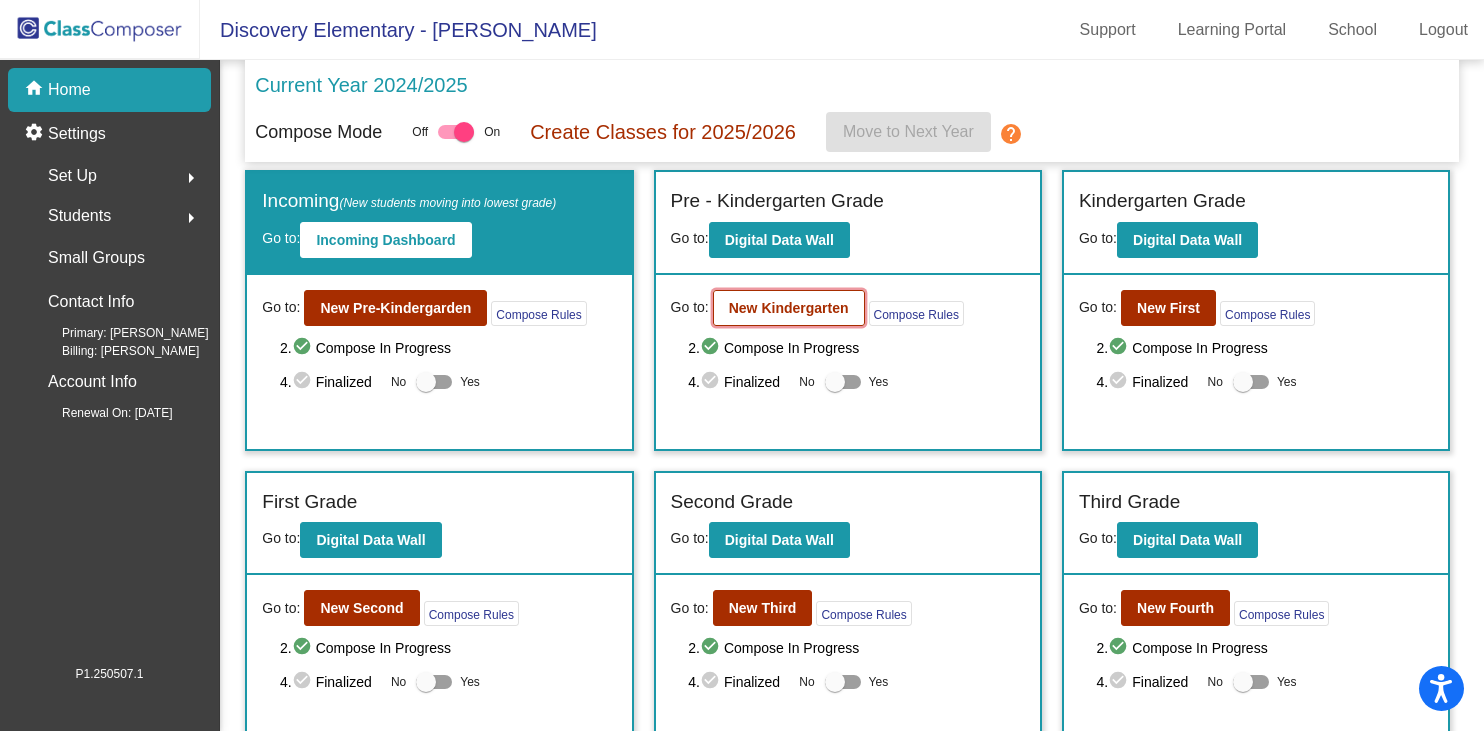click on "New Kindergarten" 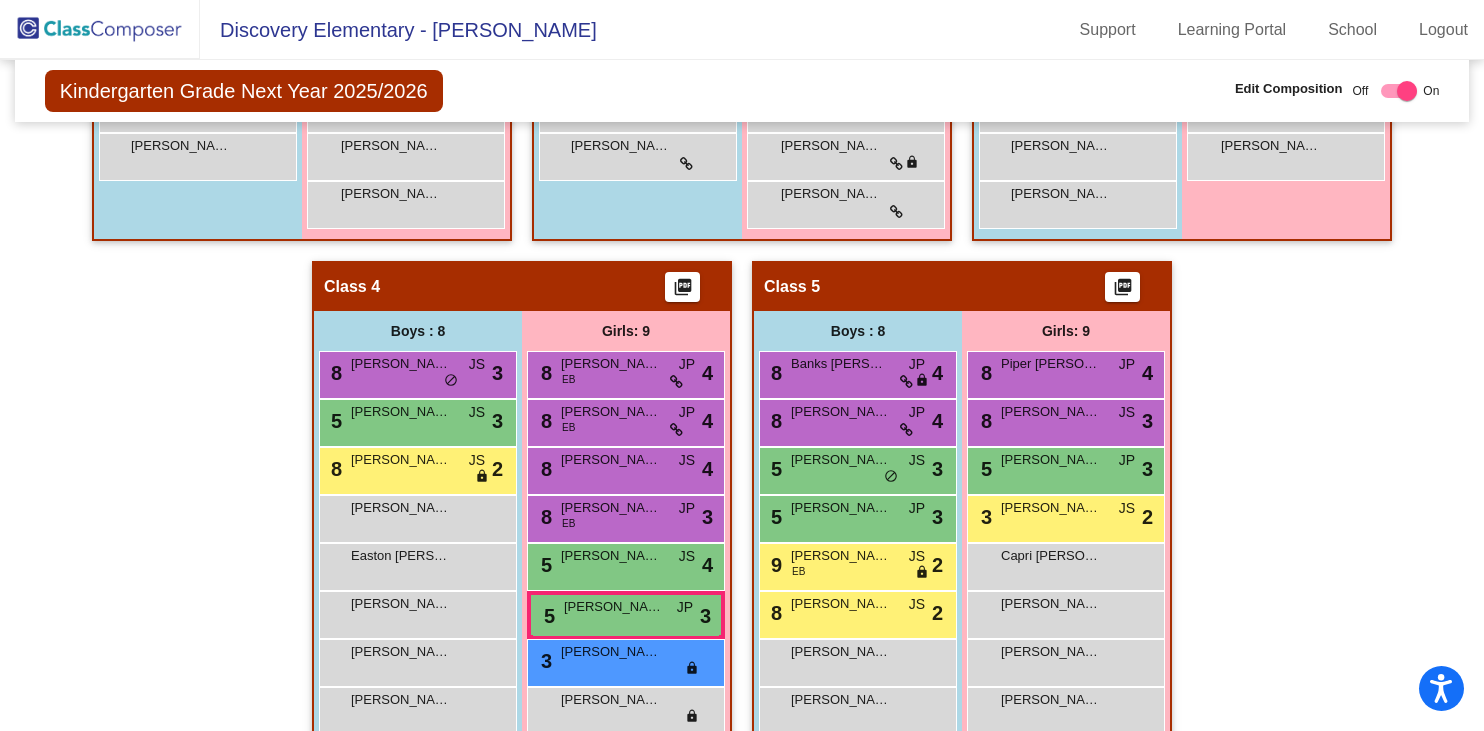 scroll, scrollTop: 839, scrollLeft: 0, axis: vertical 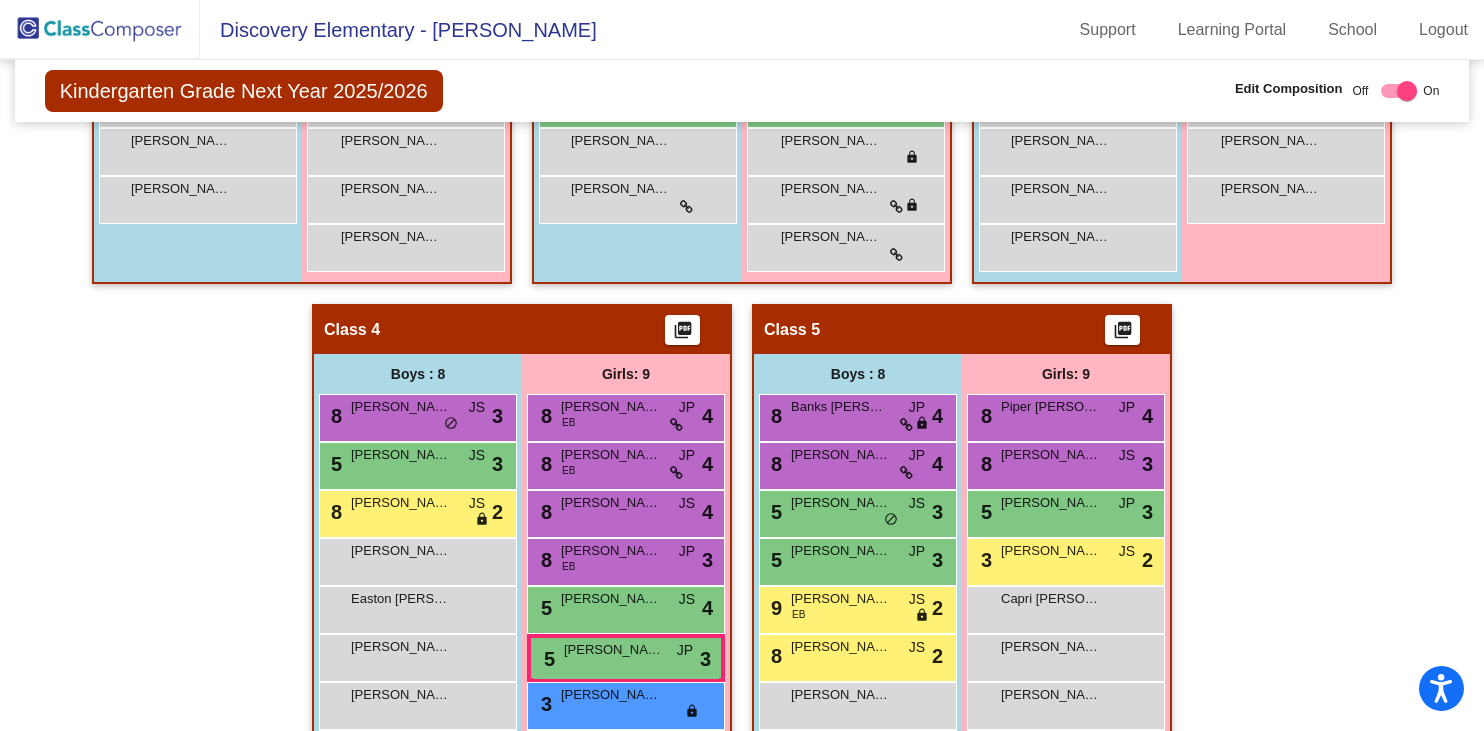 click 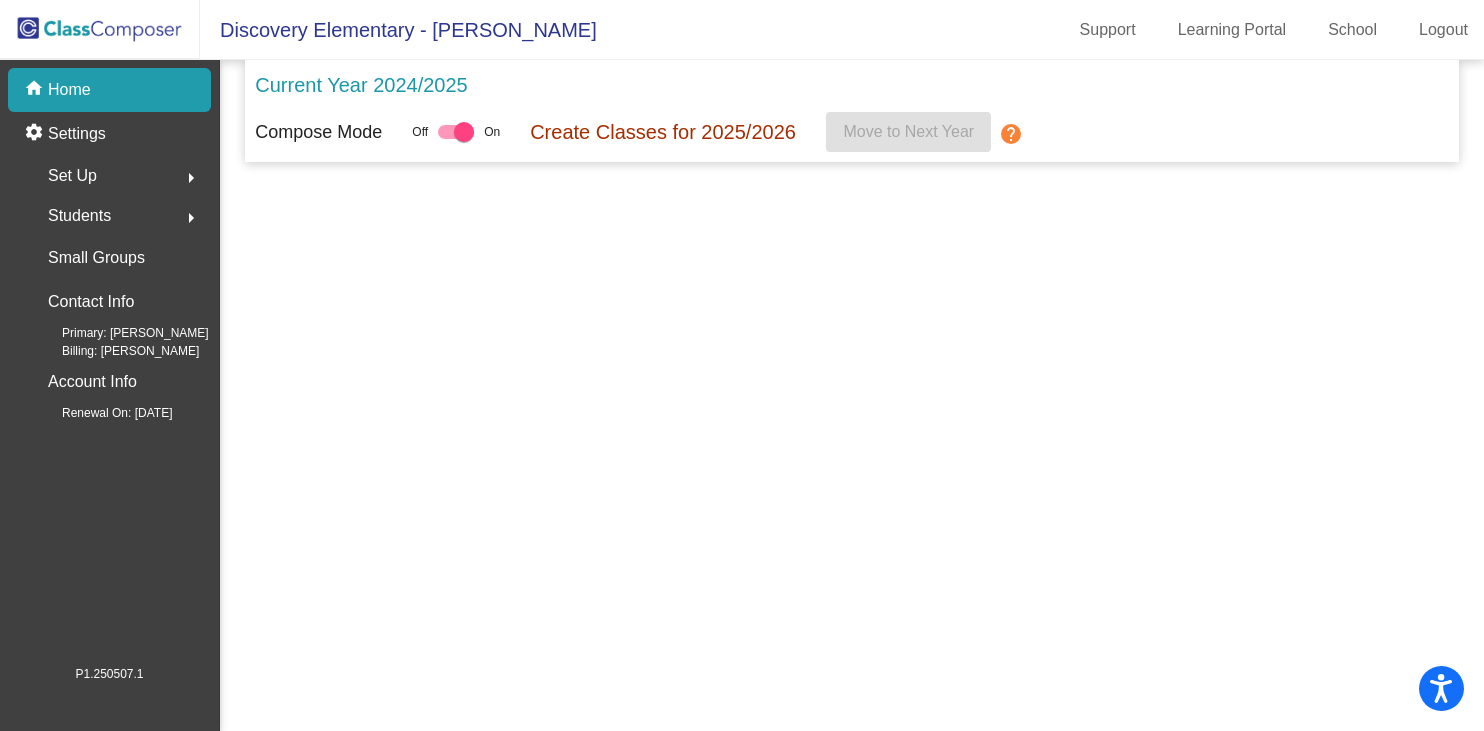 scroll, scrollTop: 0, scrollLeft: 0, axis: both 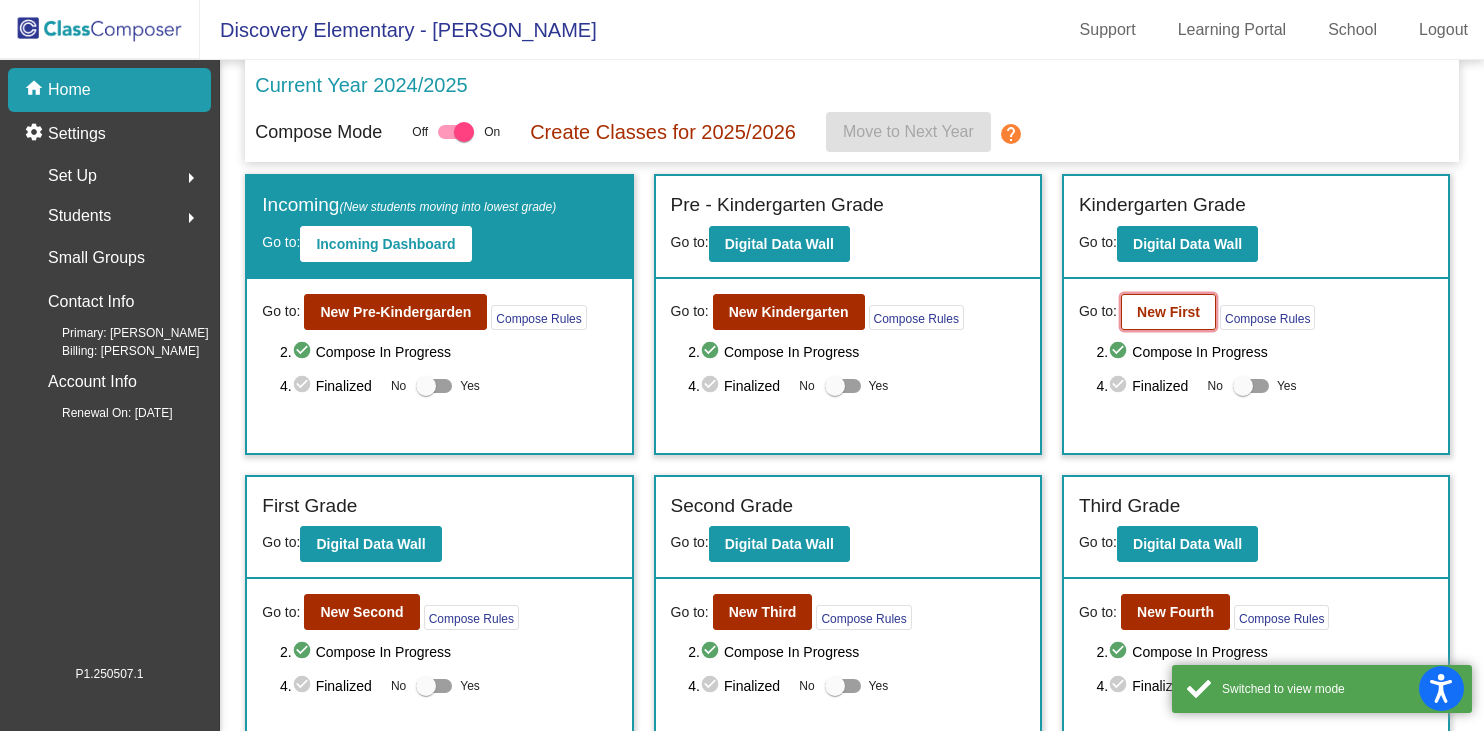 click on "New First" 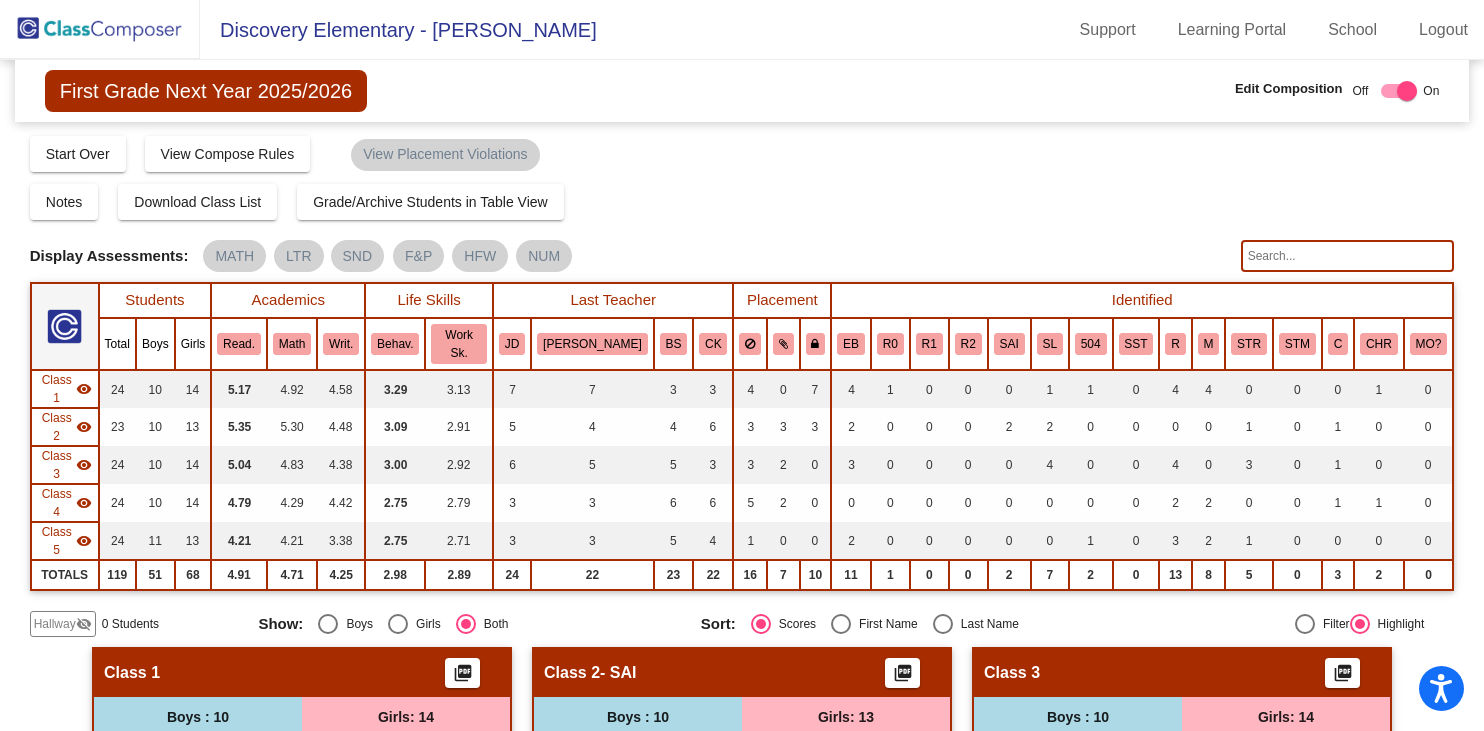 click 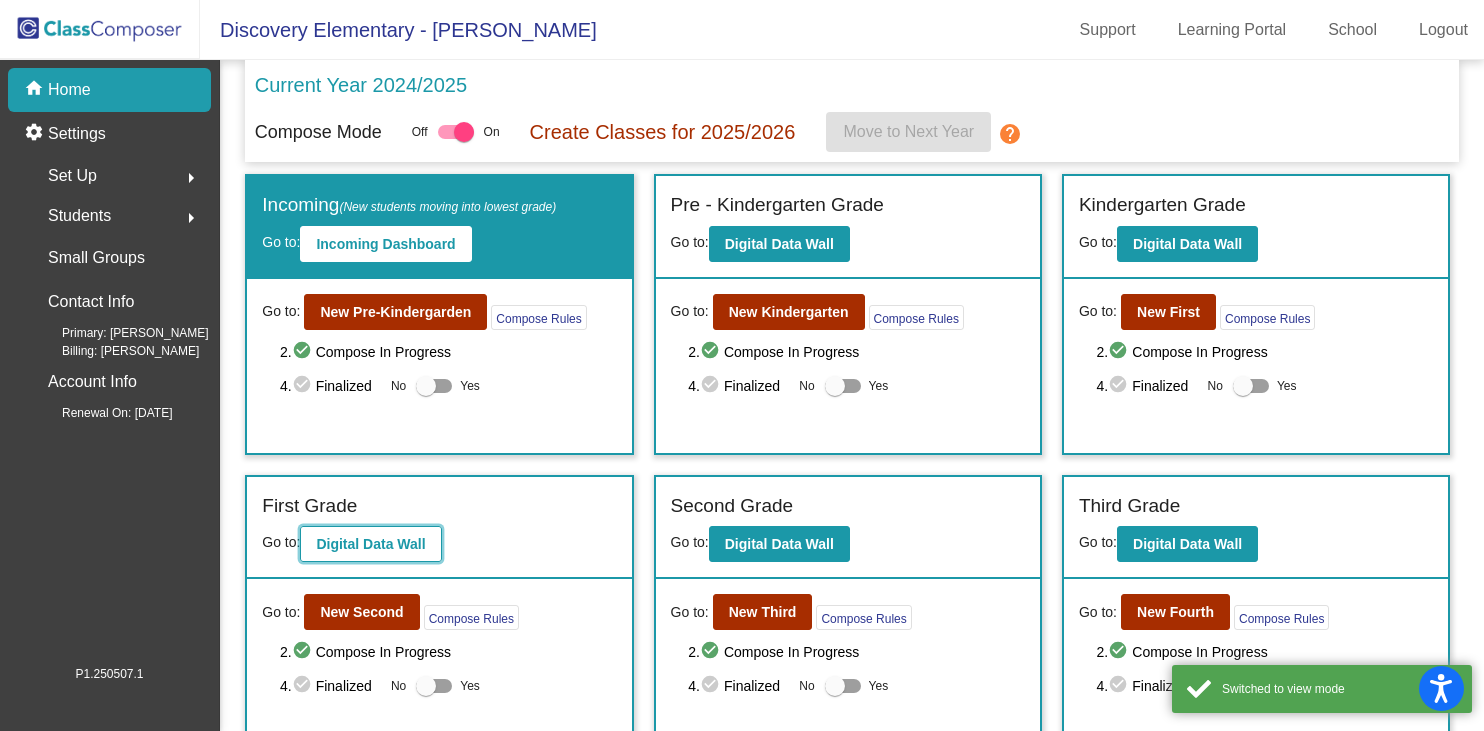 click on "Digital Data Wall" 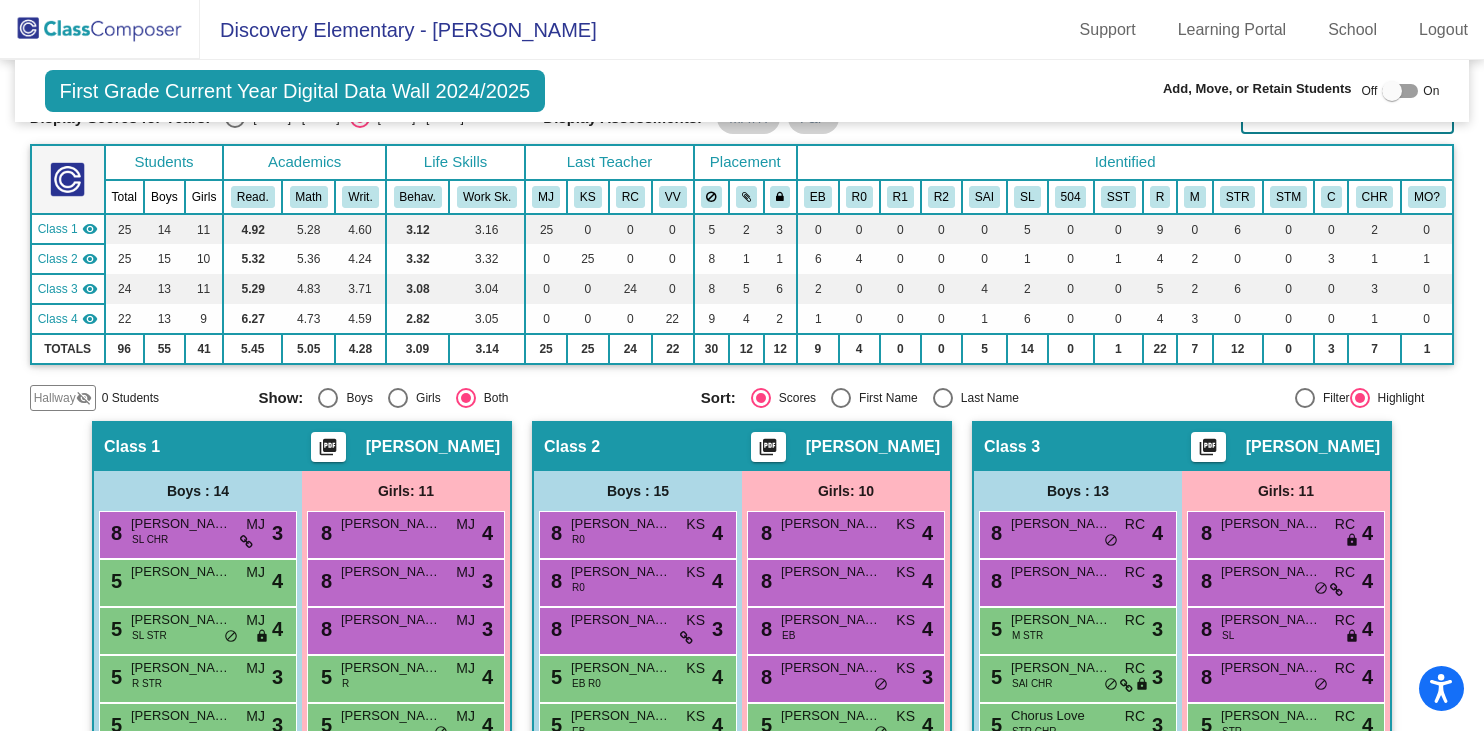 scroll, scrollTop: 0, scrollLeft: 0, axis: both 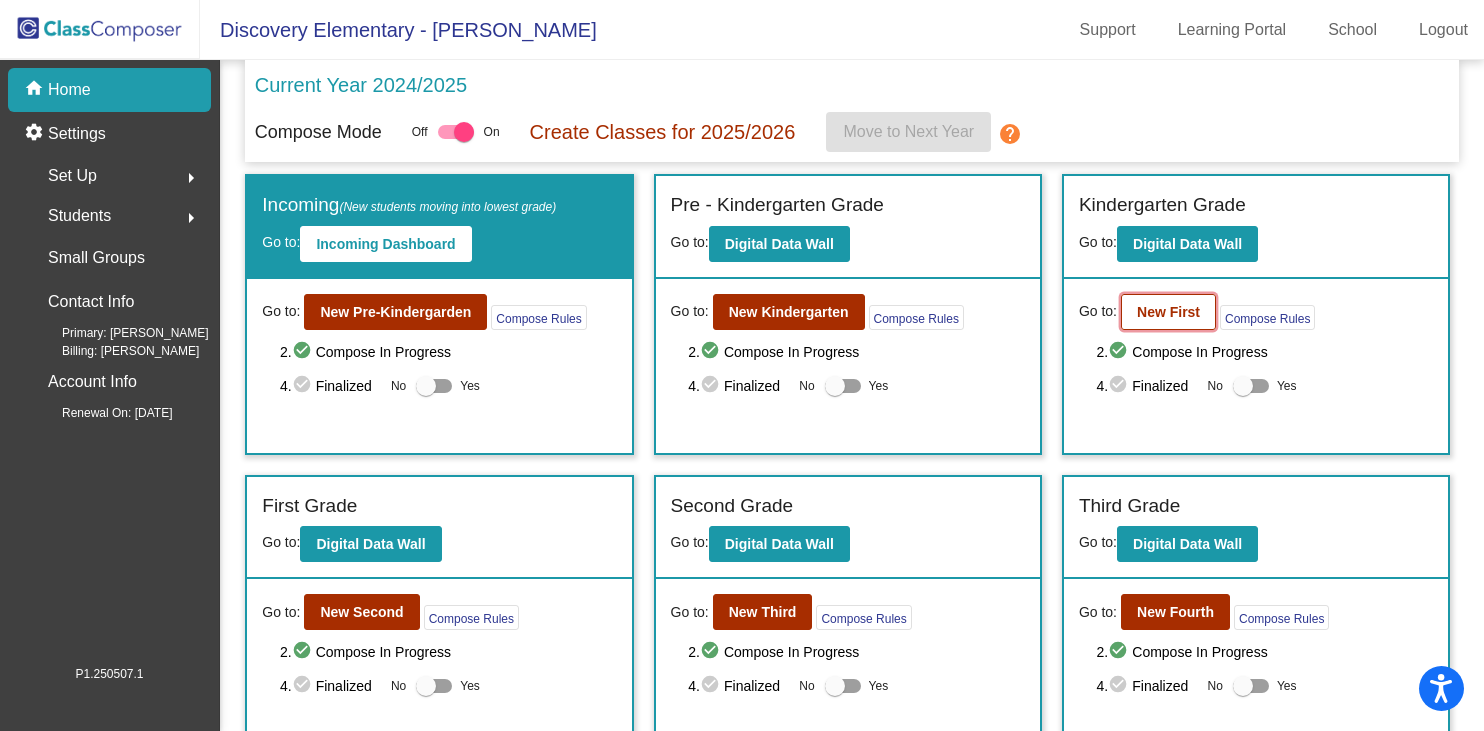 click on "New First" 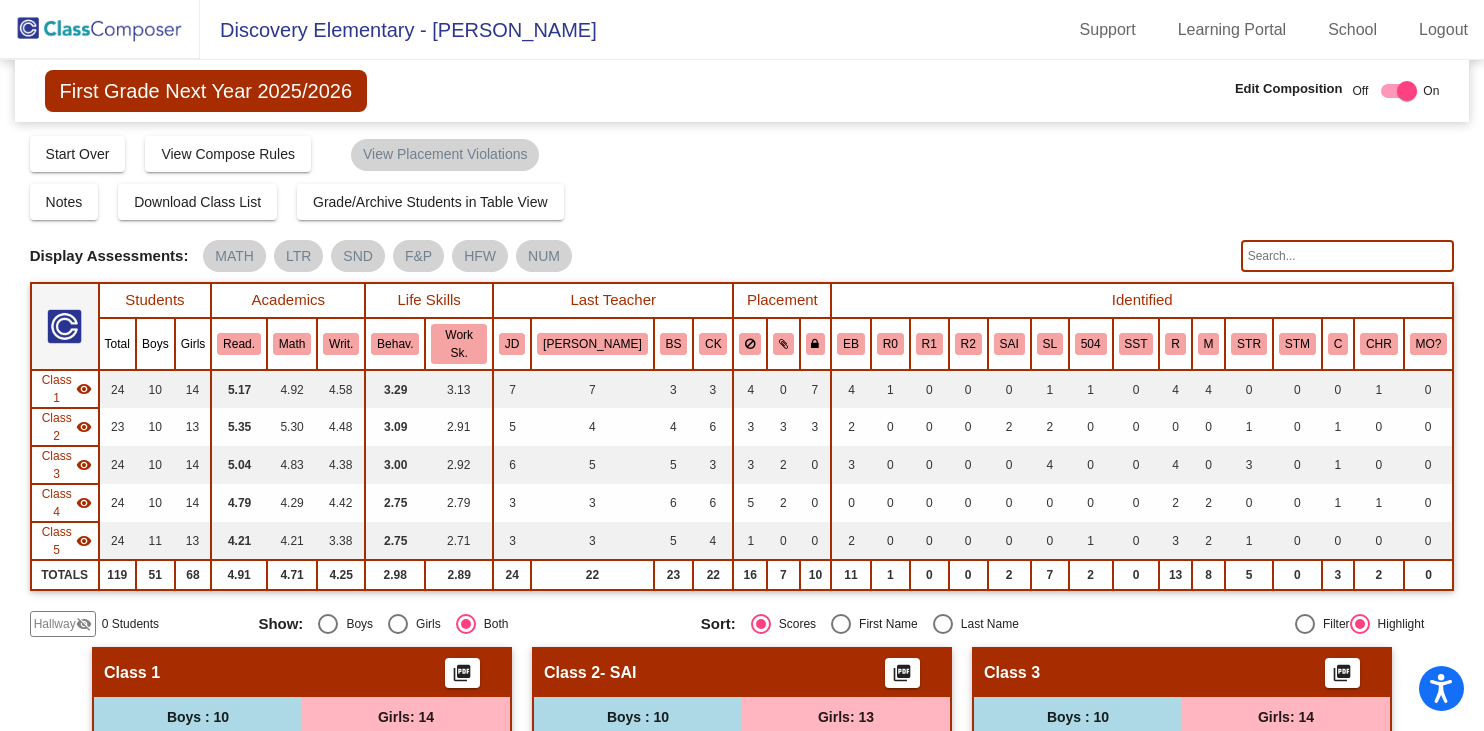 click 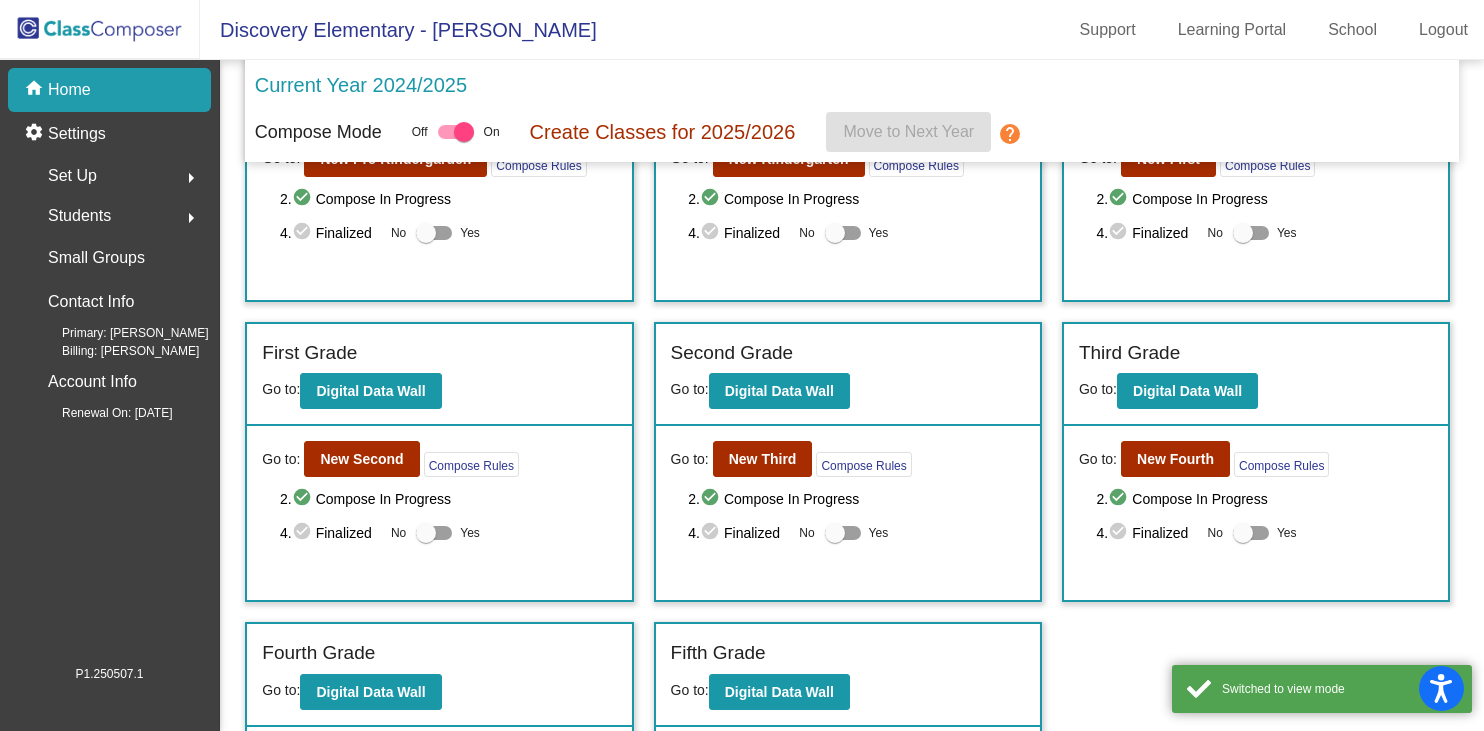 scroll, scrollTop: 166, scrollLeft: 0, axis: vertical 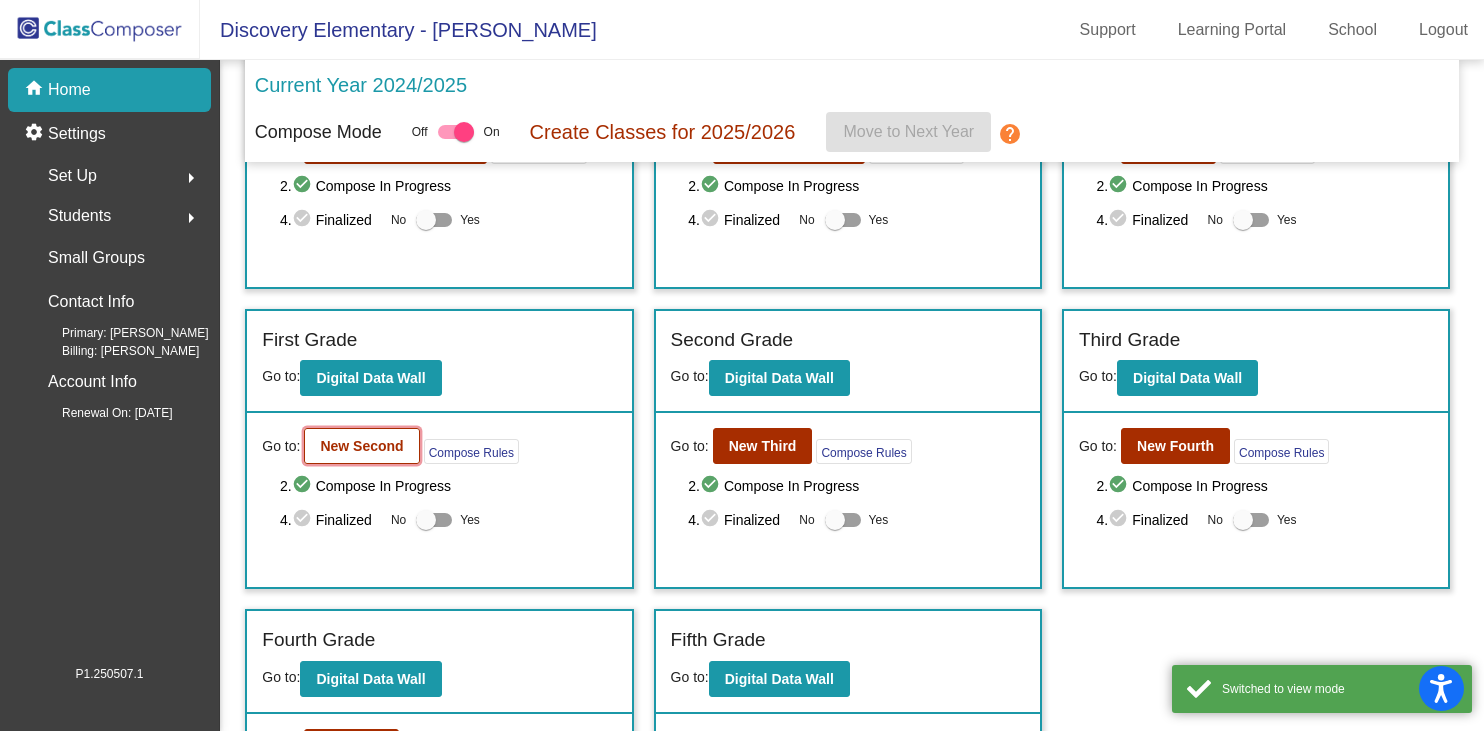 click on "New Second" 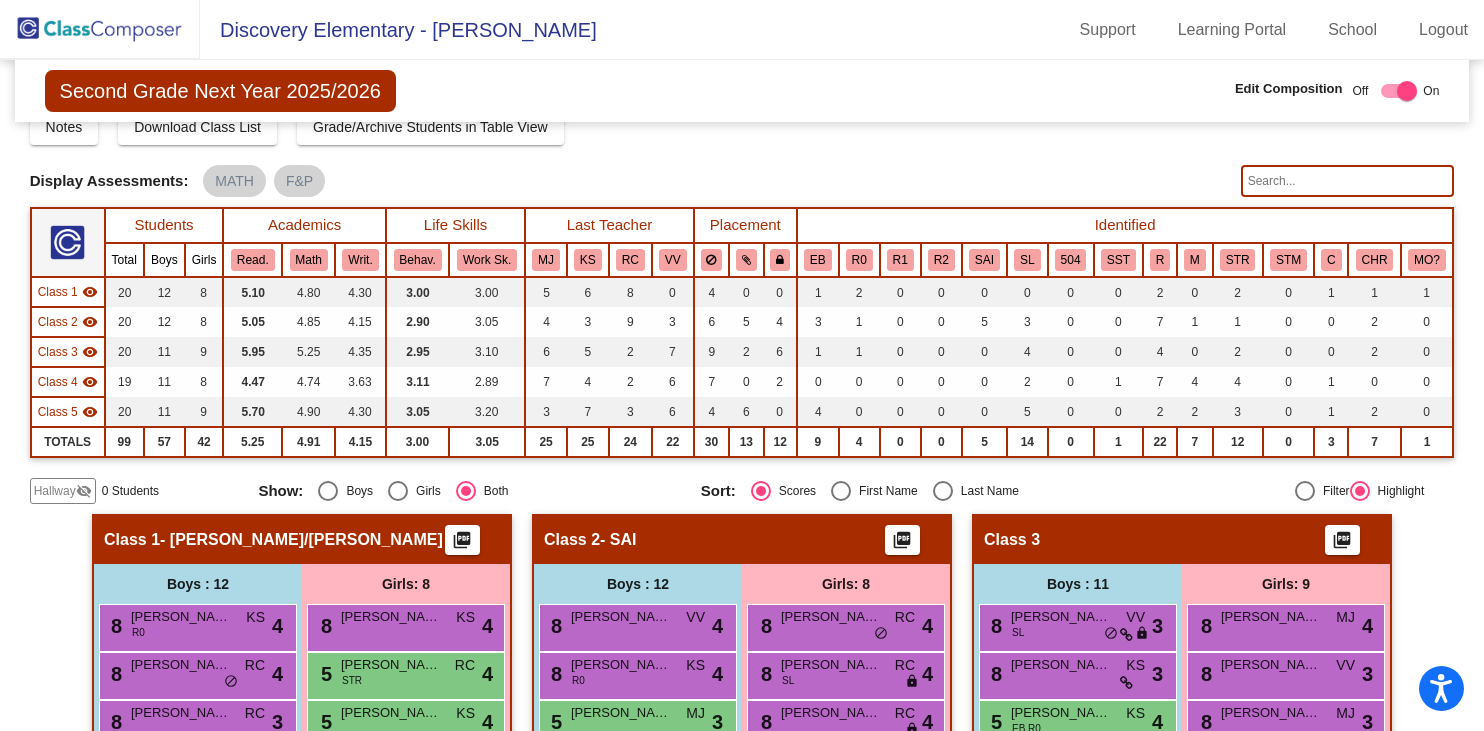 scroll, scrollTop: 59, scrollLeft: 0, axis: vertical 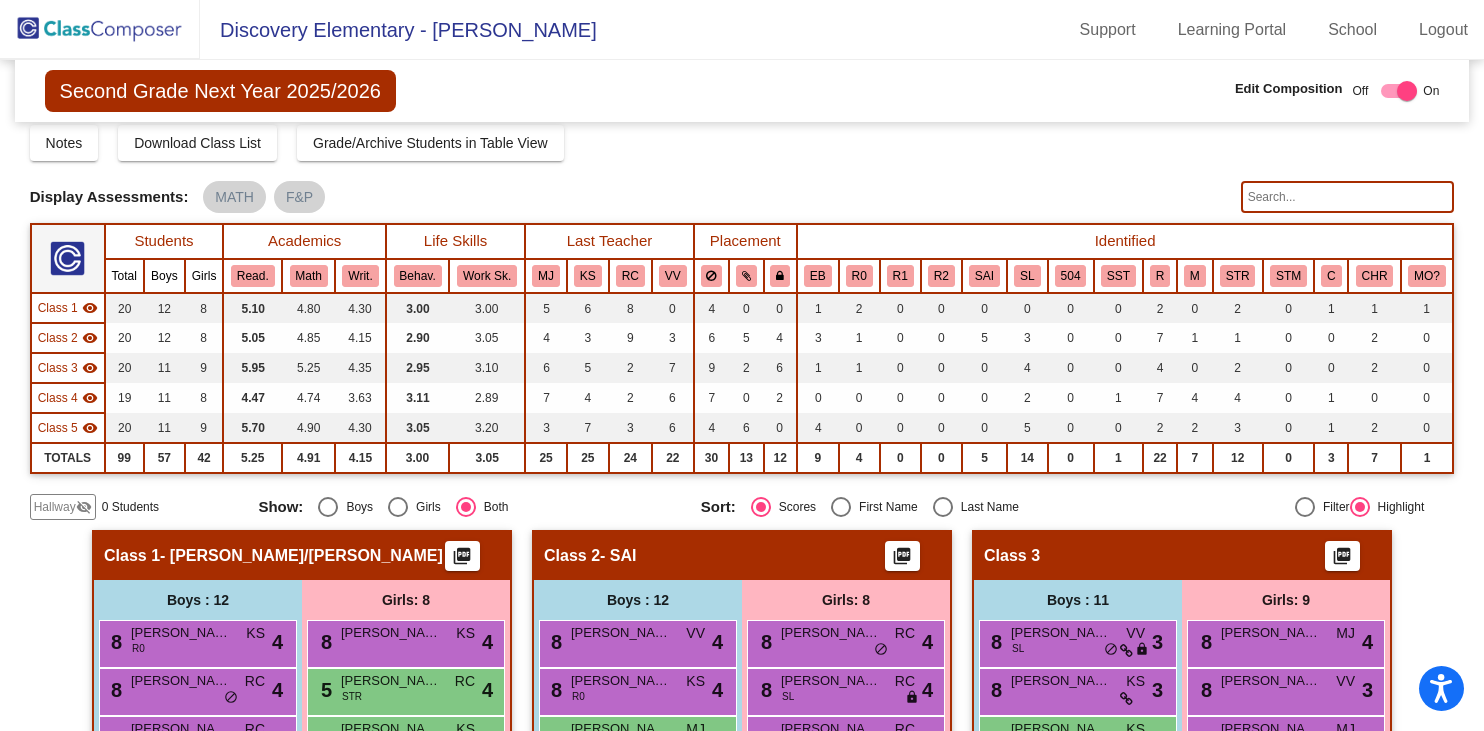 click 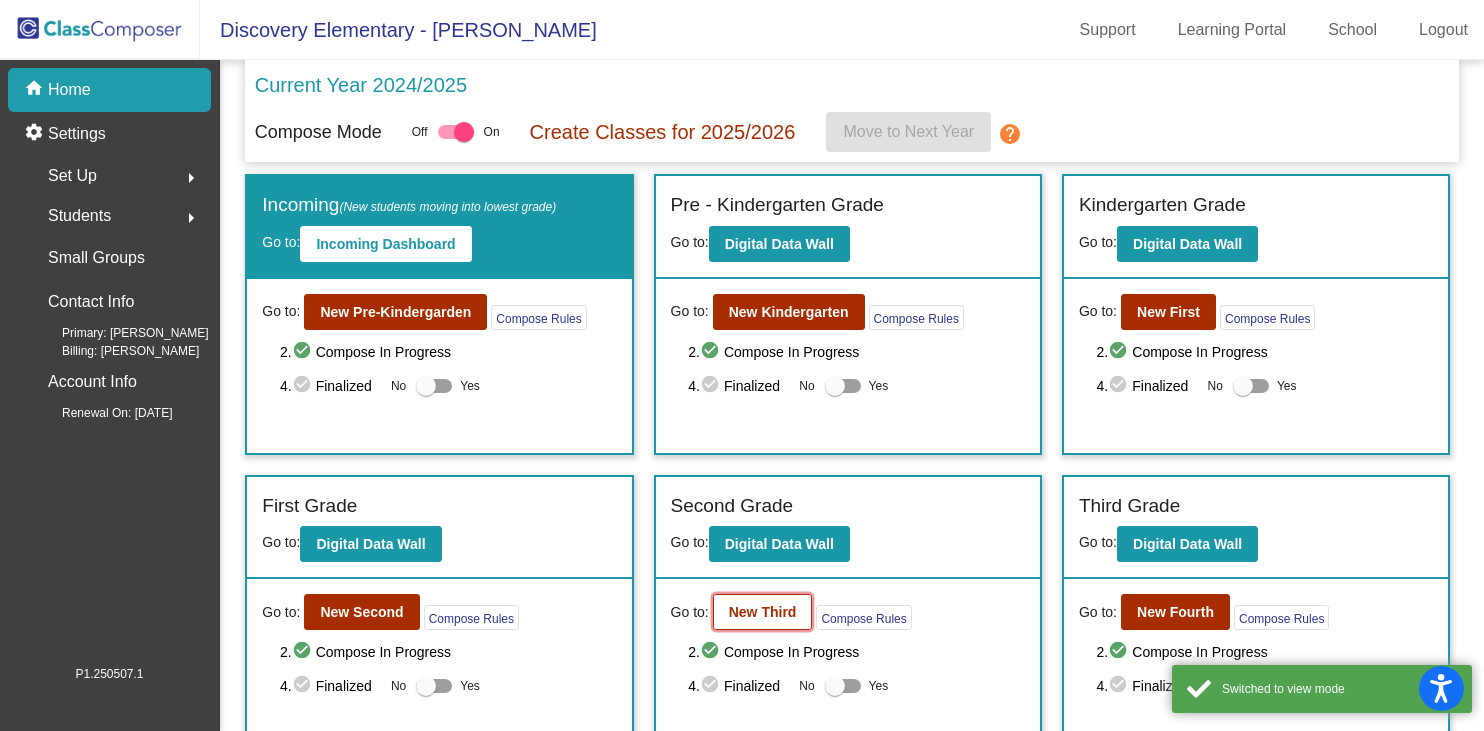 click on "New Third" 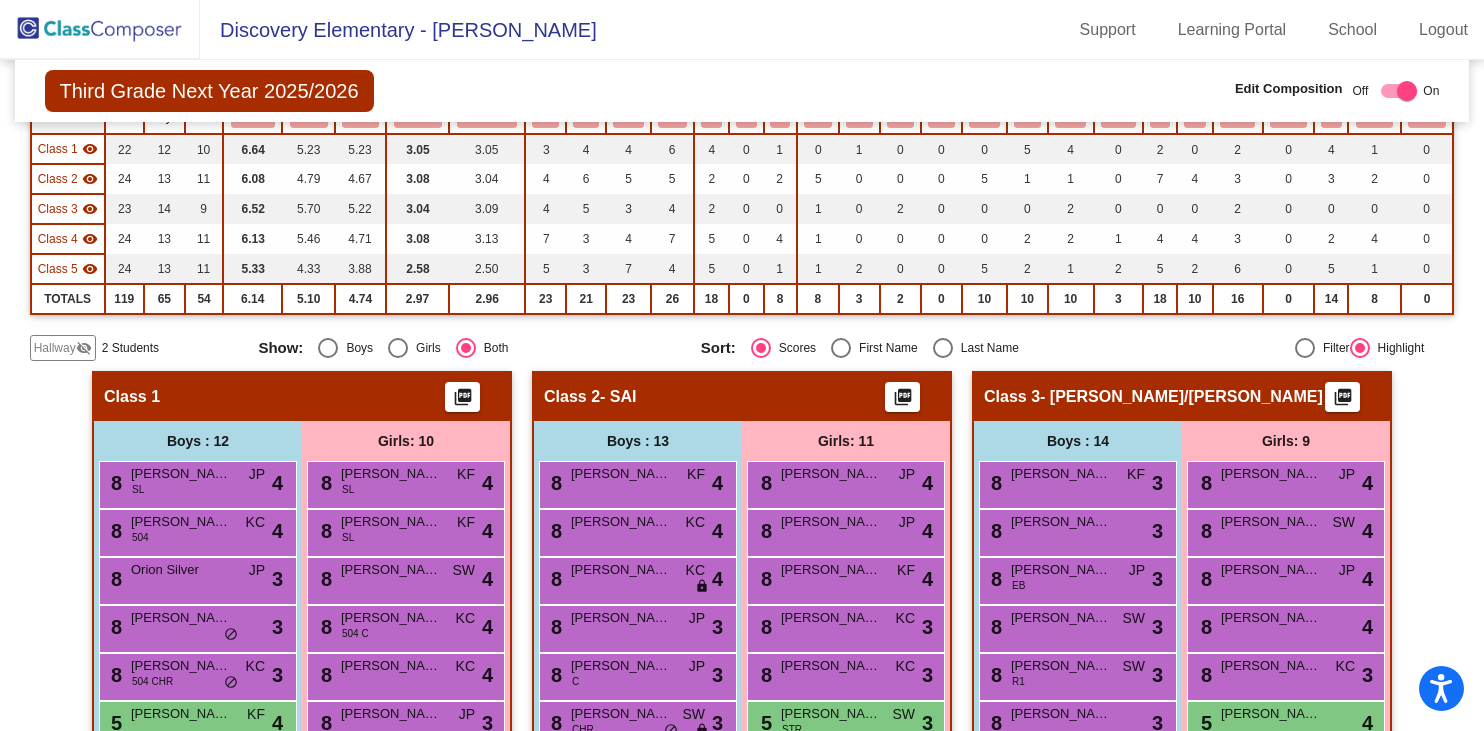 scroll, scrollTop: 60, scrollLeft: 0, axis: vertical 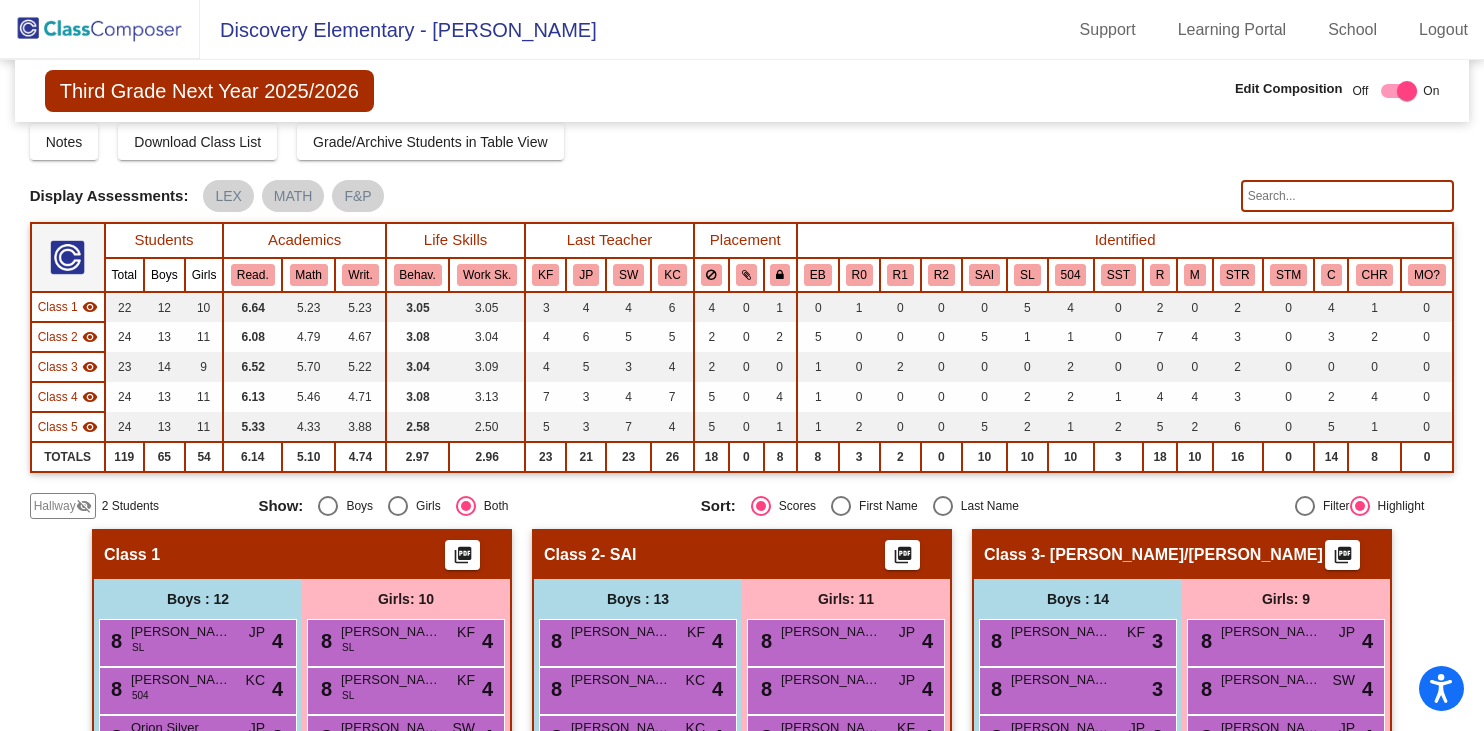 click on "visibility_off" 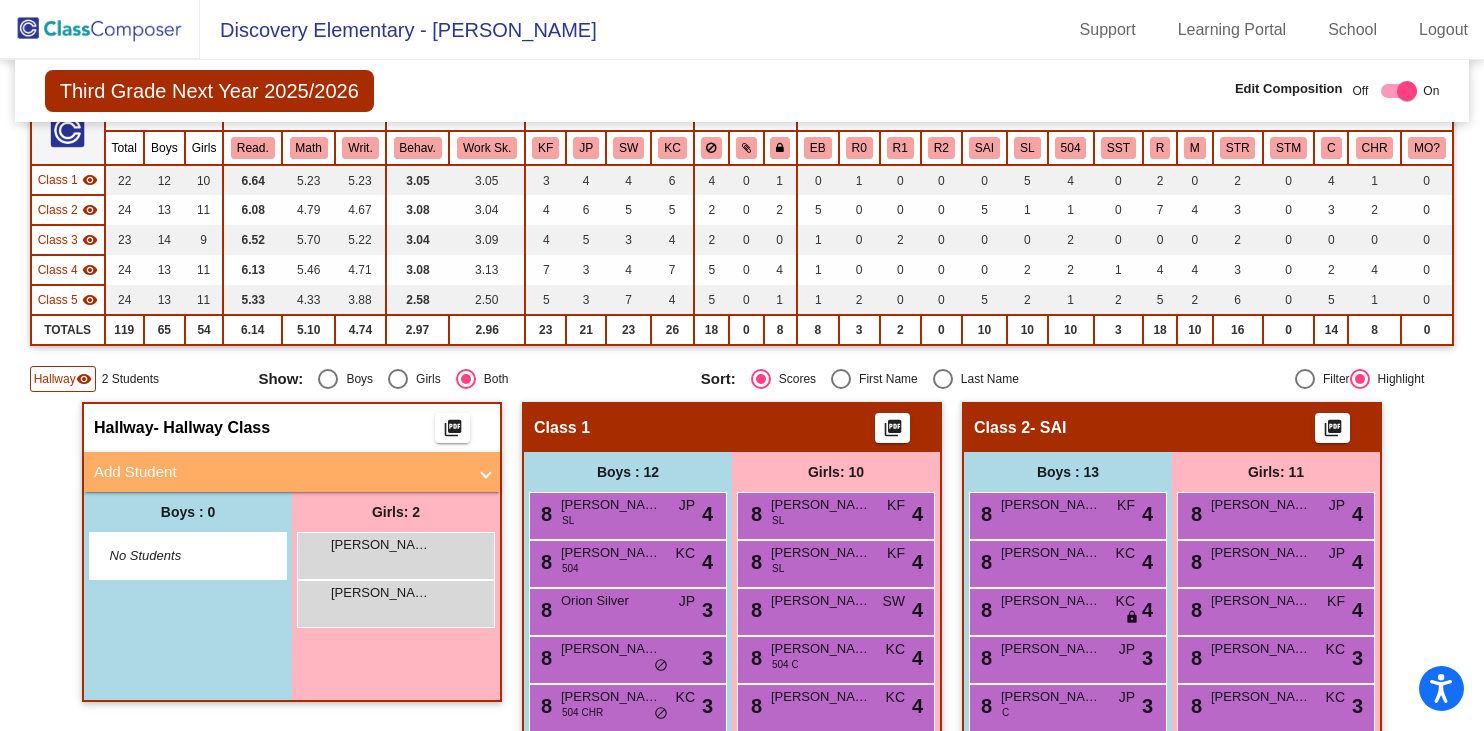 scroll, scrollTop: 192, scrollLeft: 0, axis: vertical 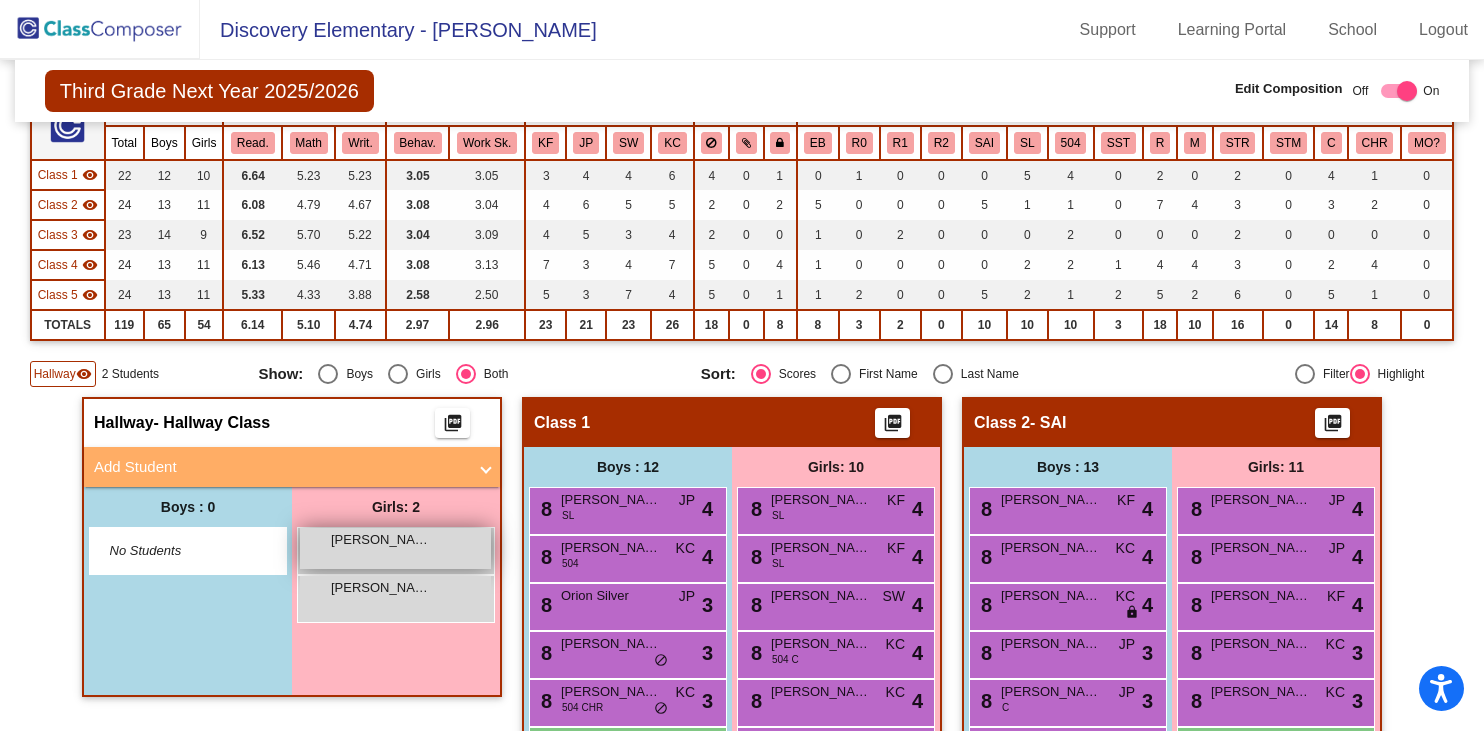 click on "[PERSON_NAME]" at bounding box center (381, 540) 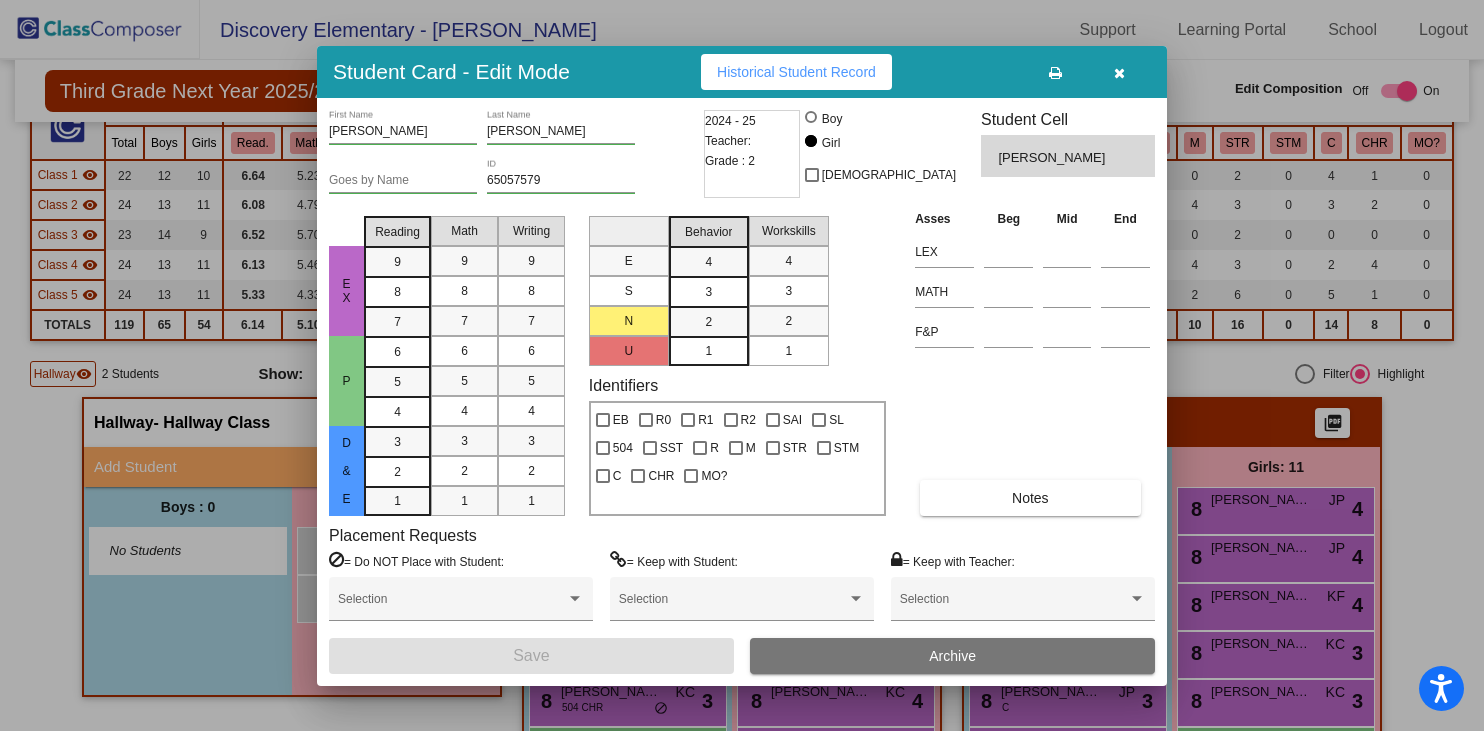 click at bounding box center (742, 365) 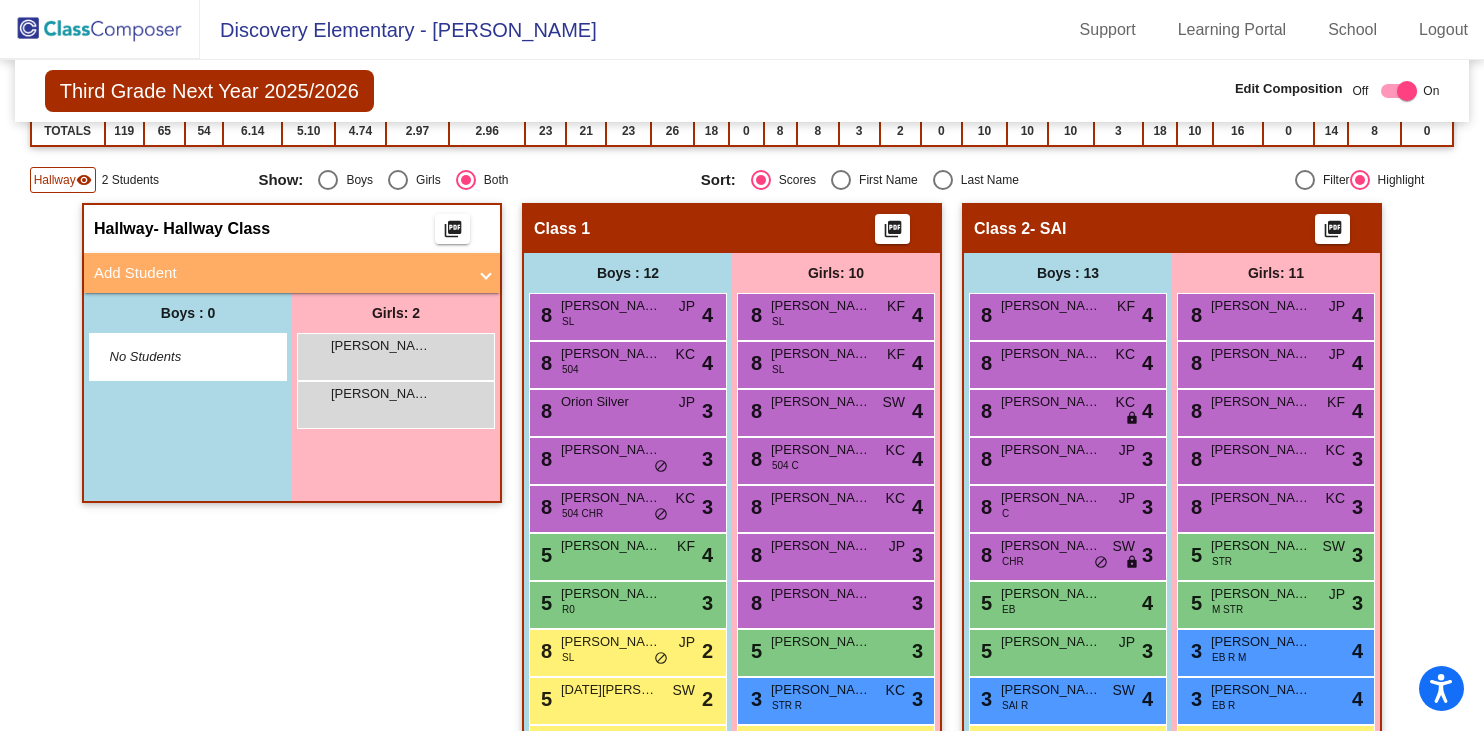 scroll, scrollTop: 380, scrollLeft: 0, axis: vertical 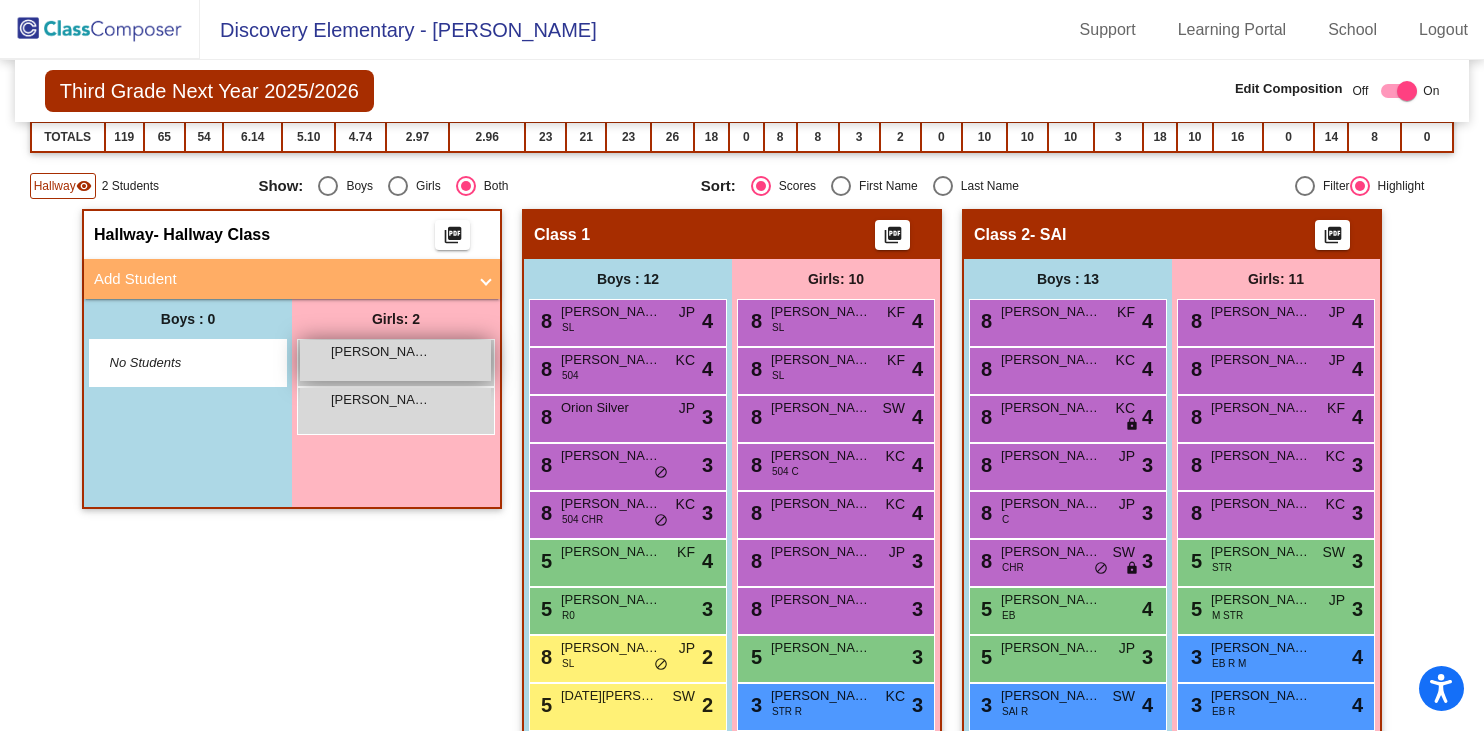 click on "[PERSON_NAME] lock do_not_disturb_alt" at bounding box center (395, 360) 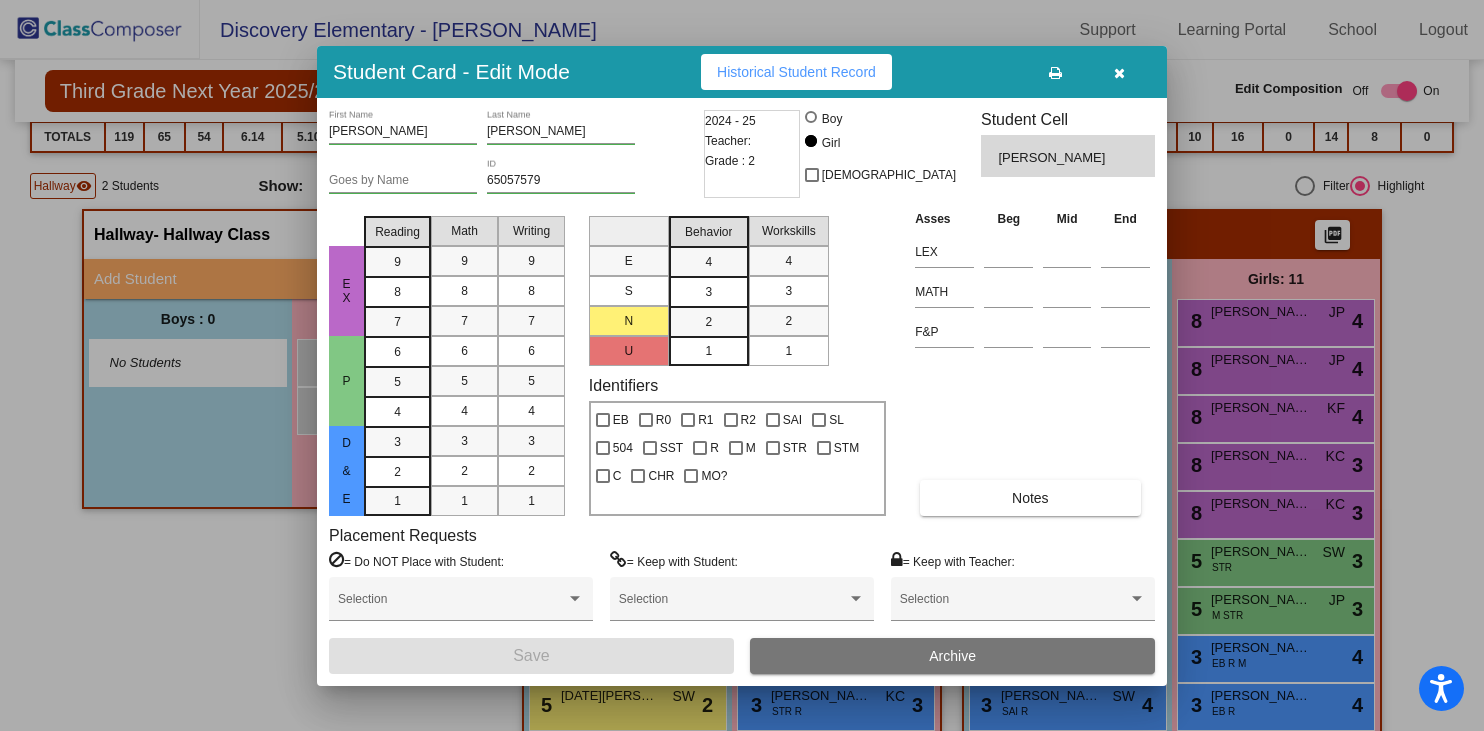 click at bounding box center (742, 365) 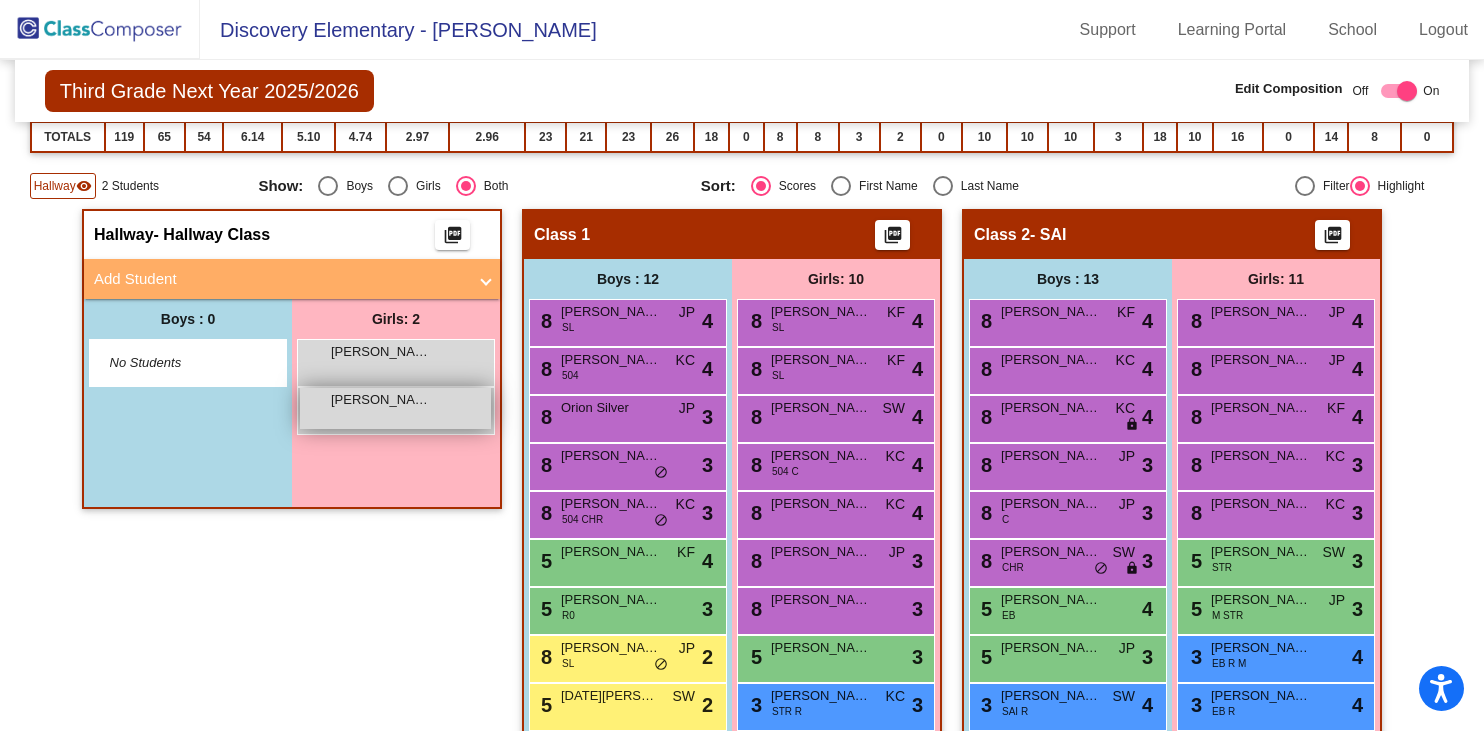 click on "[PERSON_NAME] [PERSON_NAME] lock do_not_disturb_alt" at bounding box center (395, 408) 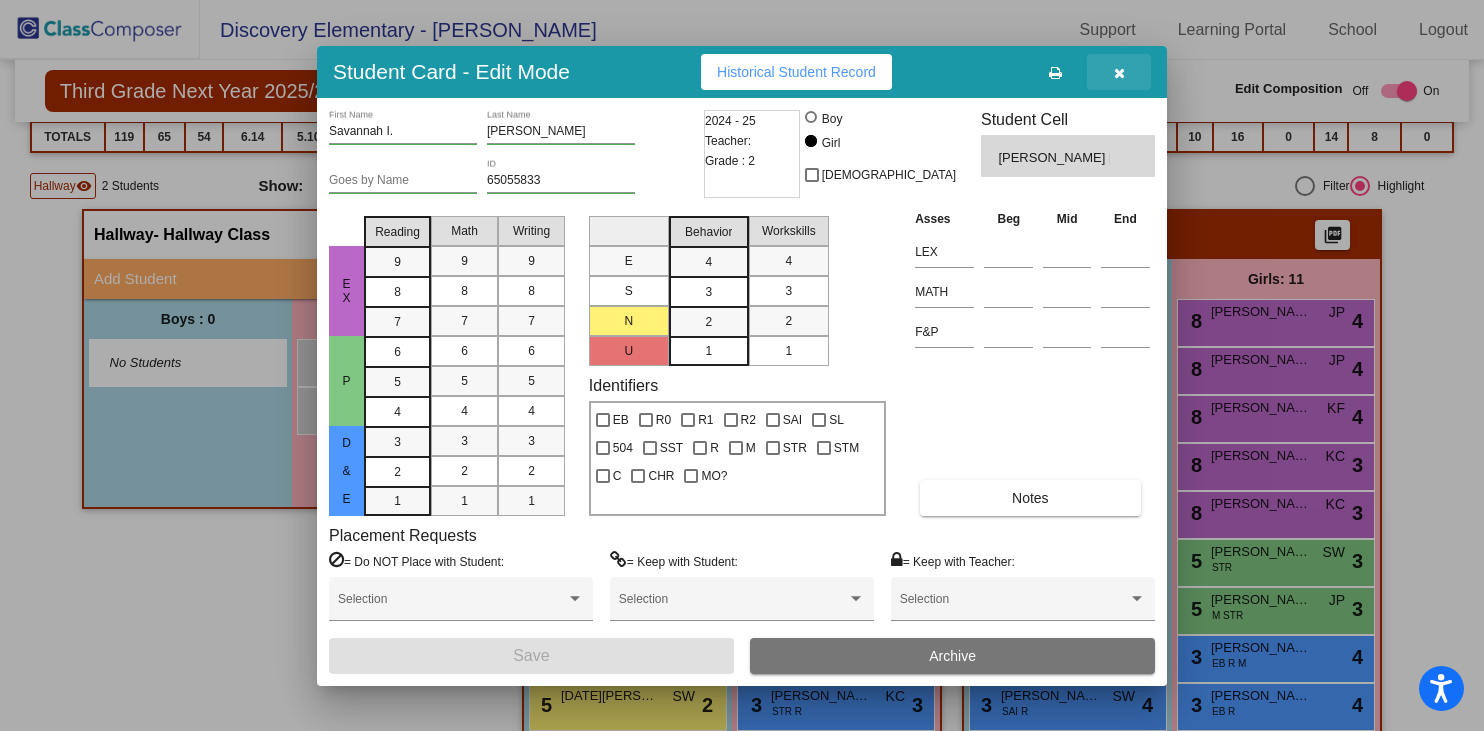 click at bounding box center (1119, 73) 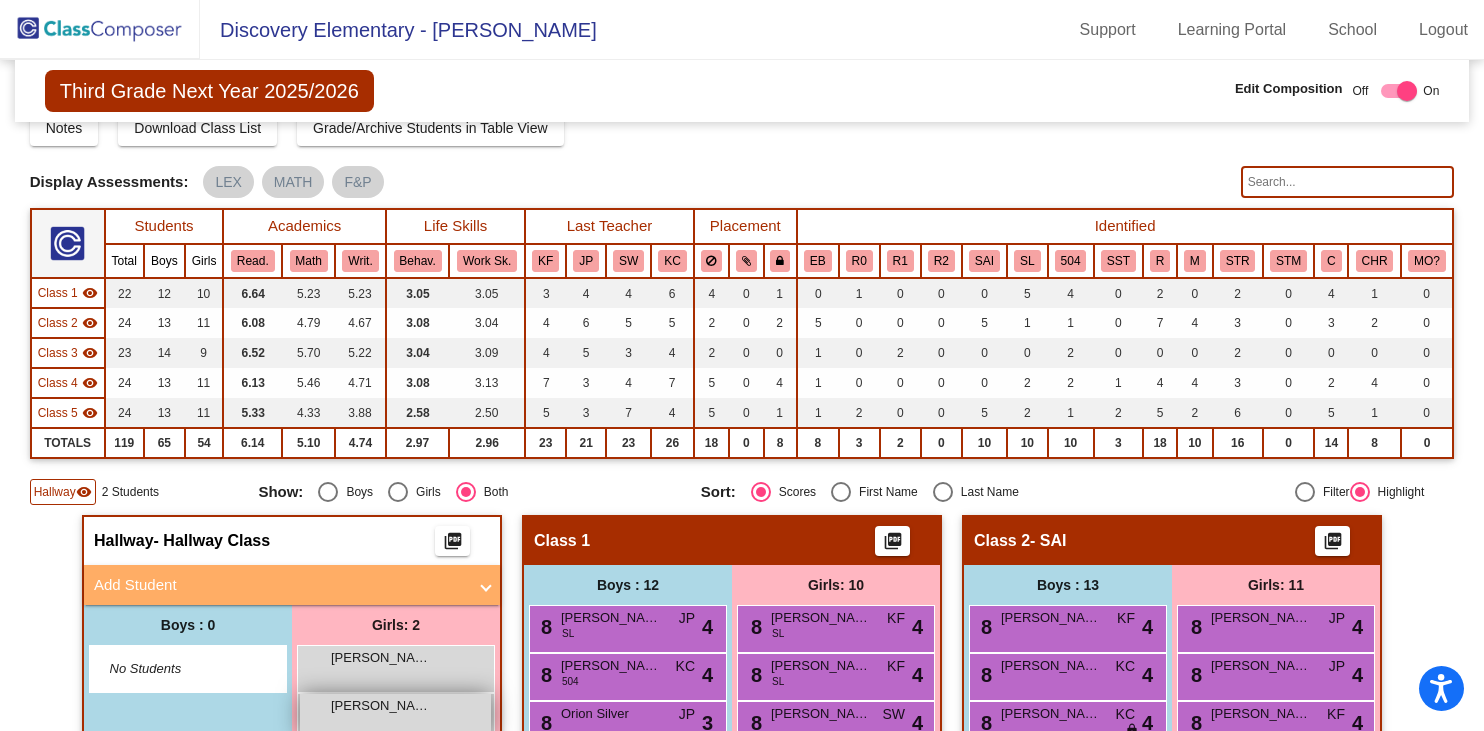 scroll, scrollTop: 0, scrollLeft: 0, axis: both 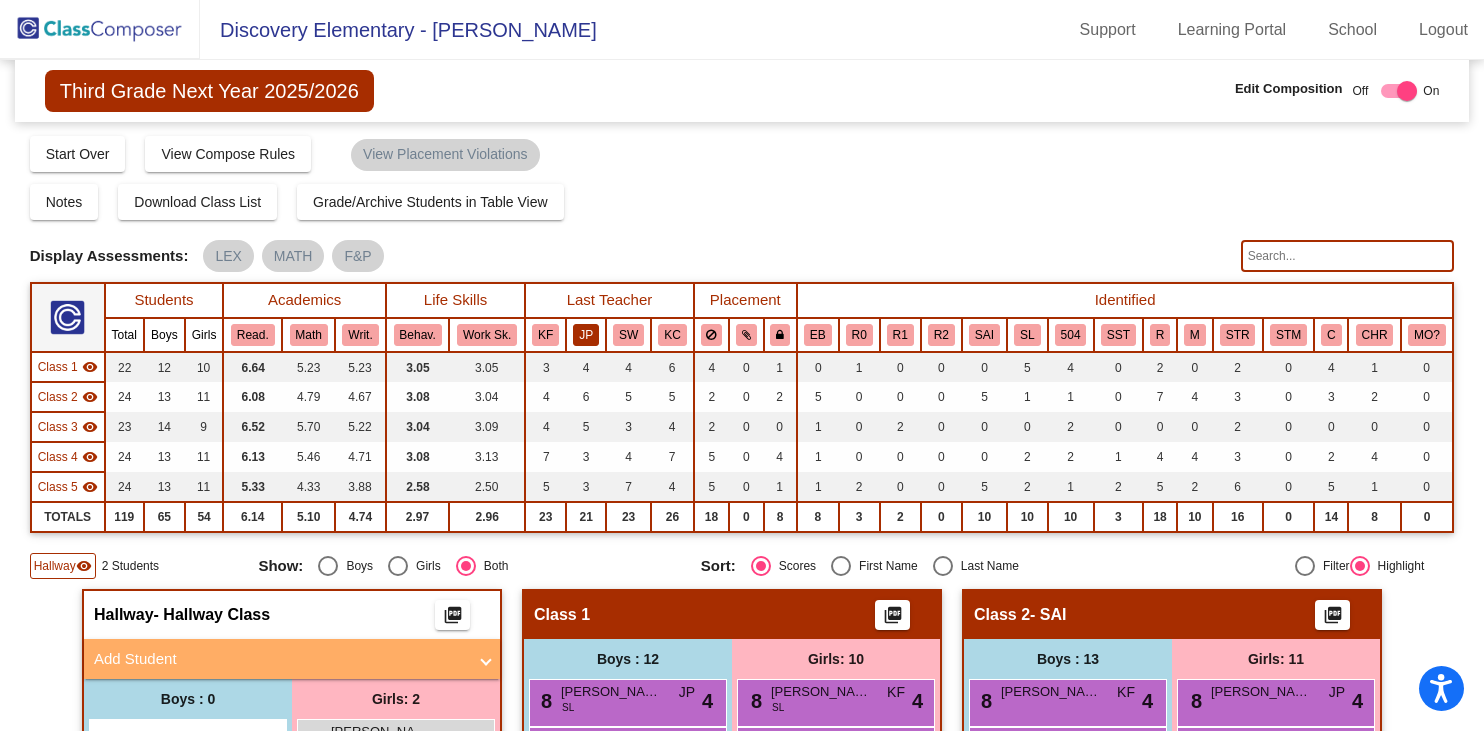 click on "JP" 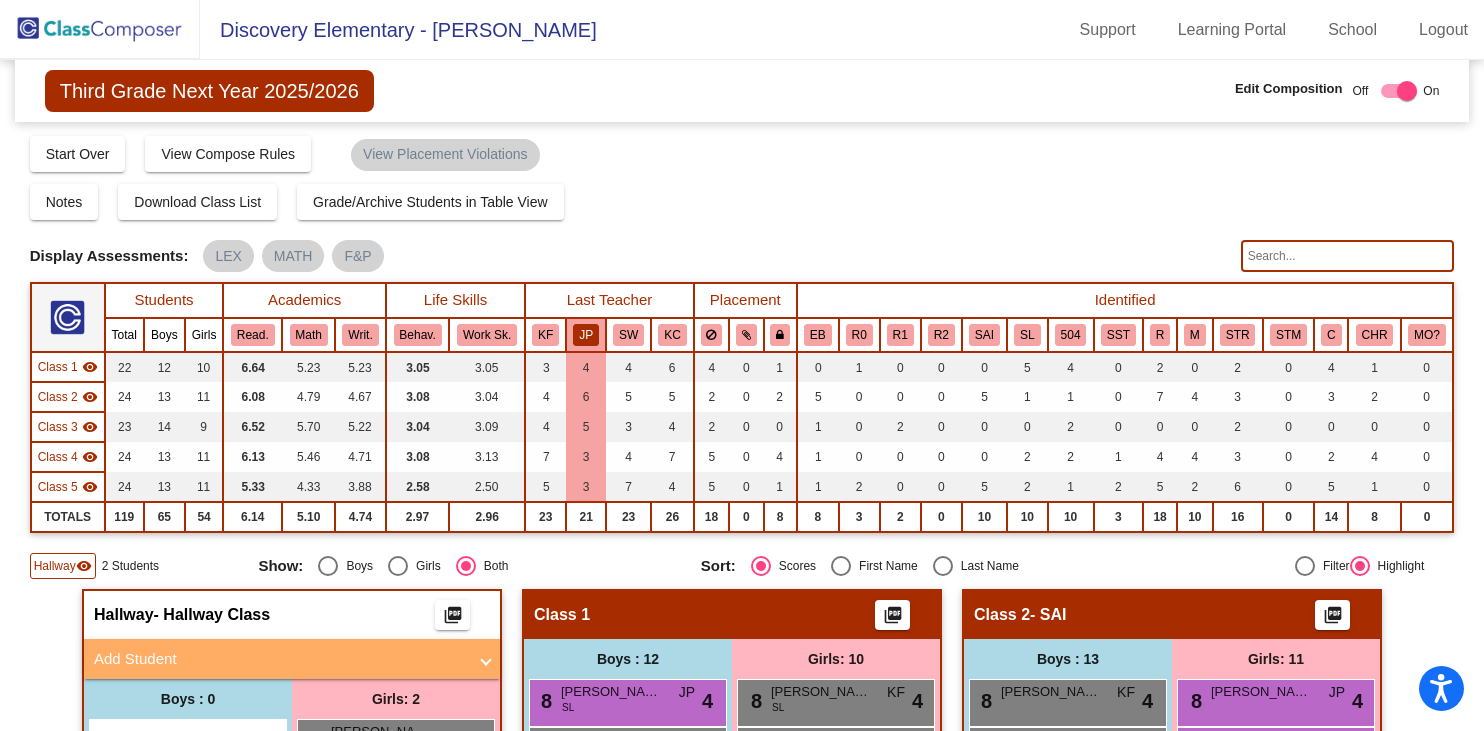 click on "JP" 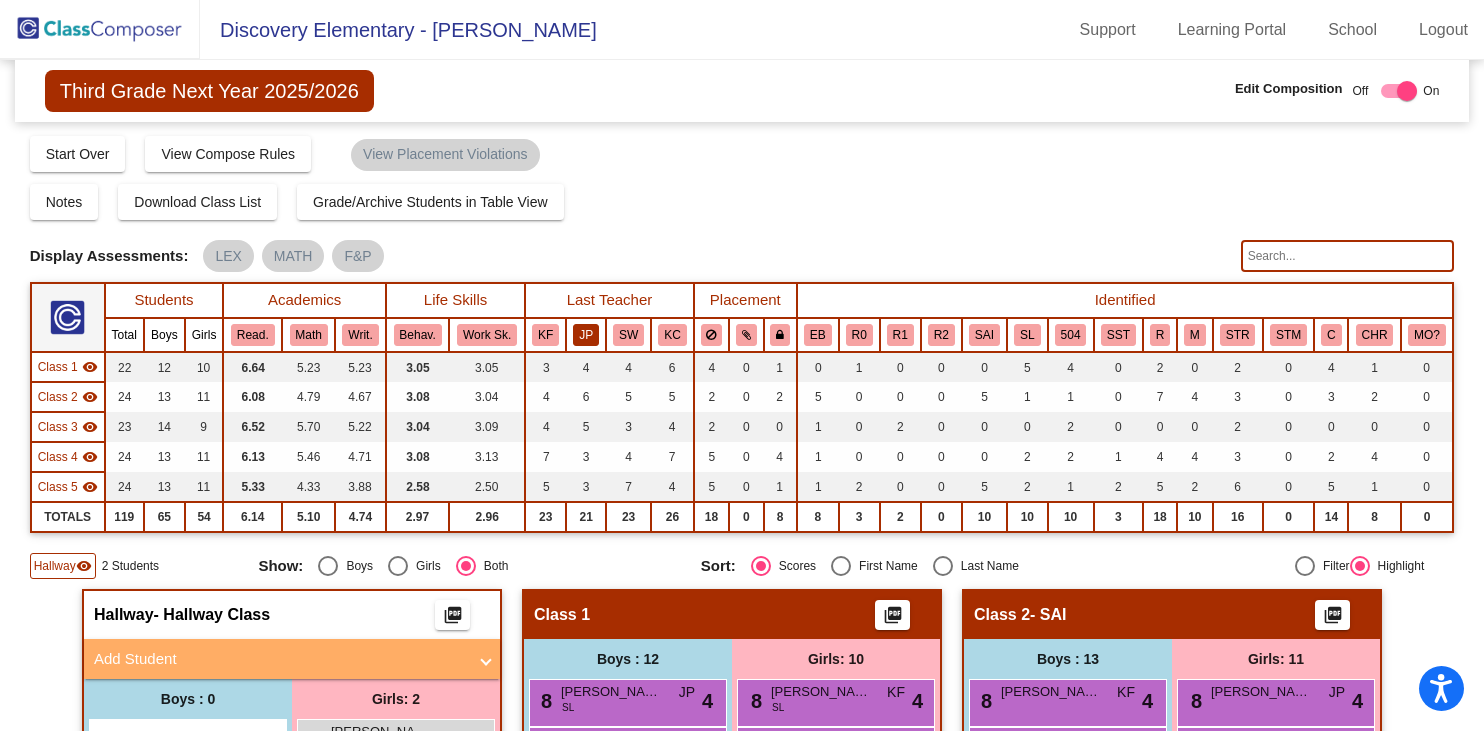 click on "JP" 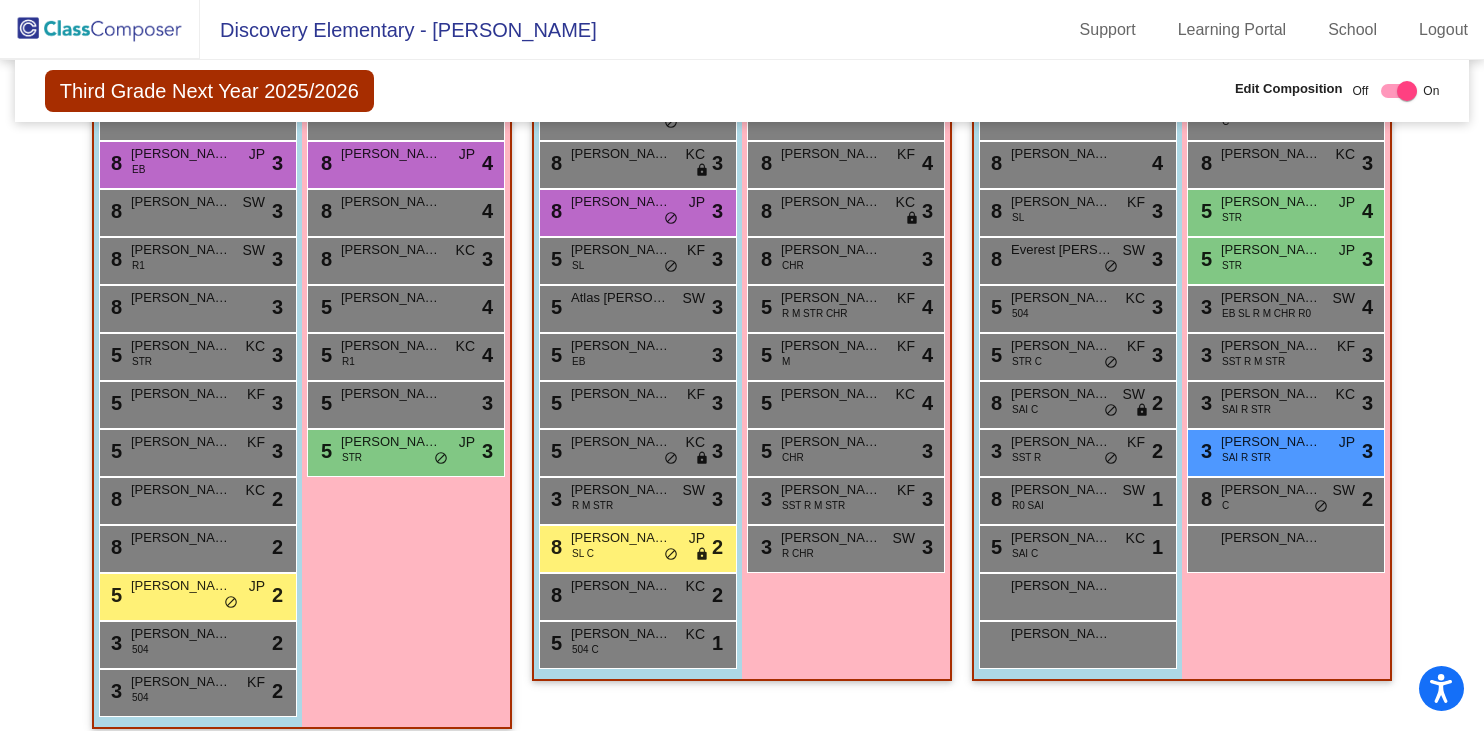 scroll, scrollTop: 1397, scrollLeft: 0, axis: vertical 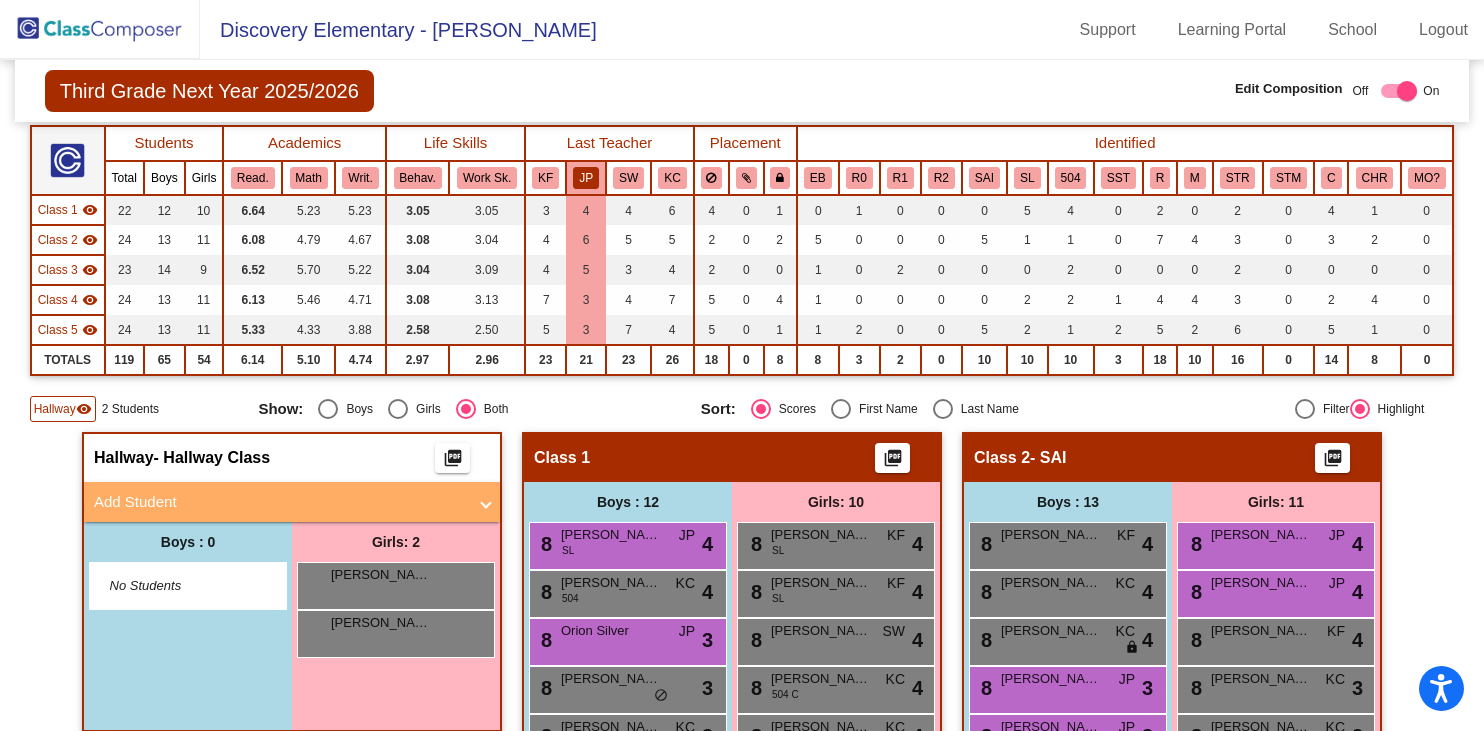 click on "JP" 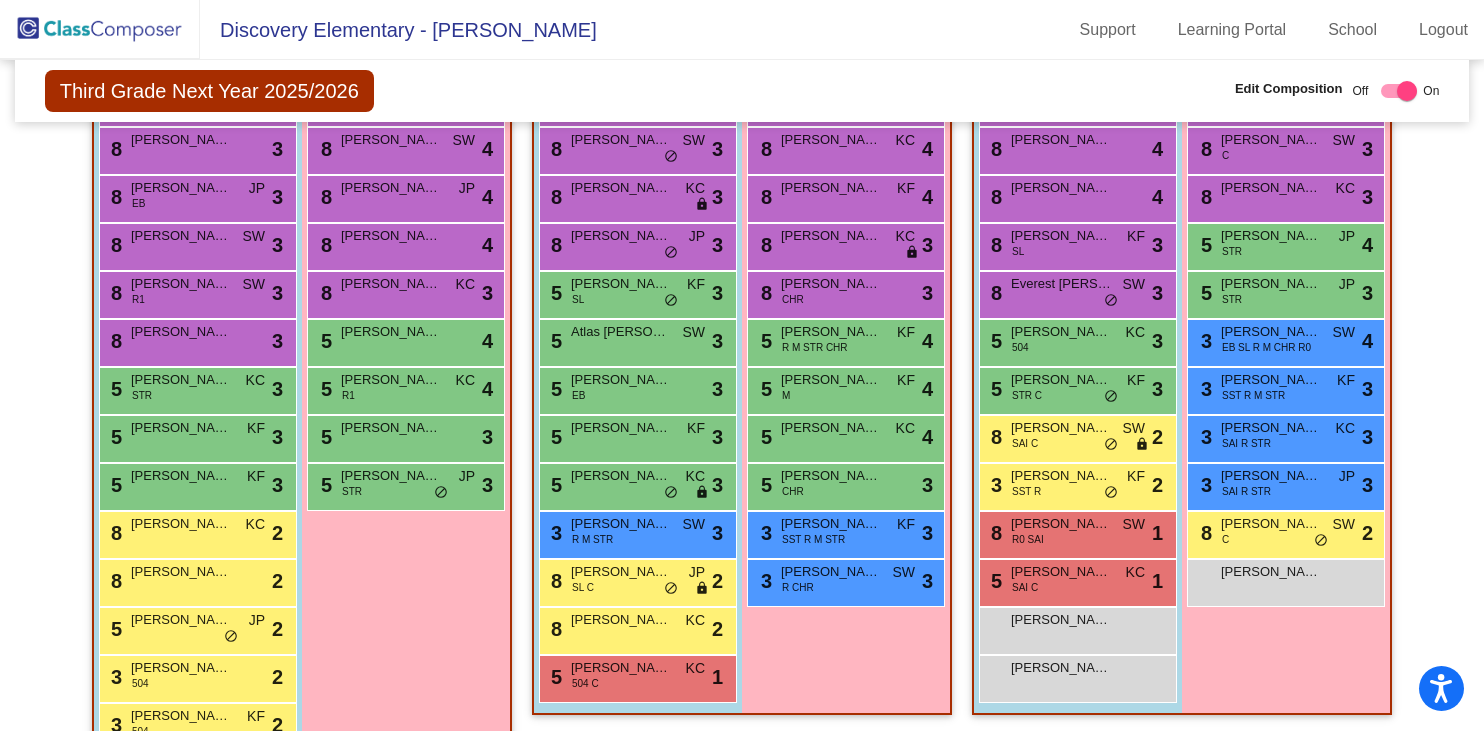 scroll, scrollTop: 1397, scrollLeft: 0, axis: vertical 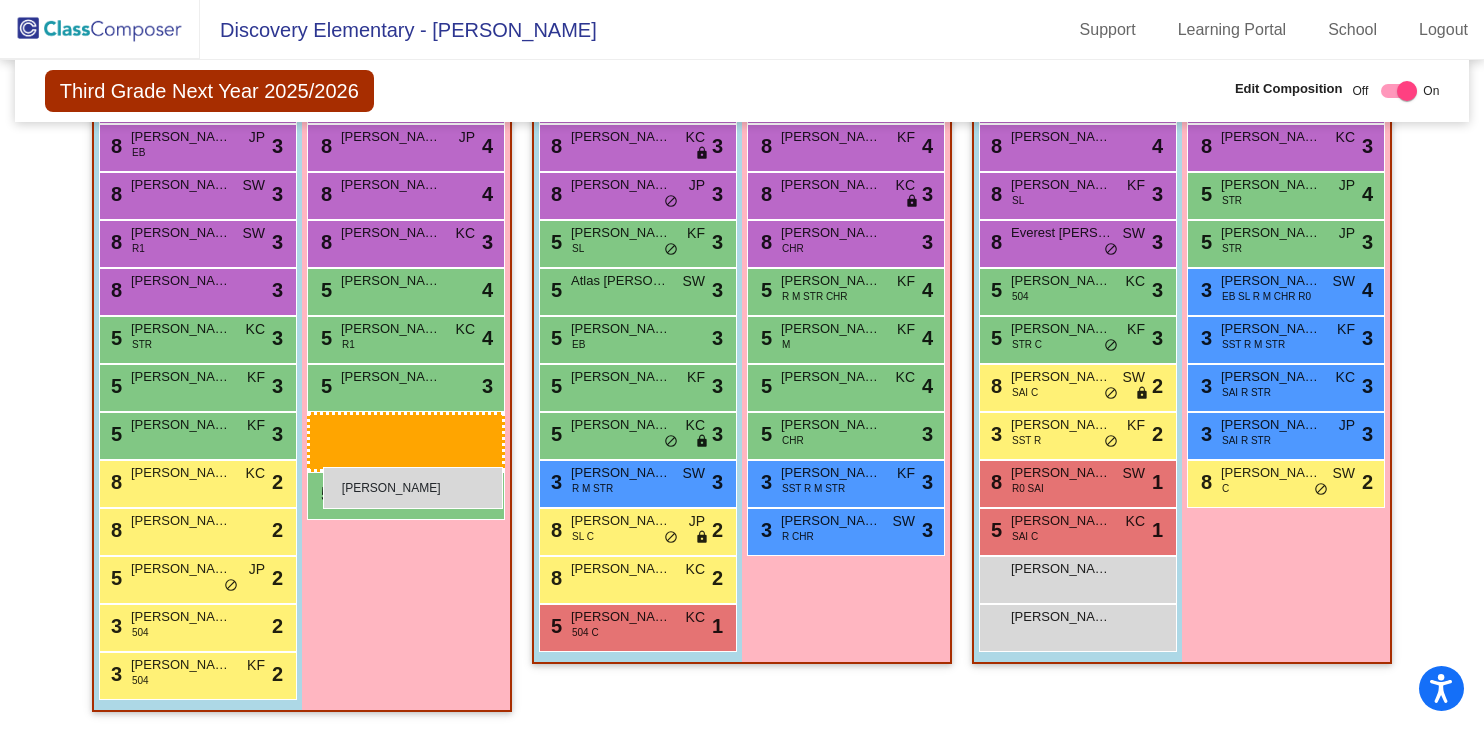 drag, startPoint x: 1283, startPoint y: 527, endPoint x: 322, endPoint y: 466, distance: 962.9341 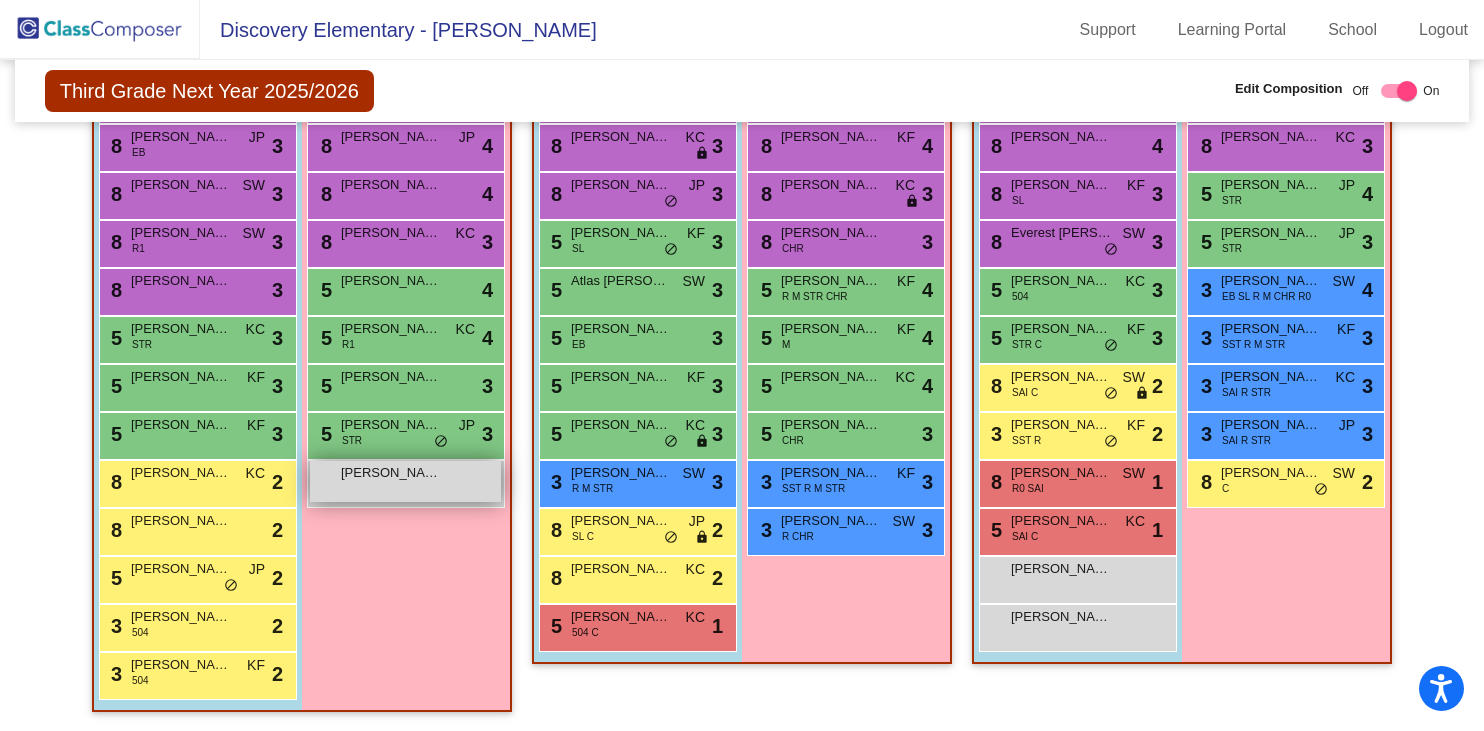 click on "[PERSON_NAME]" at bounding box center [391, 473] 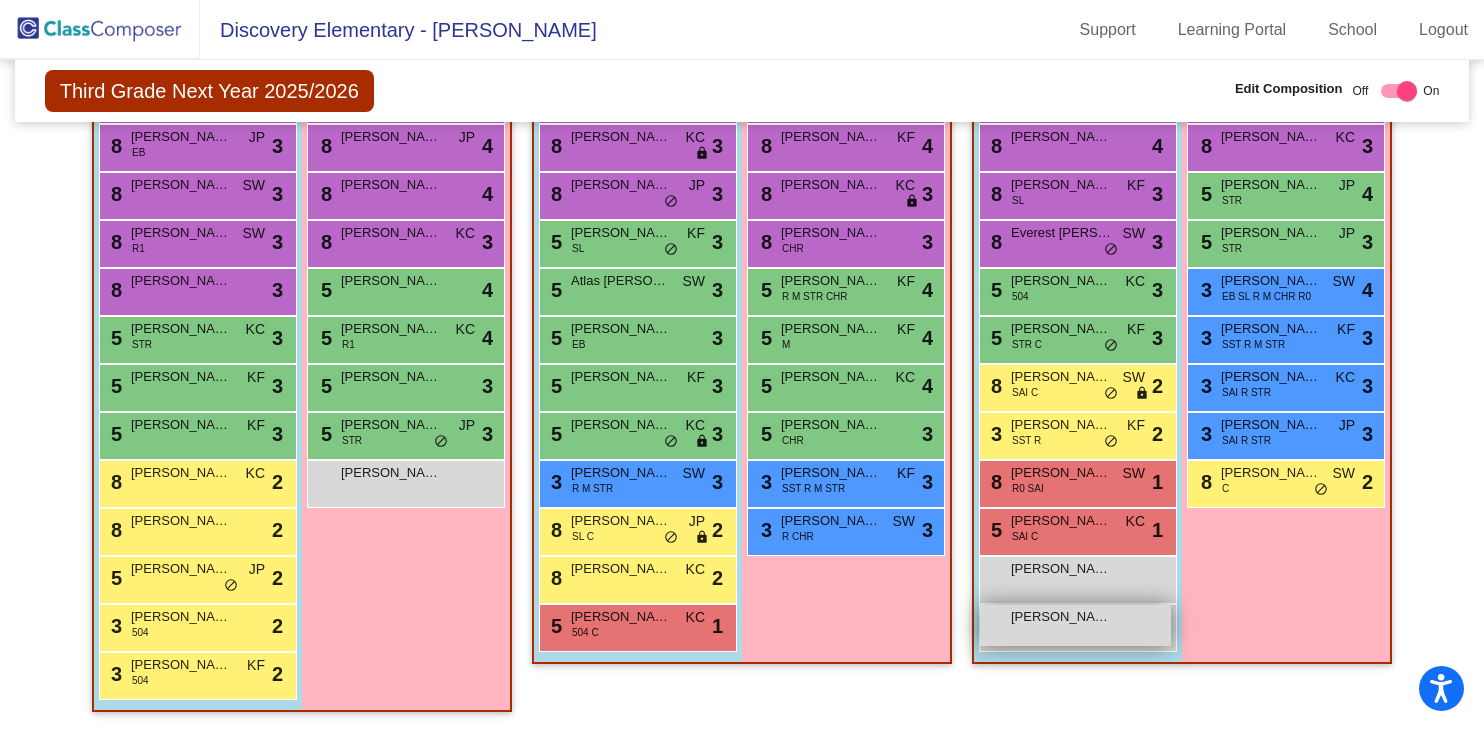 click on "[PERSON_NAME][GEOGRAPHIC_DATA]" at bounding box center [1061, 617] 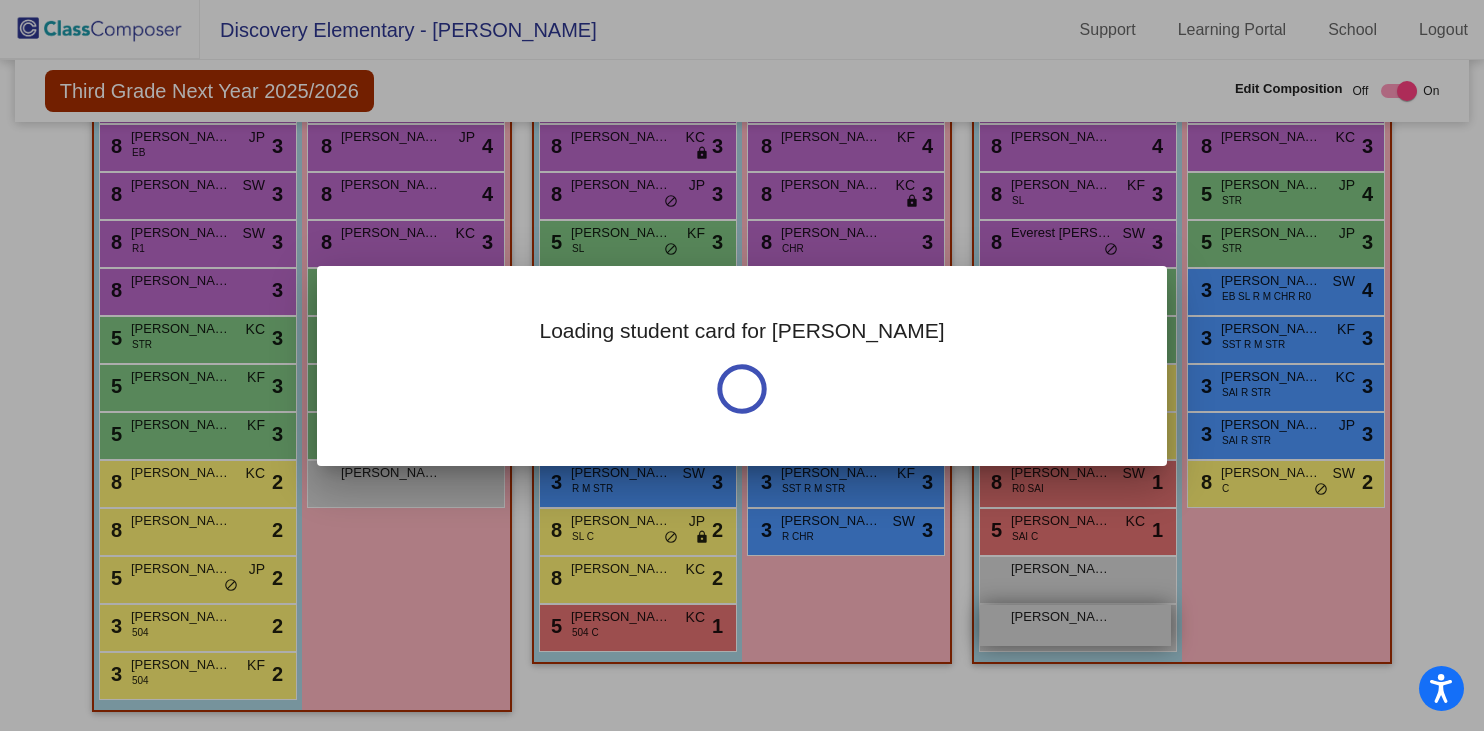 click at bounding box center [742, 365] 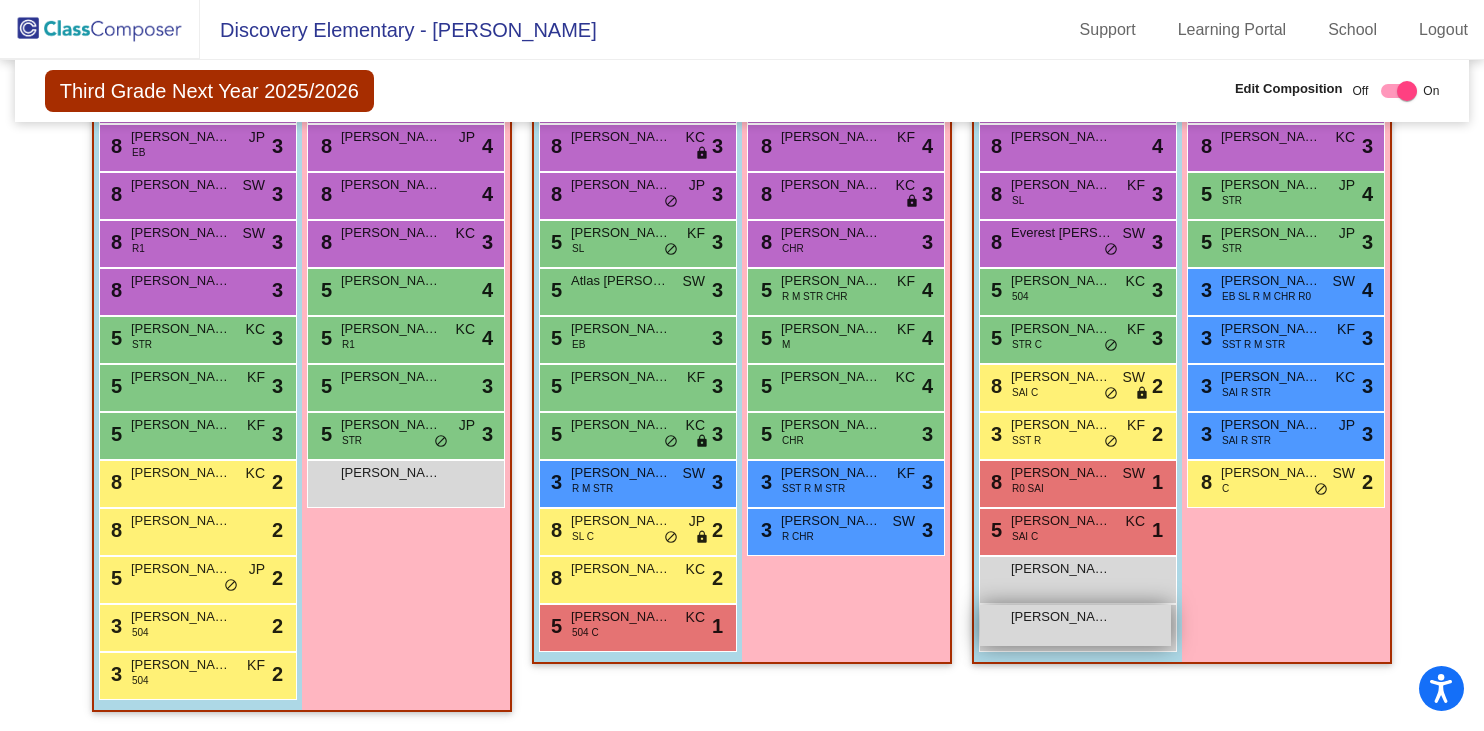 click on "[PERSON_NAME][GEOGRAPHIC_DATA]" at bounding box center (1061, 617) 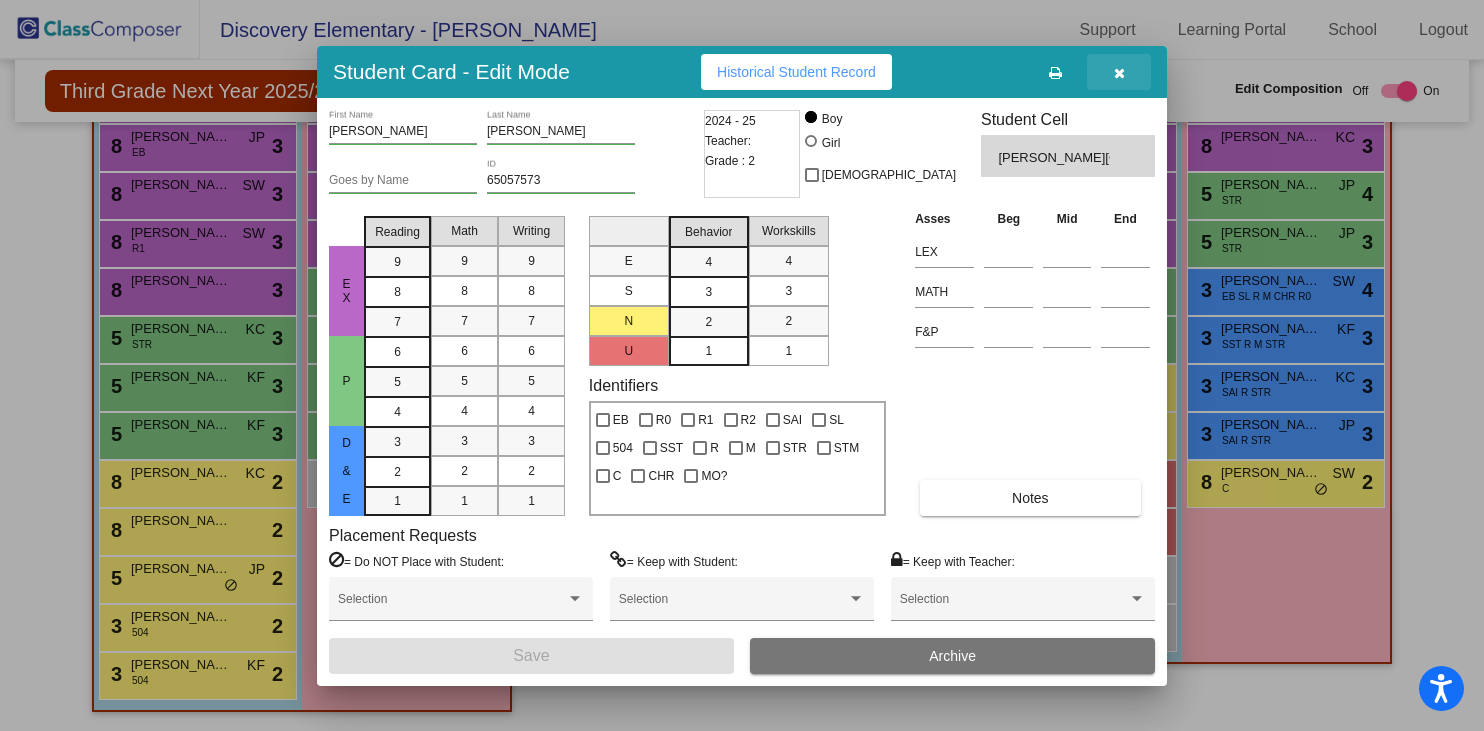 click at bounding box center [1119, 73] 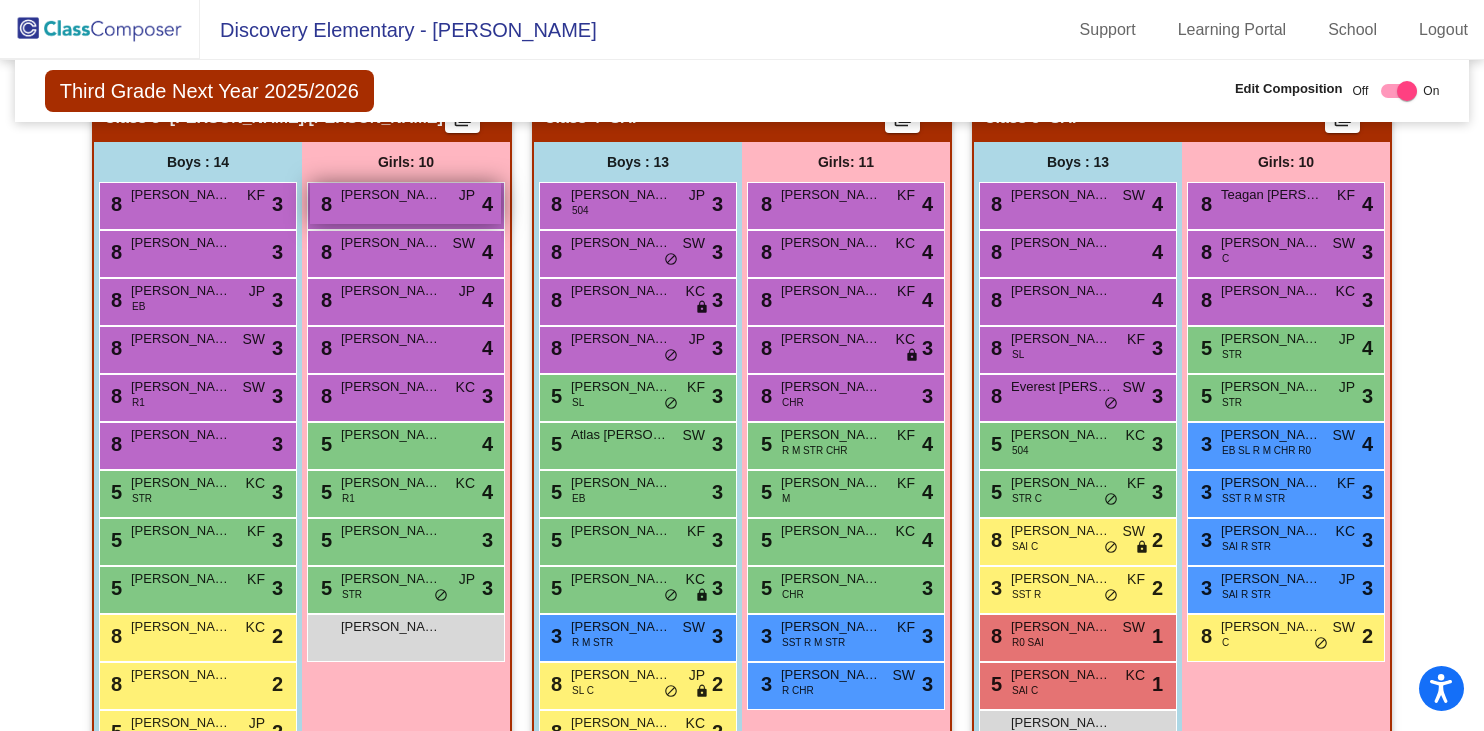 scroll, scrollTop: 1397, scrollLeft: 0, axis: vertical 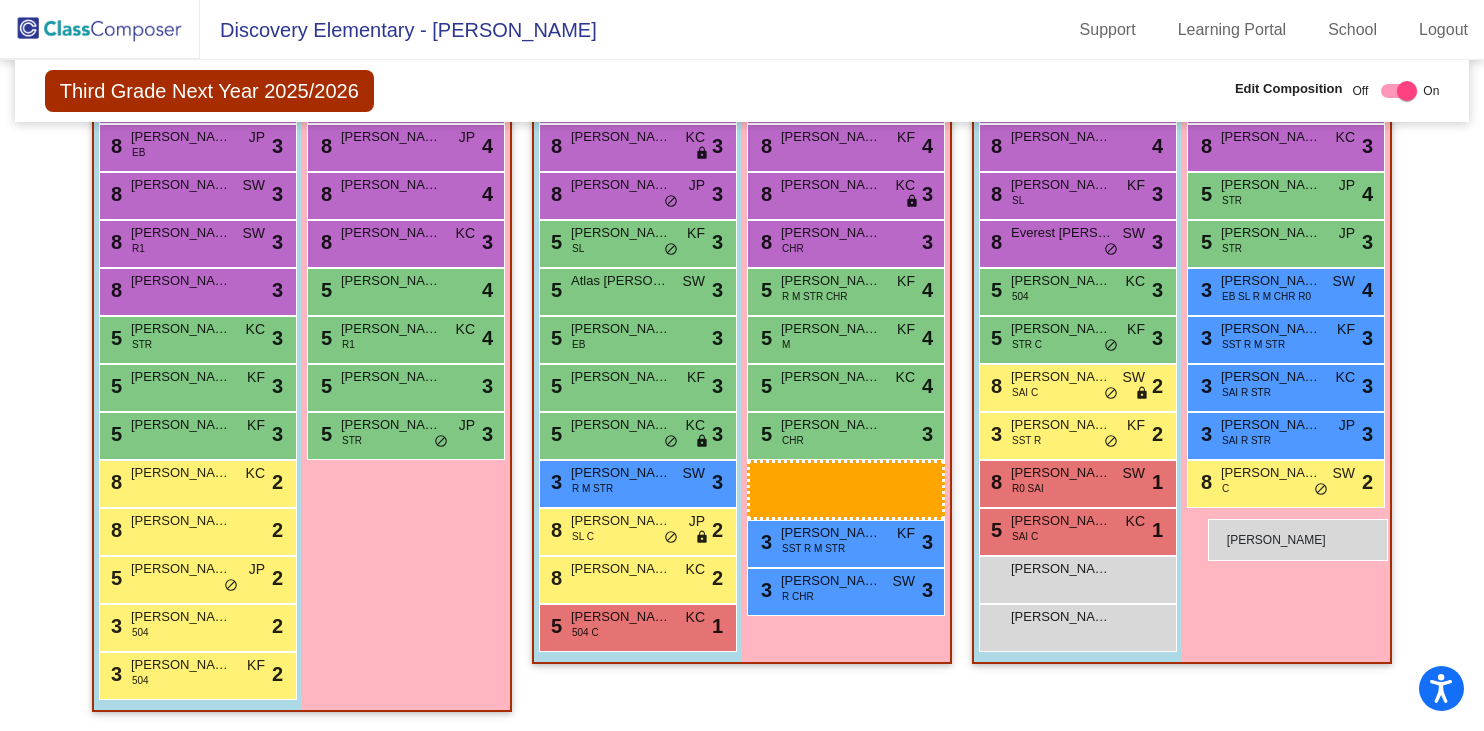 drag, startPoint x: 403, startPoint y: 488, endPoint x: 1206, endPoint y: 516, distance: 803.48804 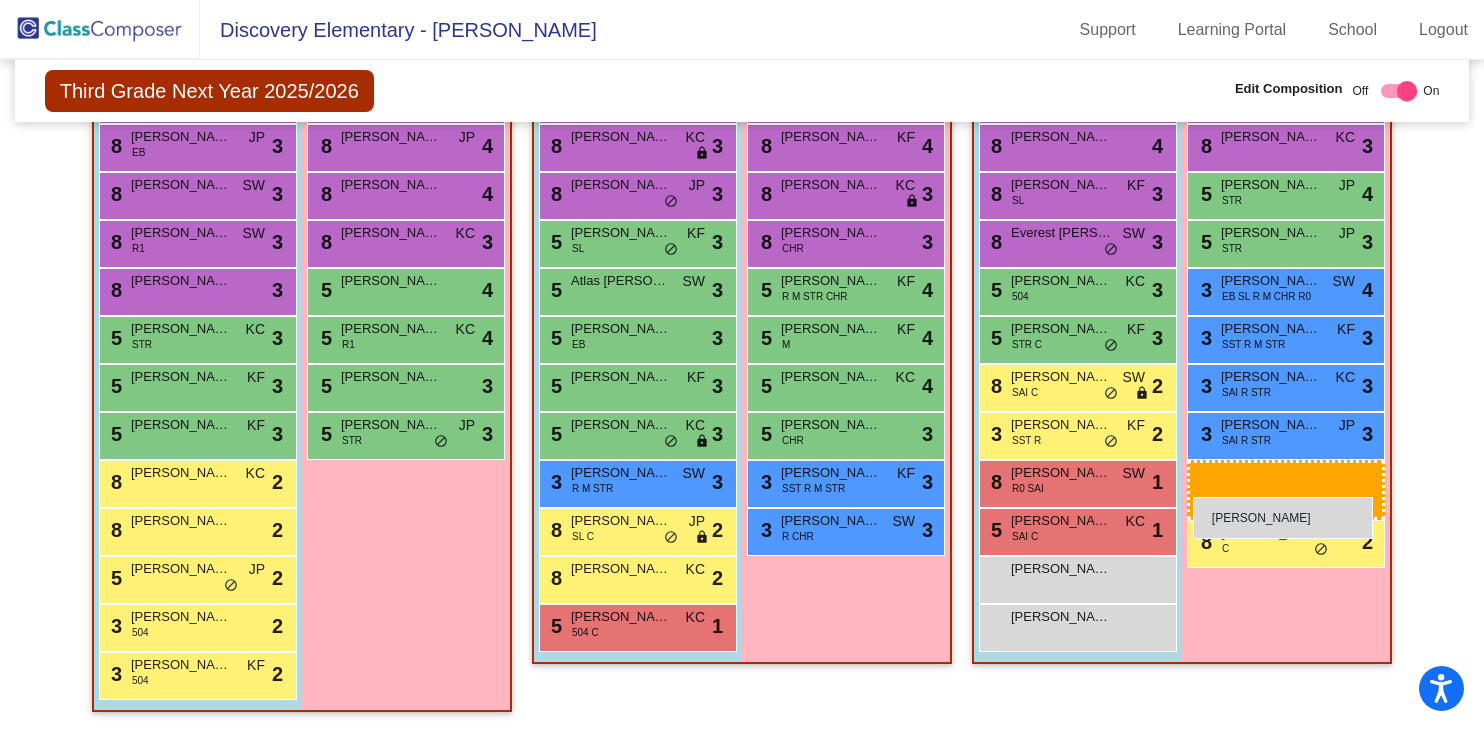 drag, startPoint x: 376, startPoint y: 483, endPoint x: 1199, endPoint y: 499, distance: 823.1555 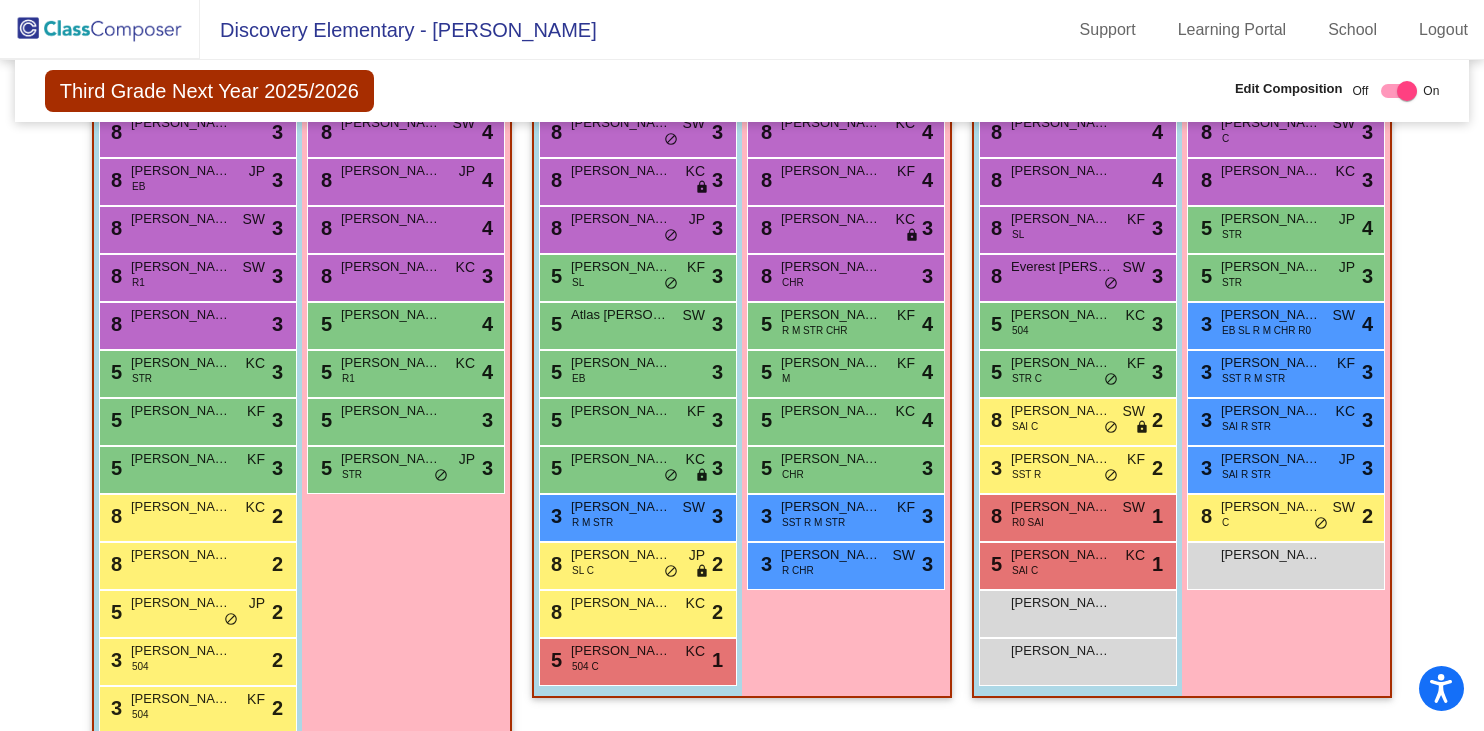 scroll, scrollTop: 1397, scrollLeft: 0, axis: vertical 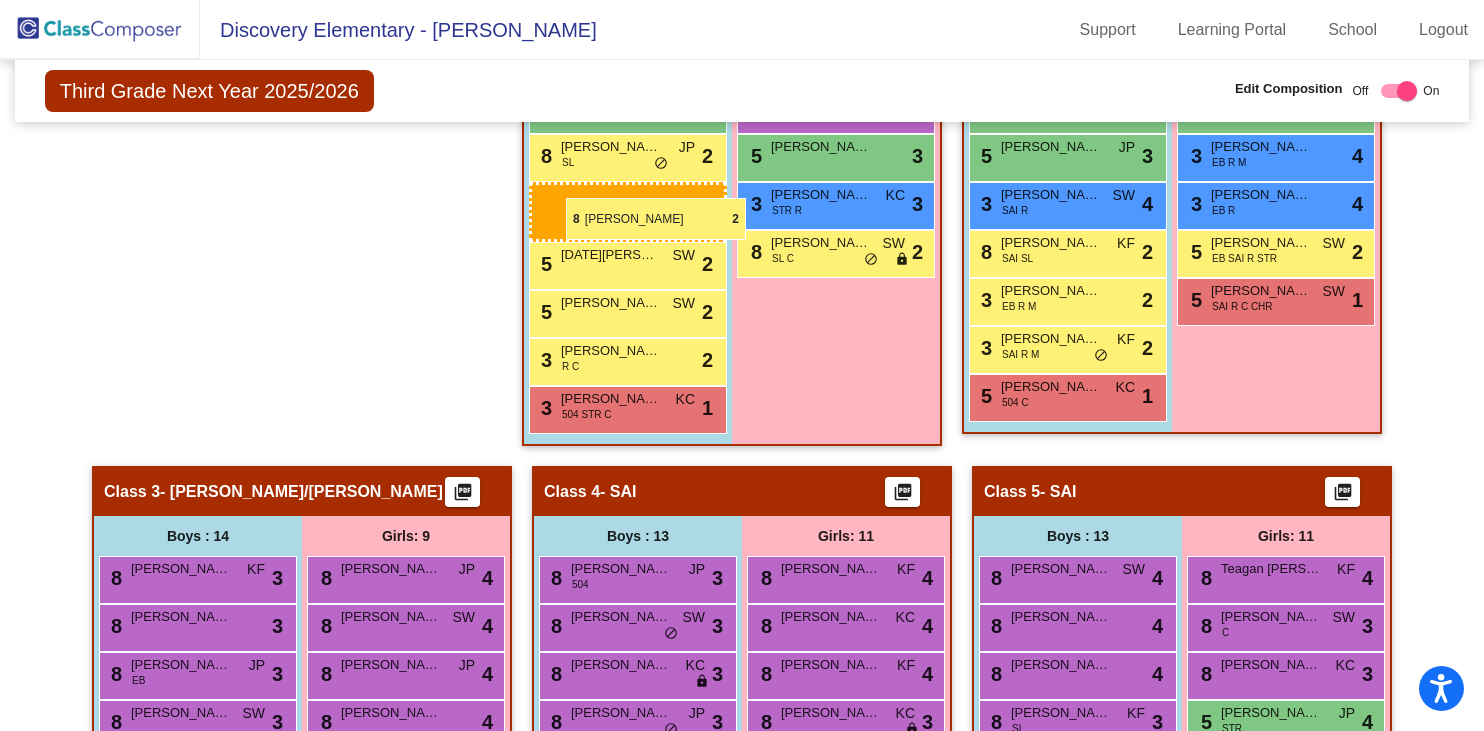 drag, startPoint x: 230, startPoint y: 533, endPoint x: 566, endPoint y: 197, distance: 475.17575 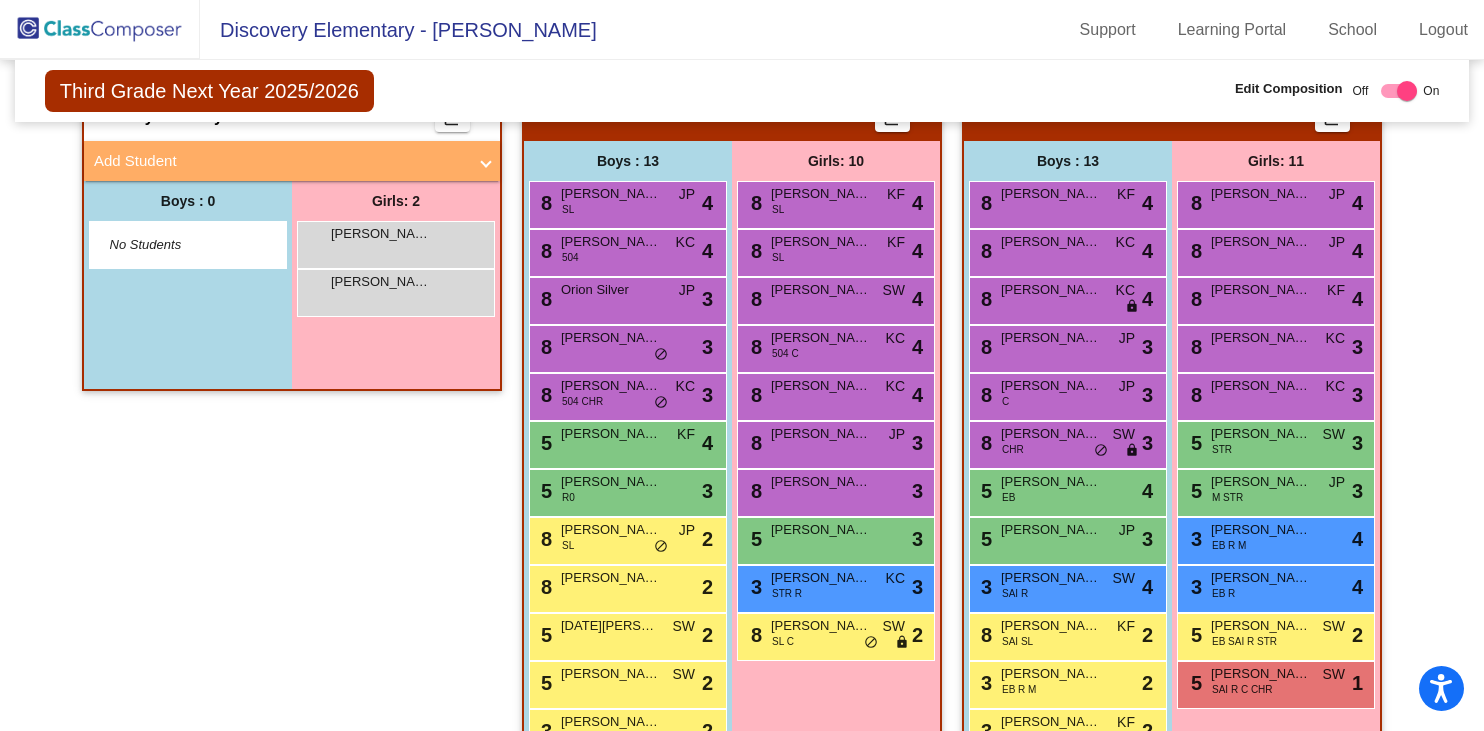 scroll, scrollTop: 501, scrollLeft: 0, axis: vertical 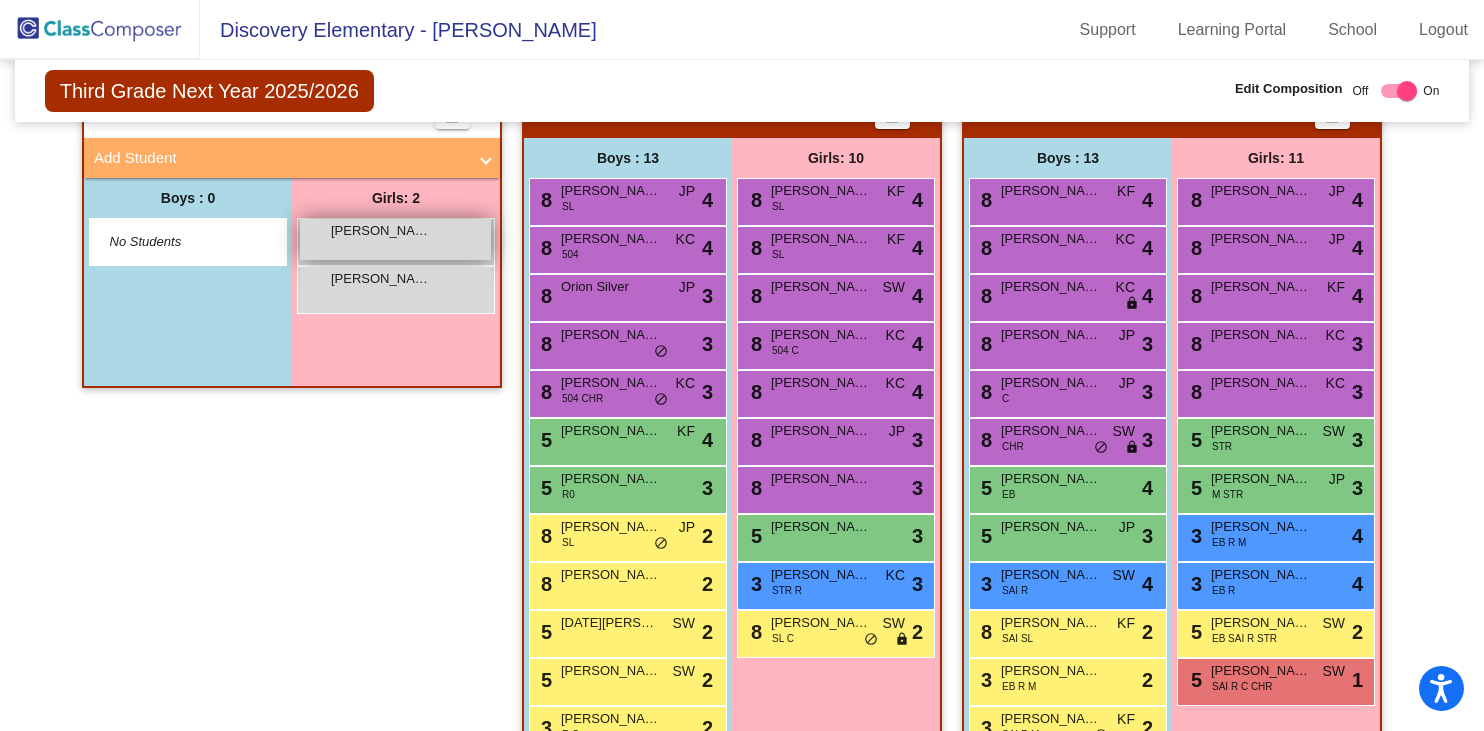 click on "[PERSON_NAME] lock do_not_disturb_alt" at bounding box center (395, 239) 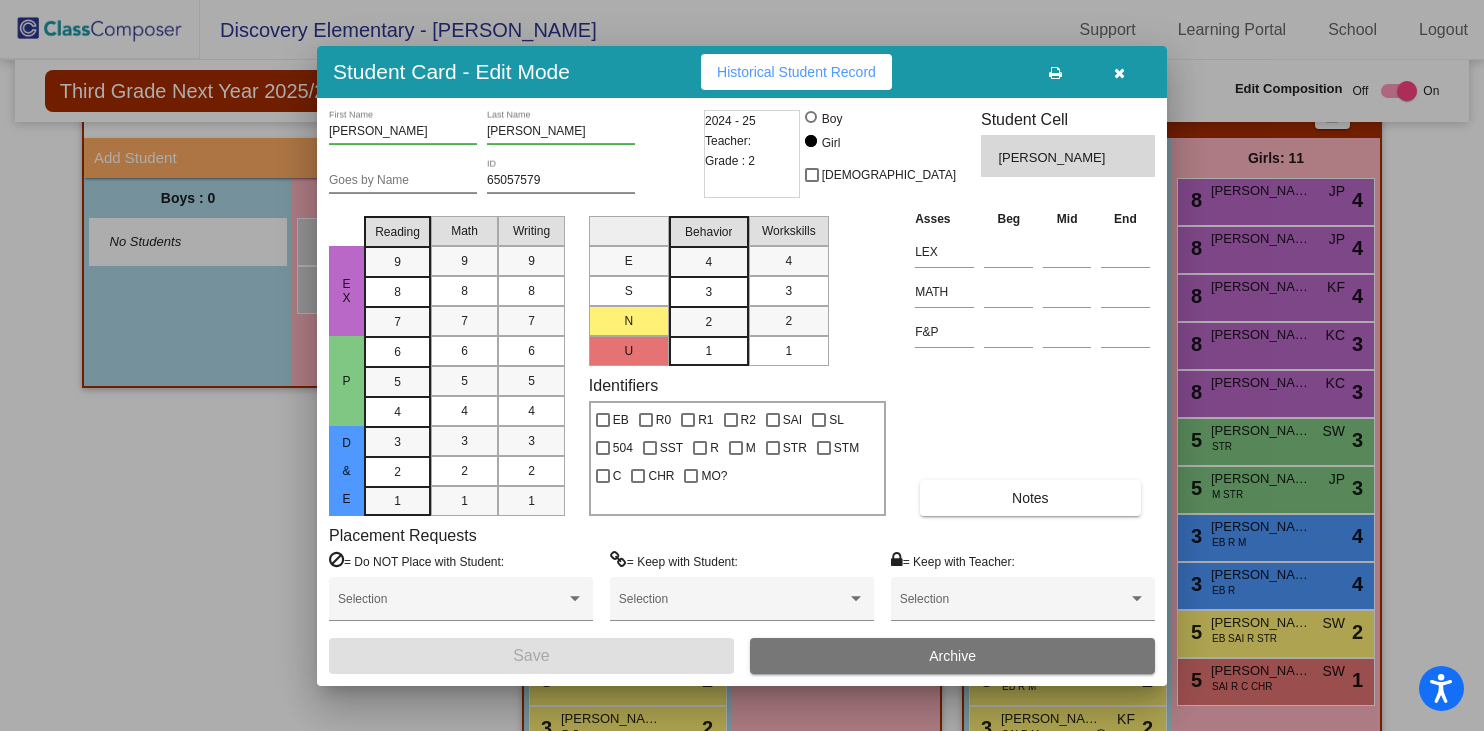 click at bounding box center [1119, 73] 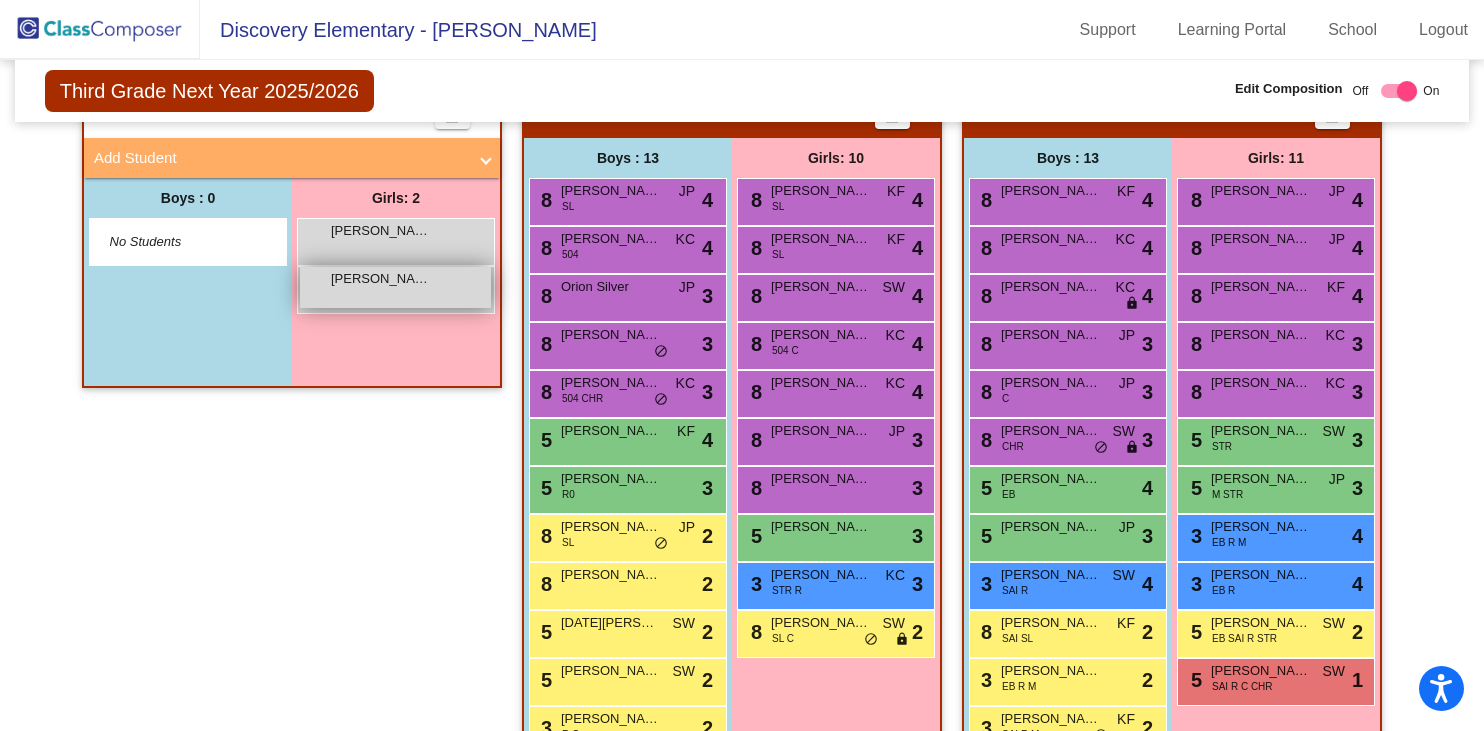 click on "[PERSON_NAME] [PERSON_NAME] lock do_not_disturb_alt" at bounding box center [395, 287] 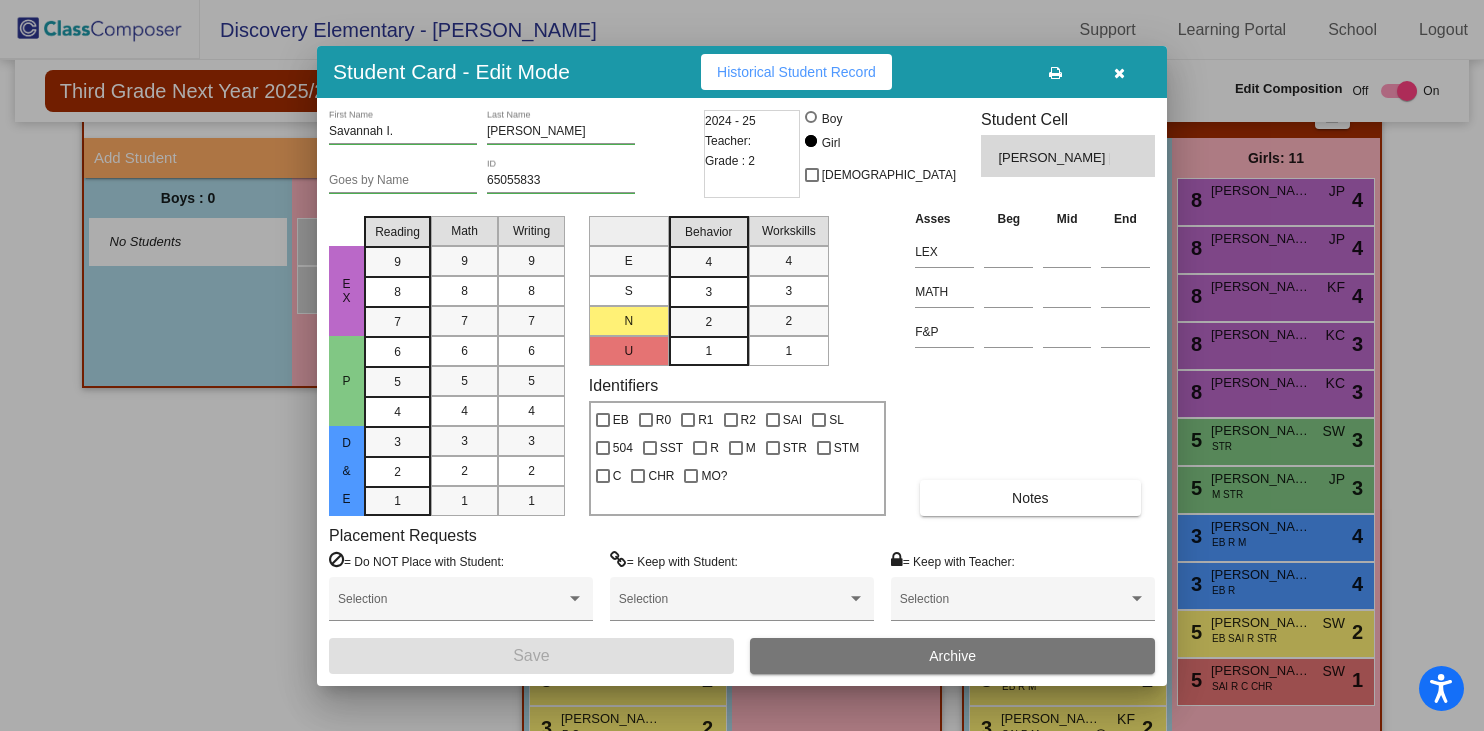 click at bounding box center (1119, 73) 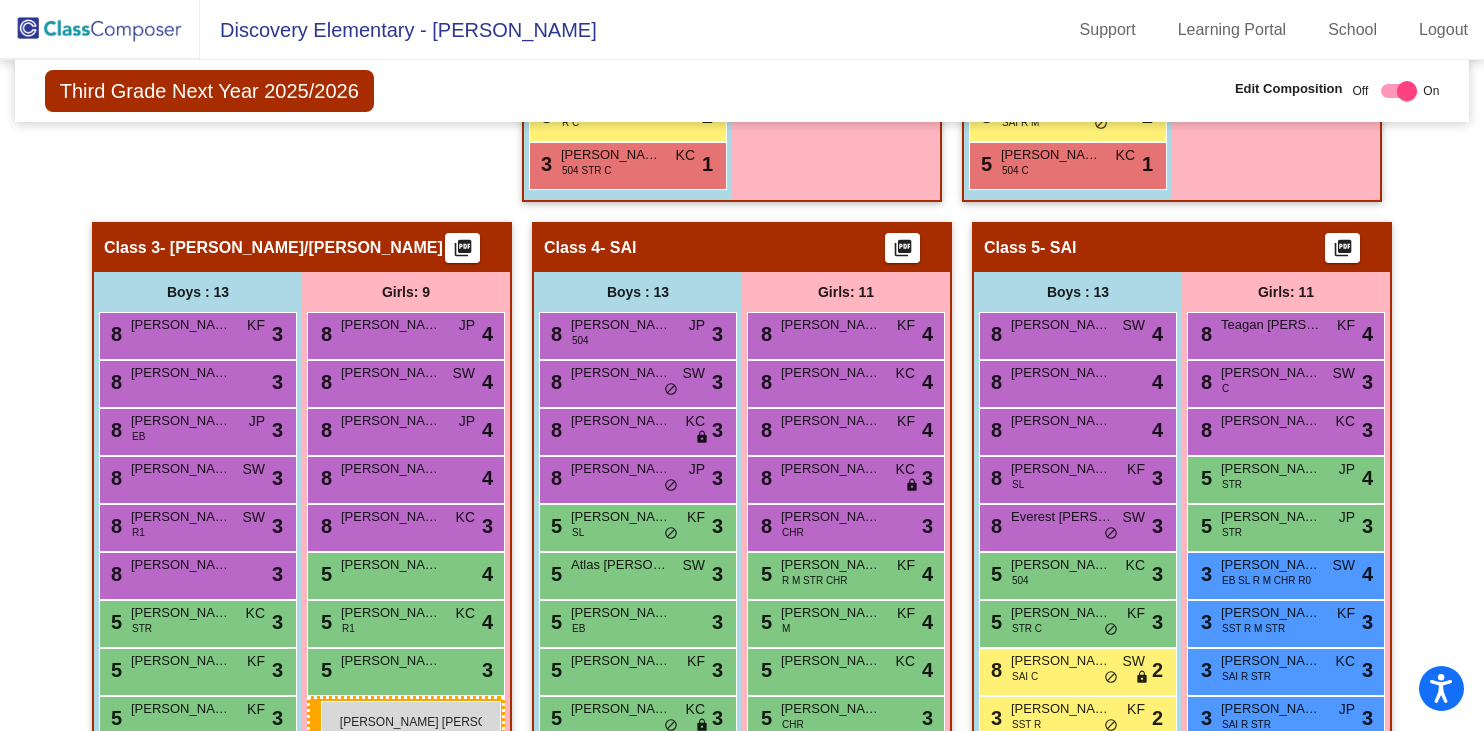 scroll, scrollTop: 1141, scrollLeft: 0, axis: vertical 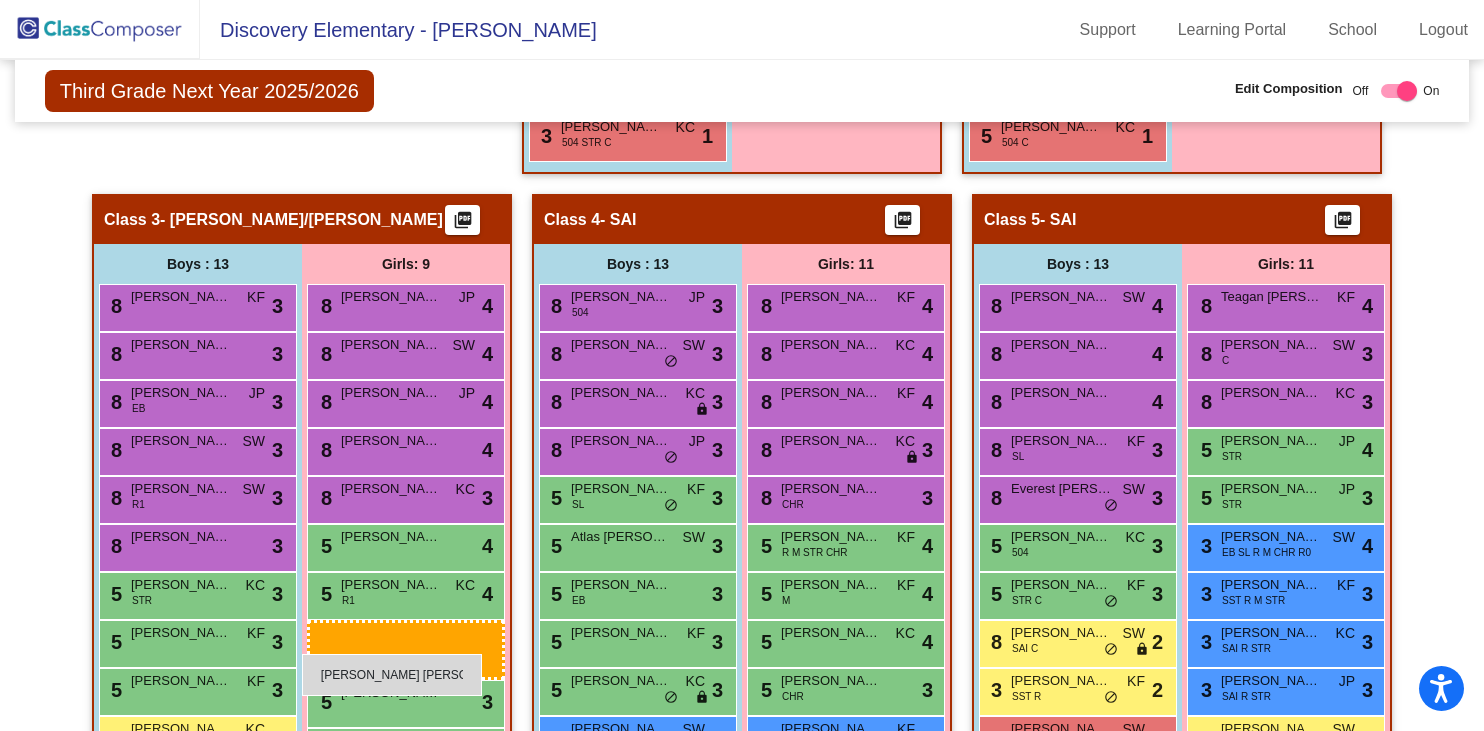 drag, startPoint x: 396, startPoint y: 295, endPoint x: 302, endPoint y: 654, distance: 371.10242 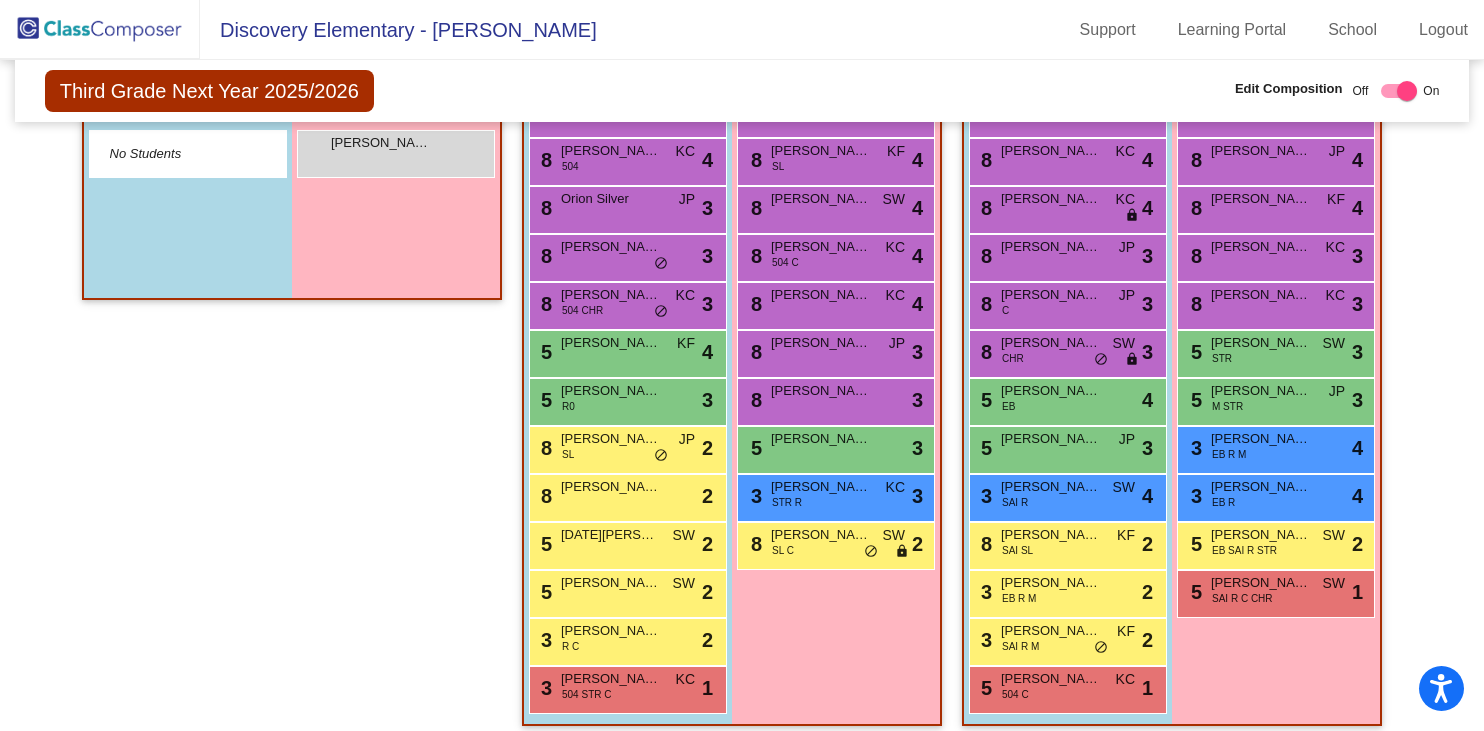 scroll, scrollTop: 591, scrollLeft: 0, axis: vertical 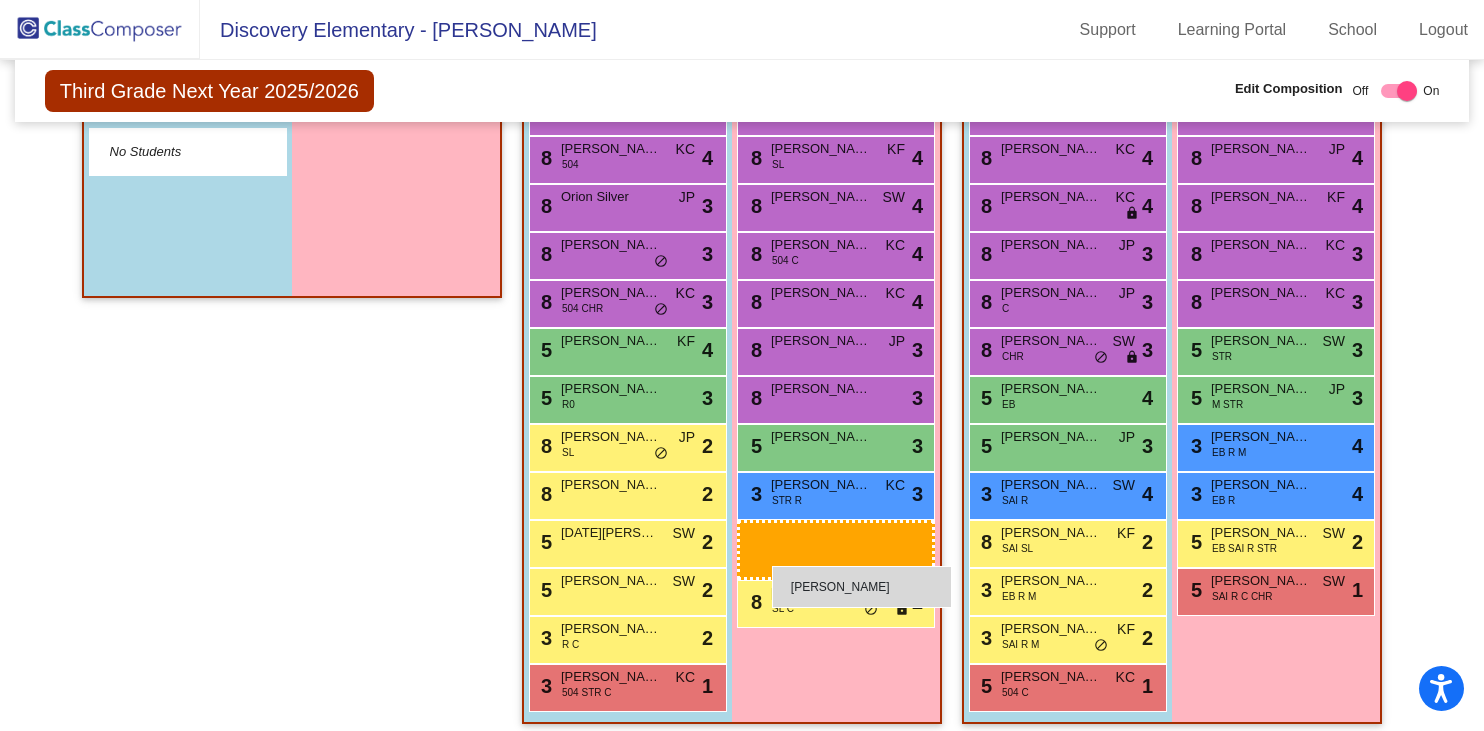 drag, startPoint x: 390, startPoint y: 149, endPoint x: 745, endPoint y: 564, distance: 546.1227 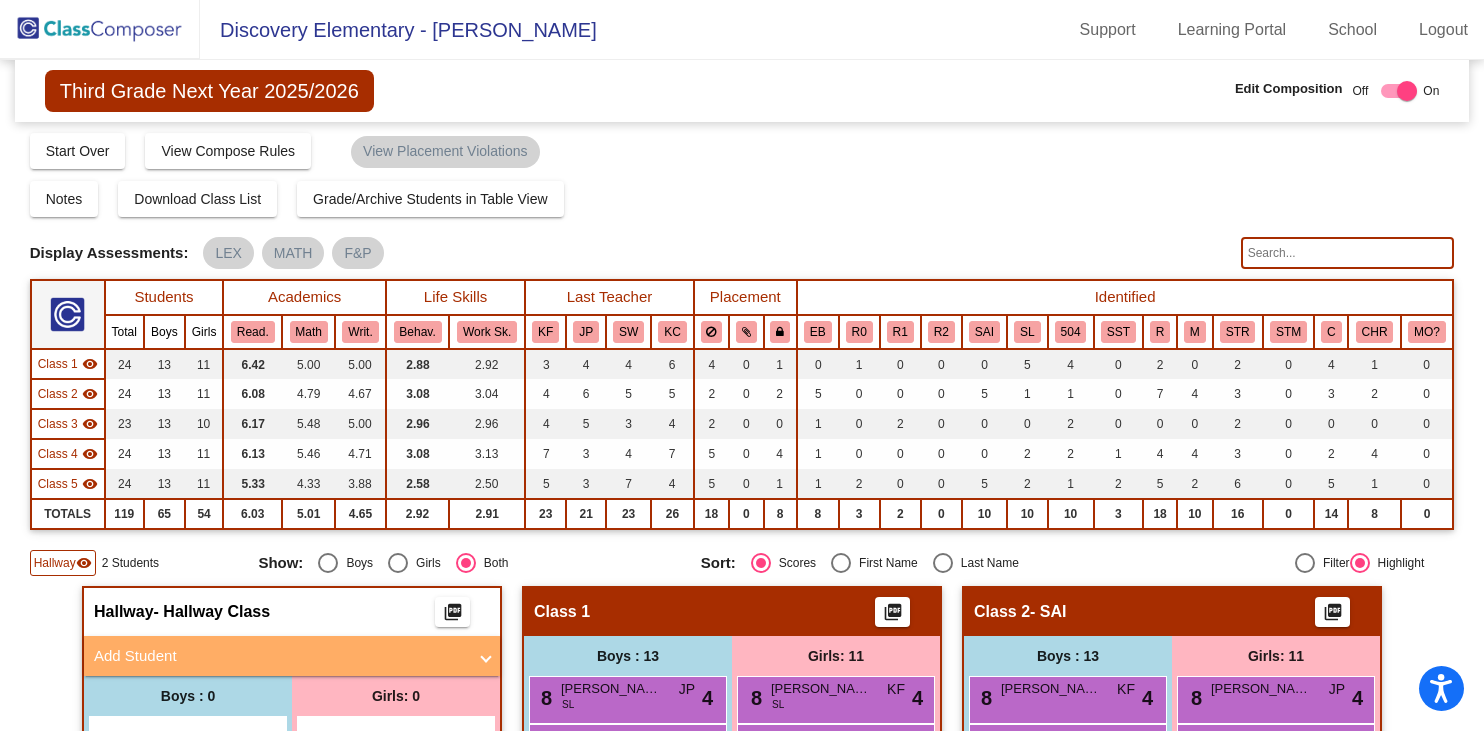 scroll, scrollTop: 0, scrollLeft: 0, axis: both 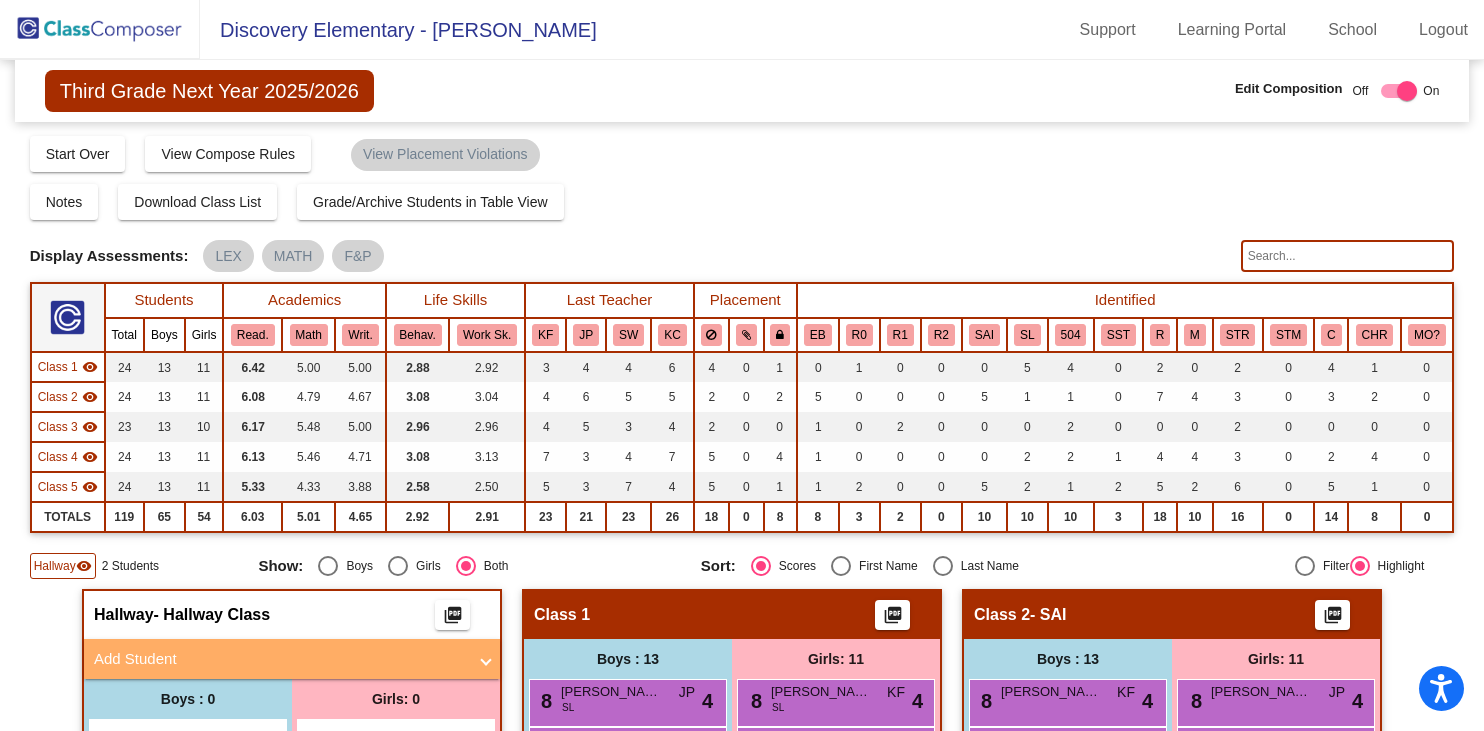 click 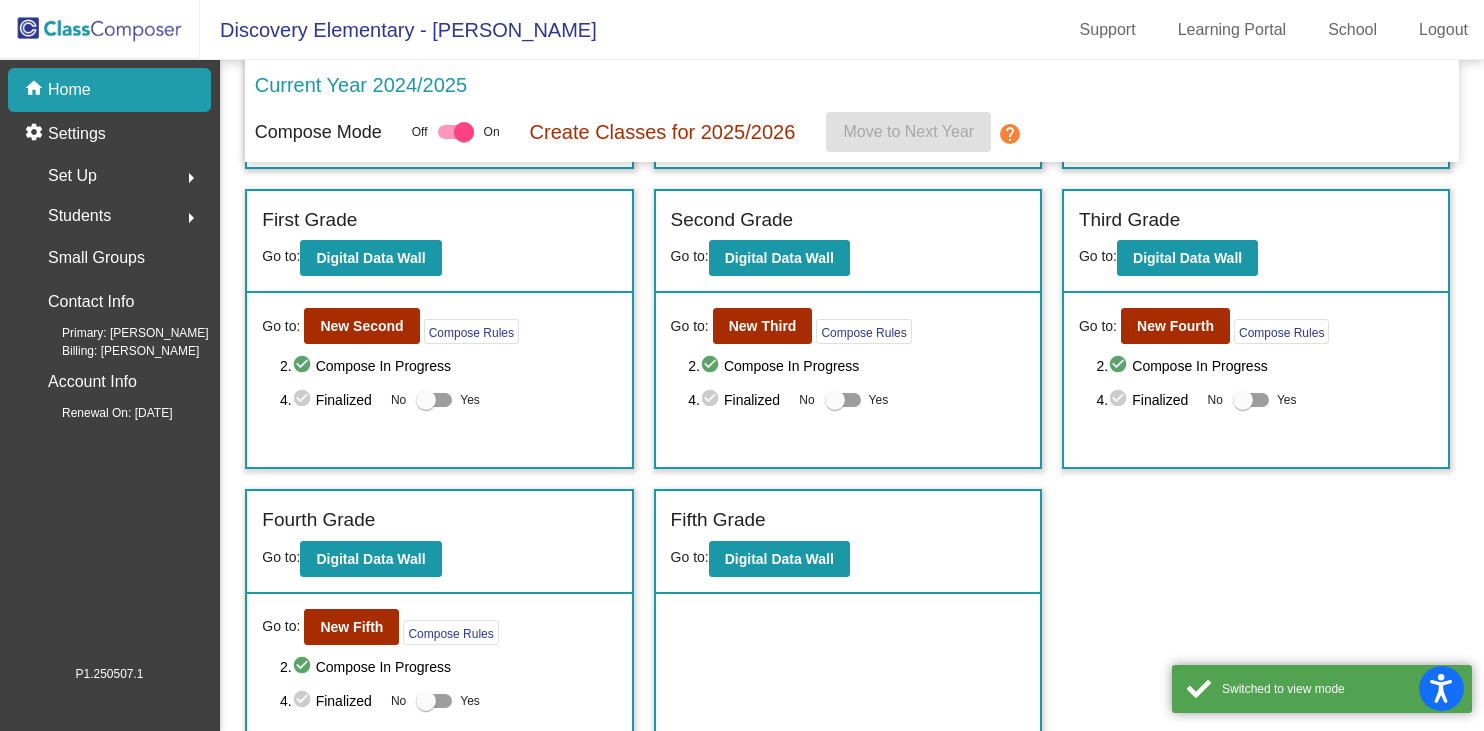 scroll, scrollTop: 287, scrollLeft: 0, axis: vertical 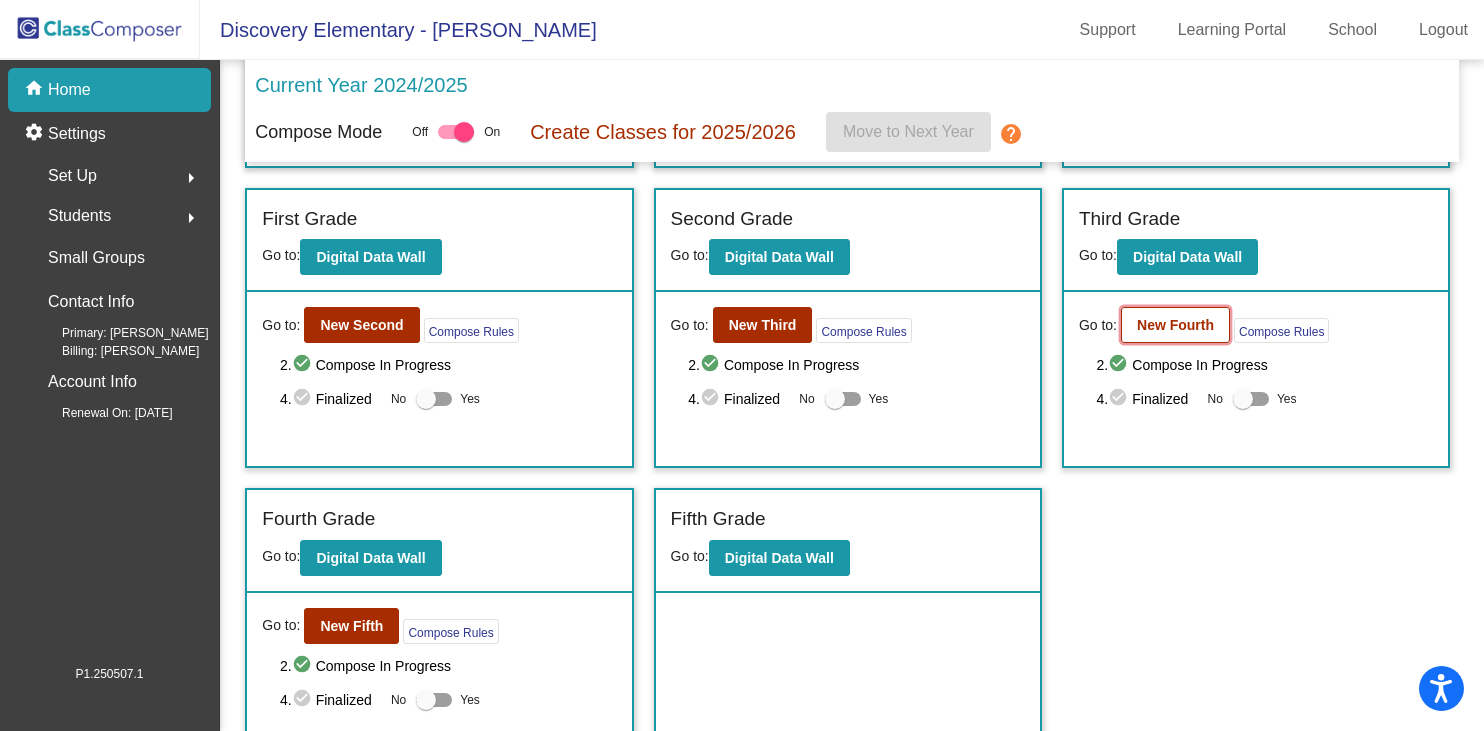 click on "New Fourth" 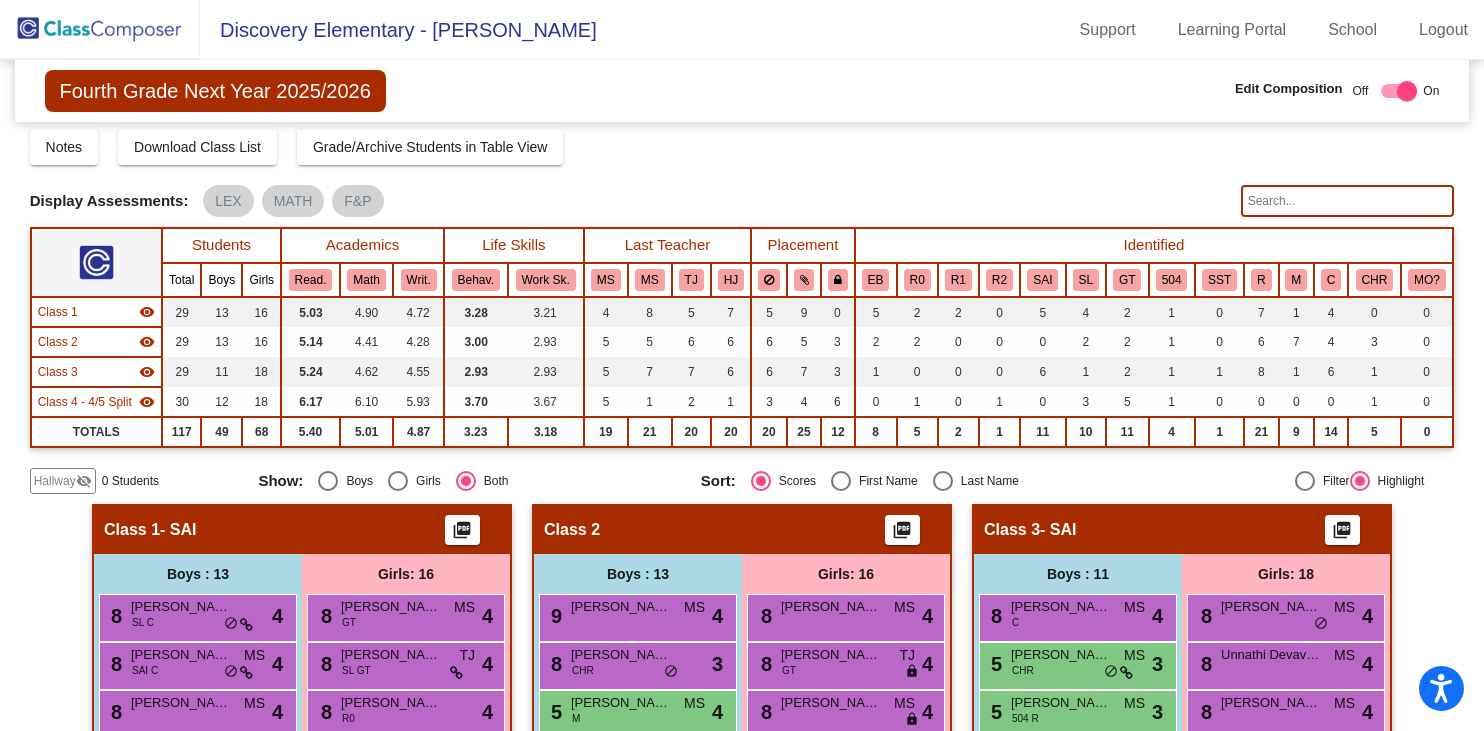 scroll, scrollTop: 0, scrollLeft: 0, axis: both 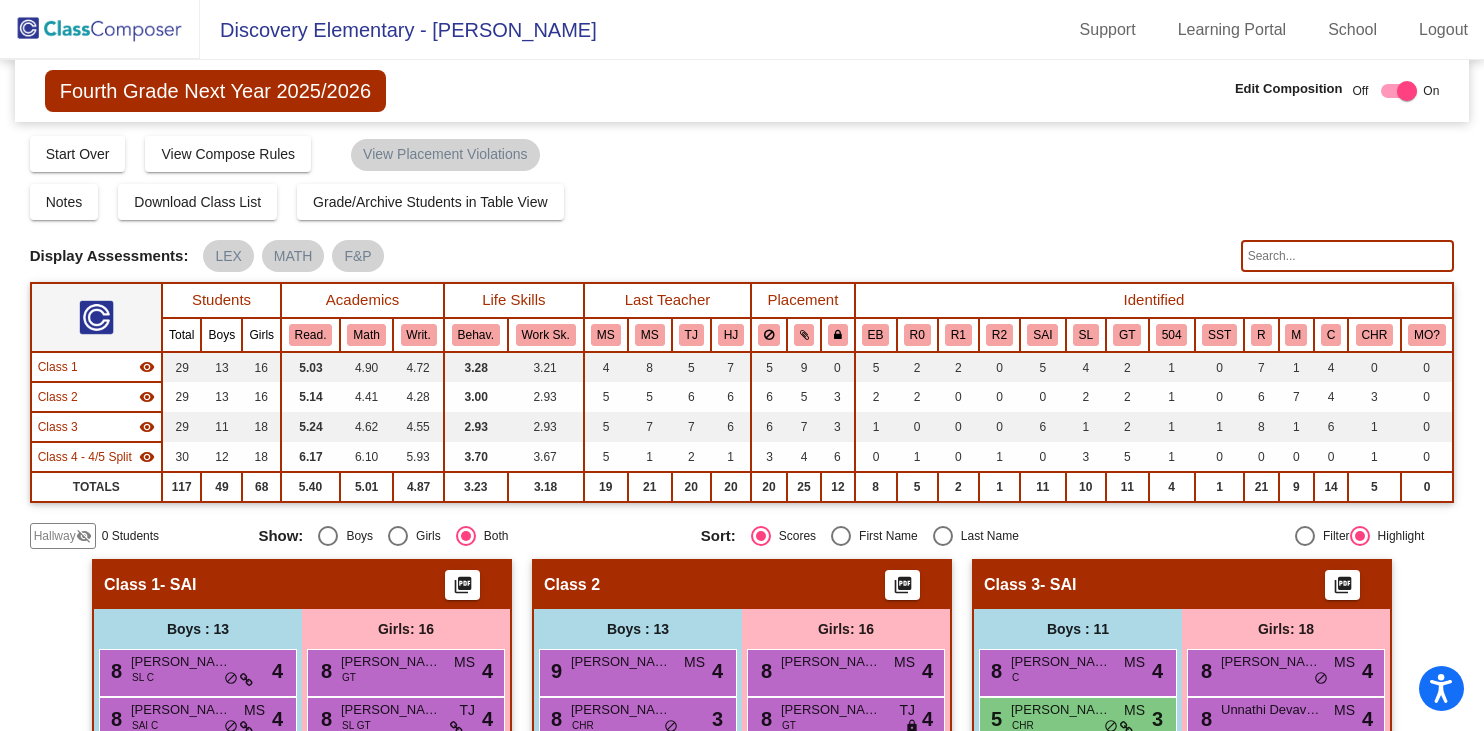 click 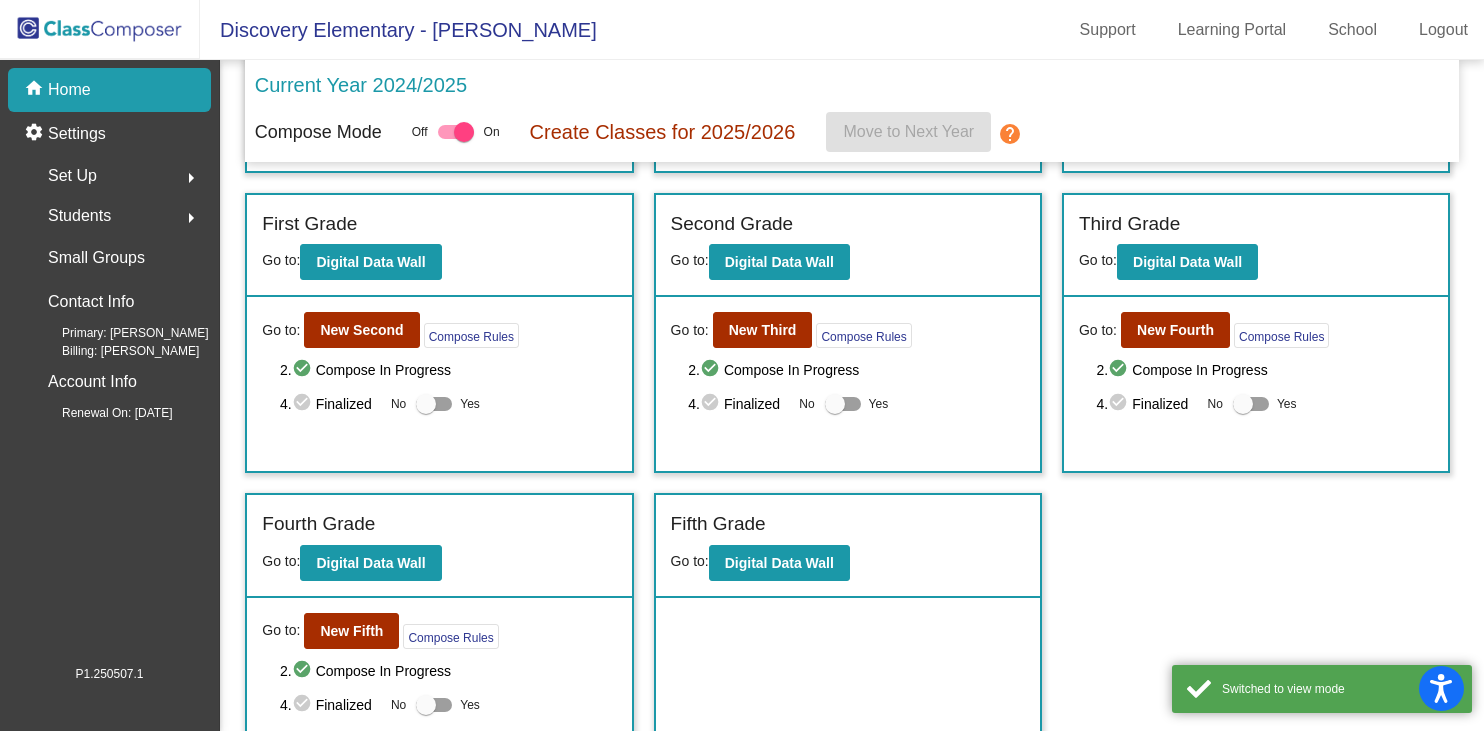 scroll, scrollTop: 309, scrollLeft: 0, axis: vertical 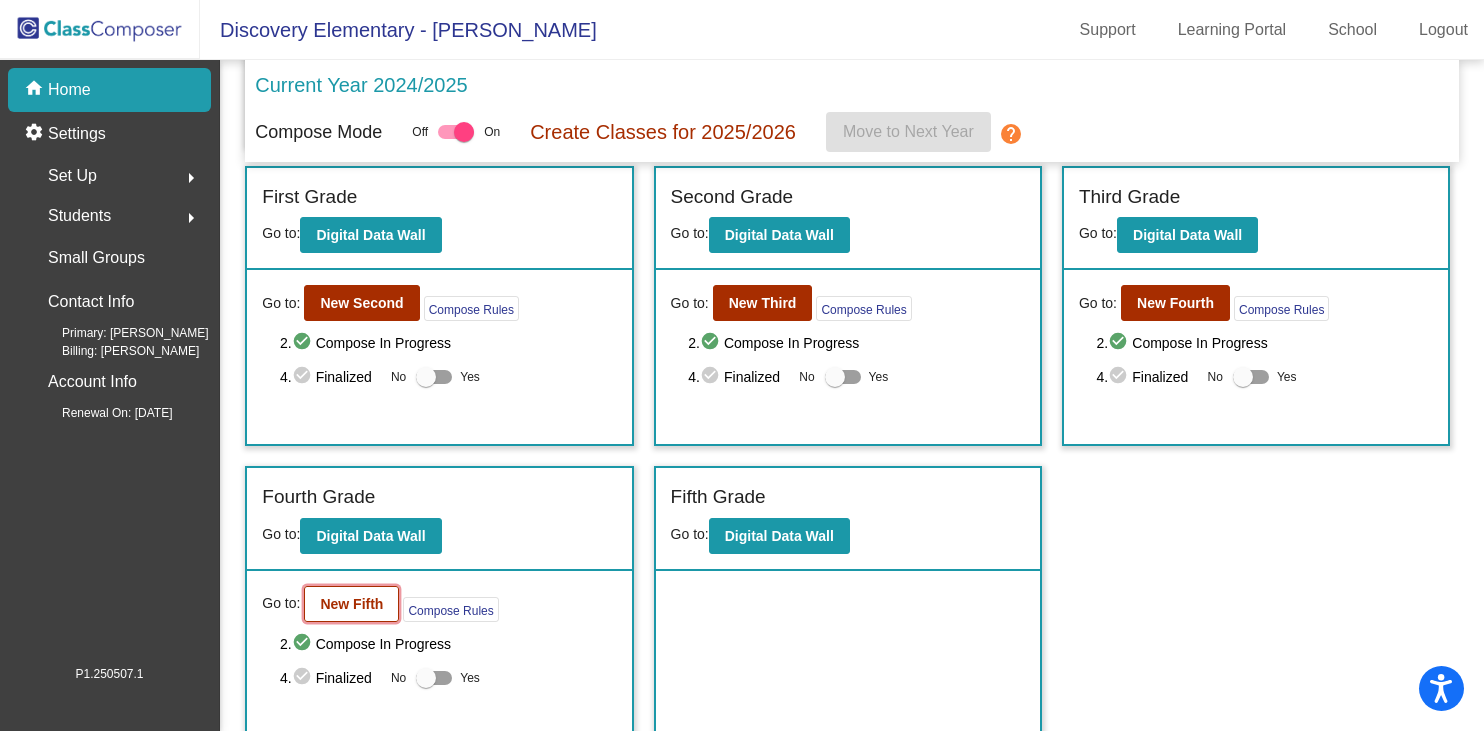 click on "New Fifth" 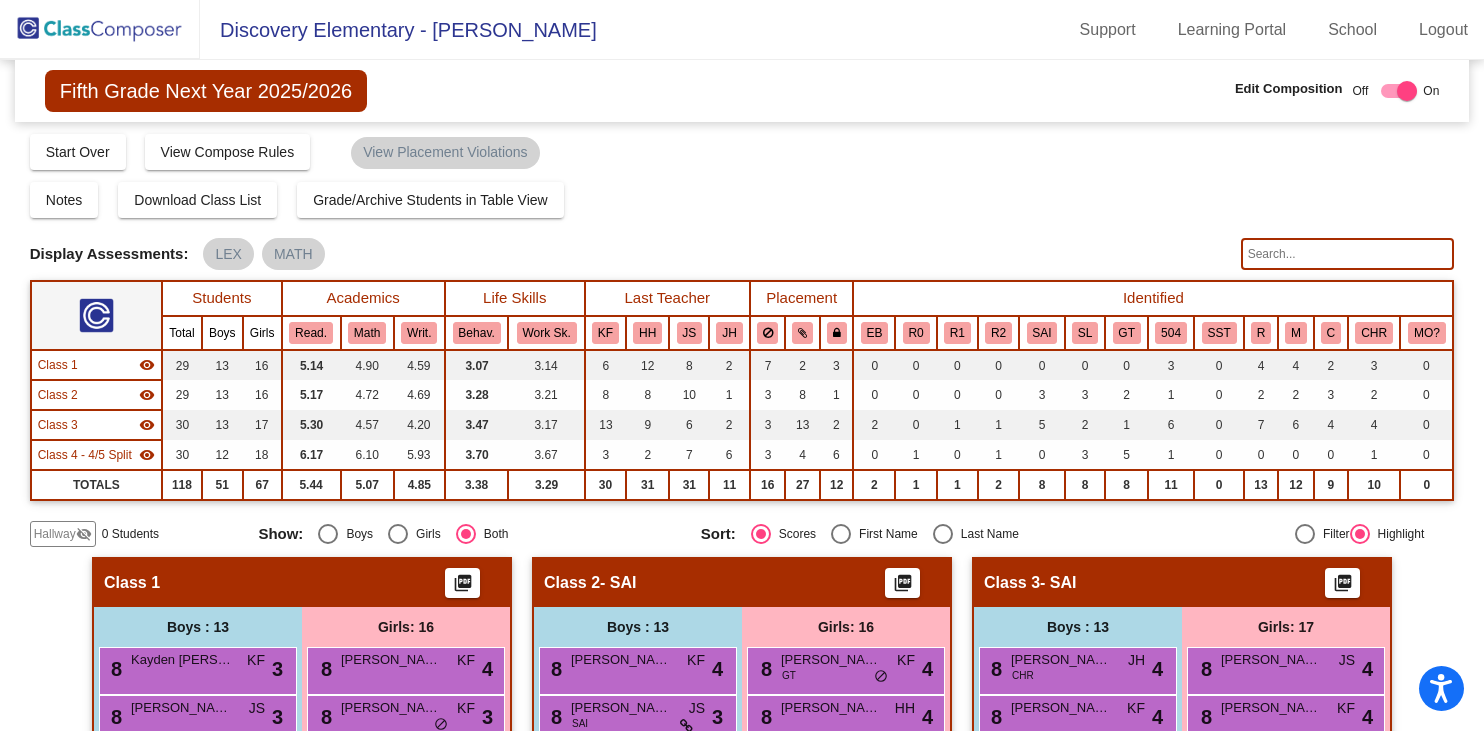 scroll, scrollTop: 0, scrollLeft: 0, axis: both 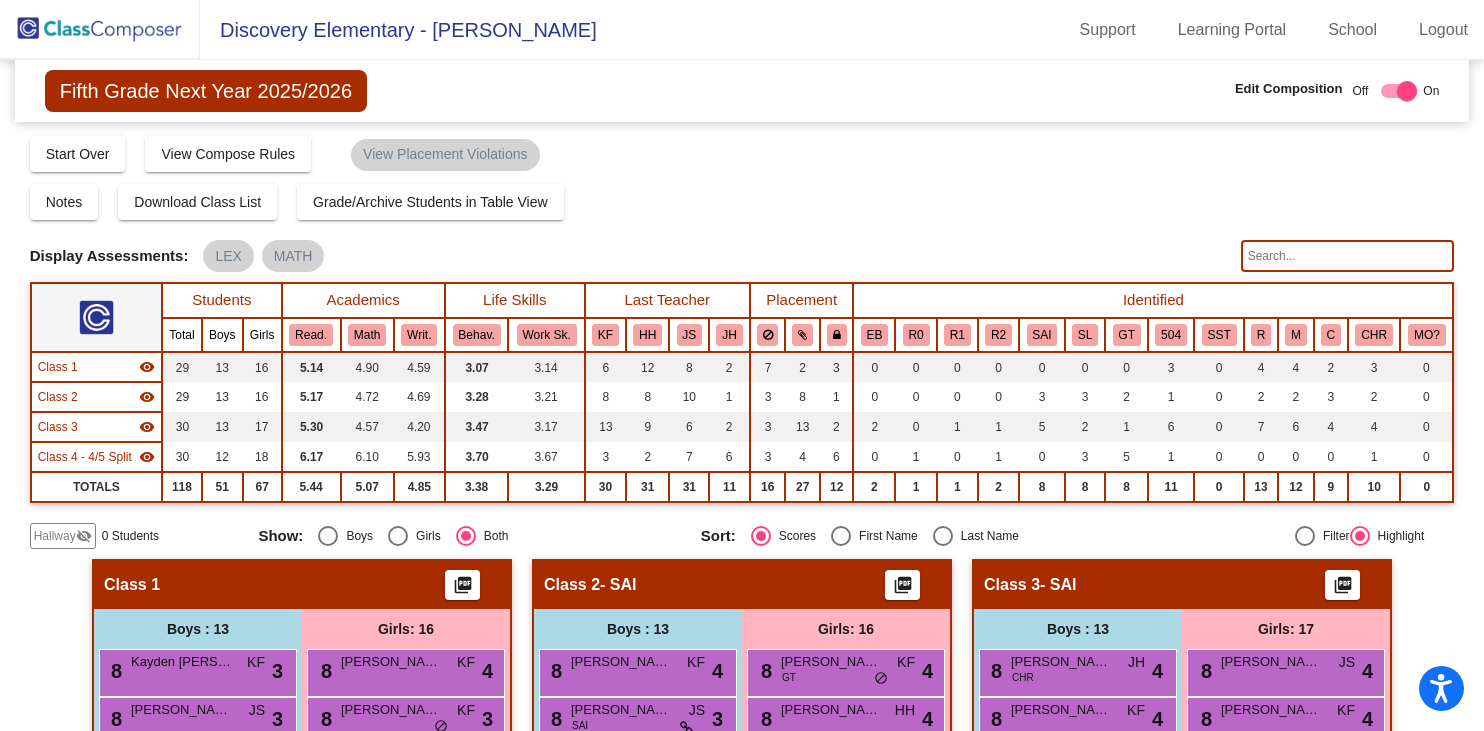 click 